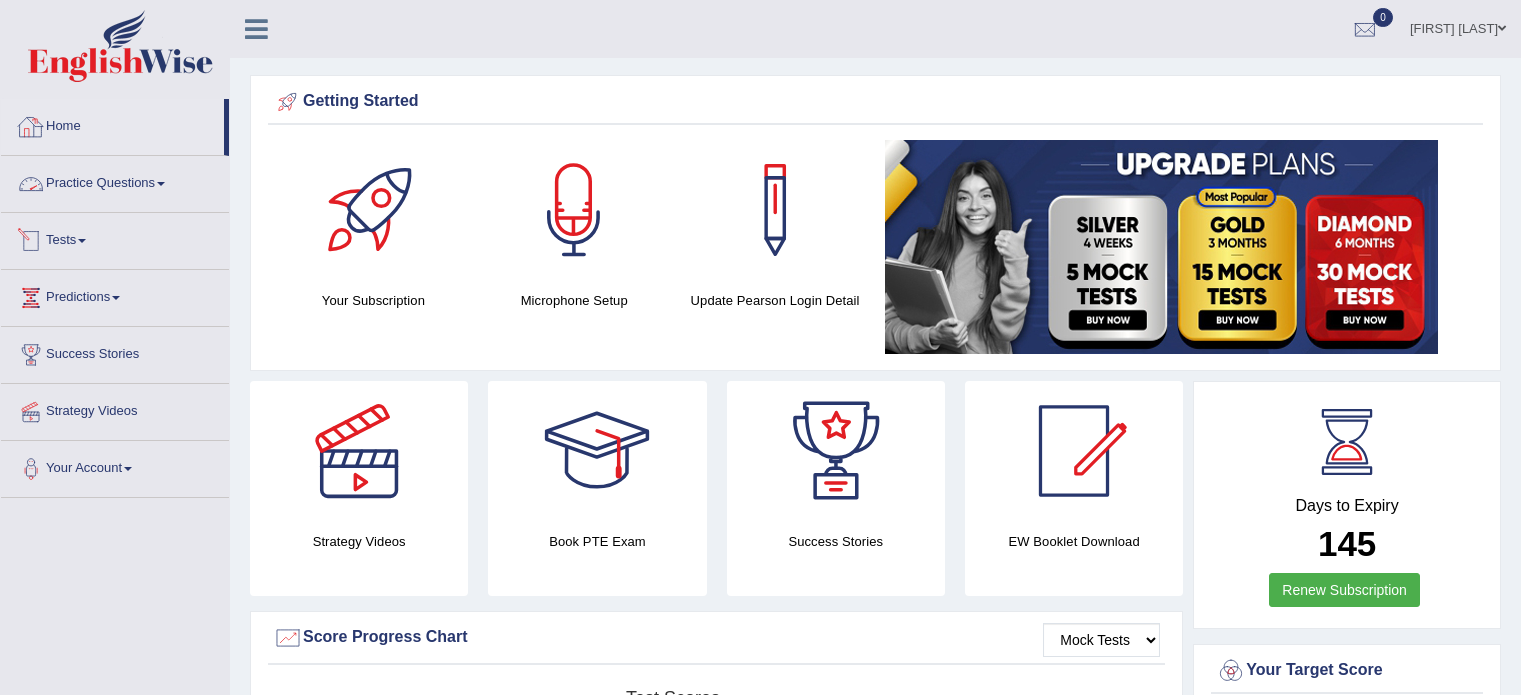 scroll, scrollTop: 0, scrollLeft: 0, axis: both 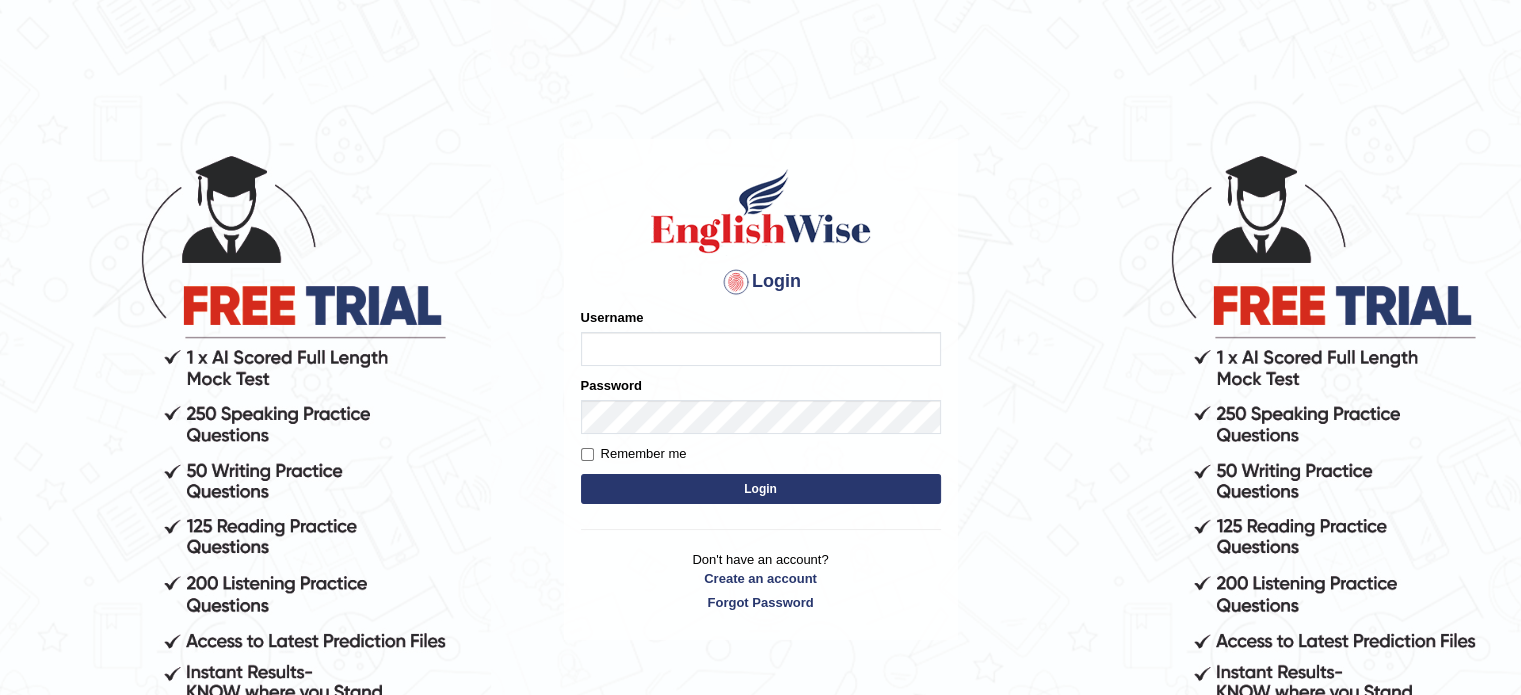 type on "EllenG" 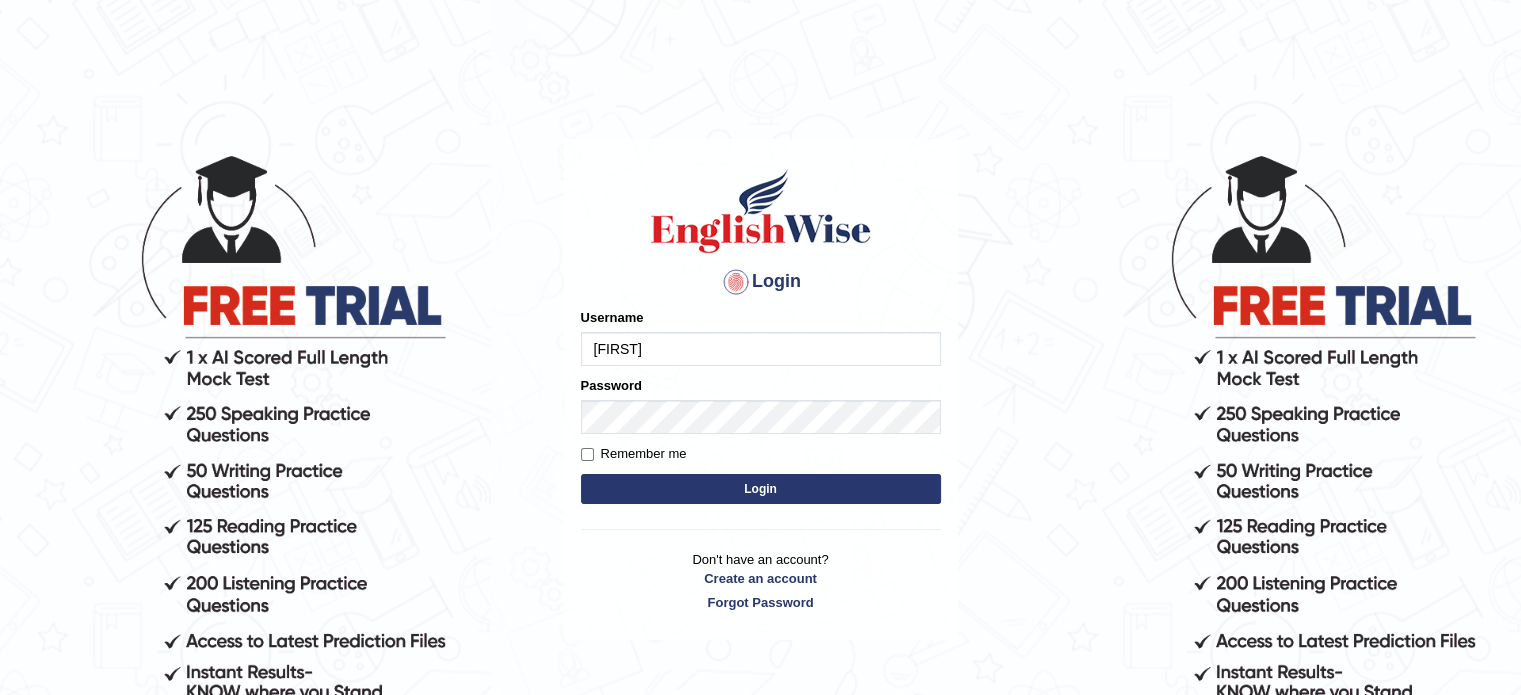 click on "Login" at bounding box center (761, 489) 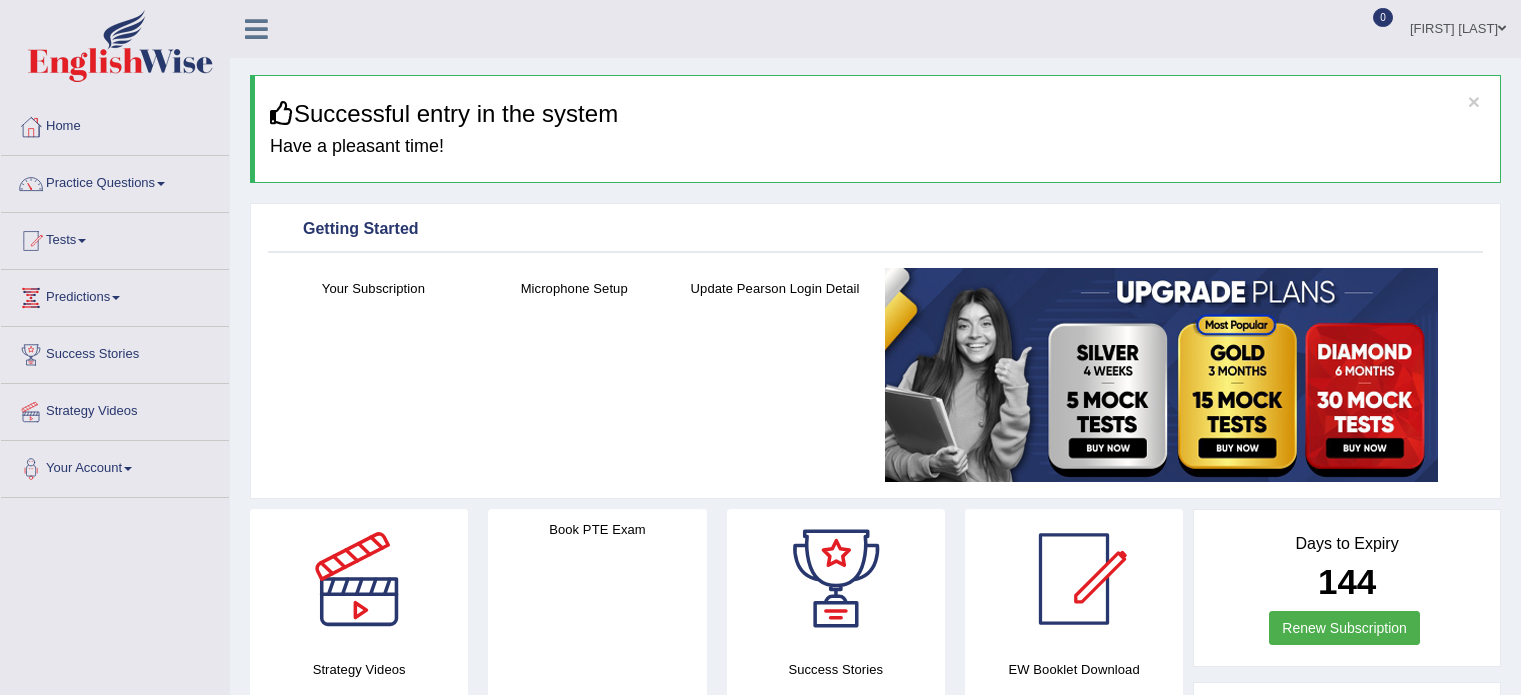 scroll, scrollTop: 0, scrollLeft: 0, axis: both 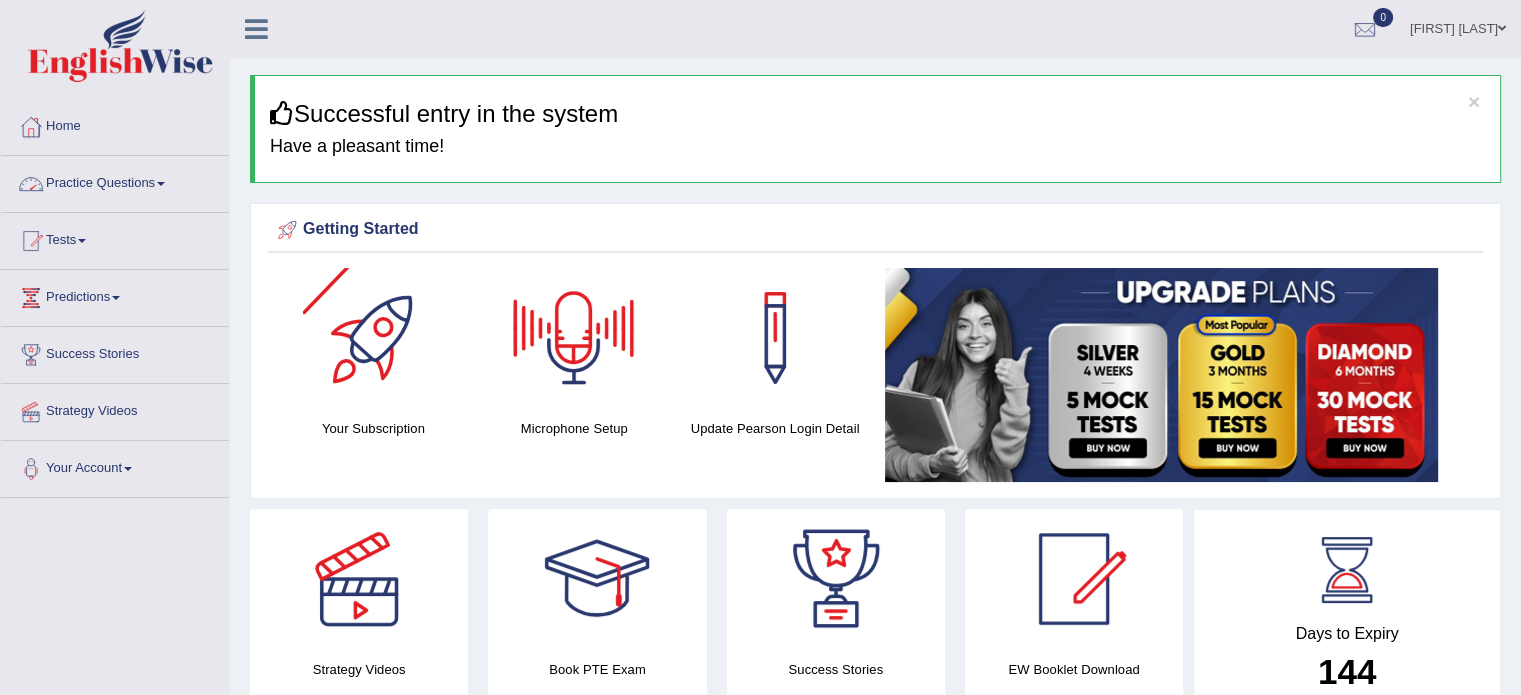 click on "Practice Questions" at bounding box center [115, 181] 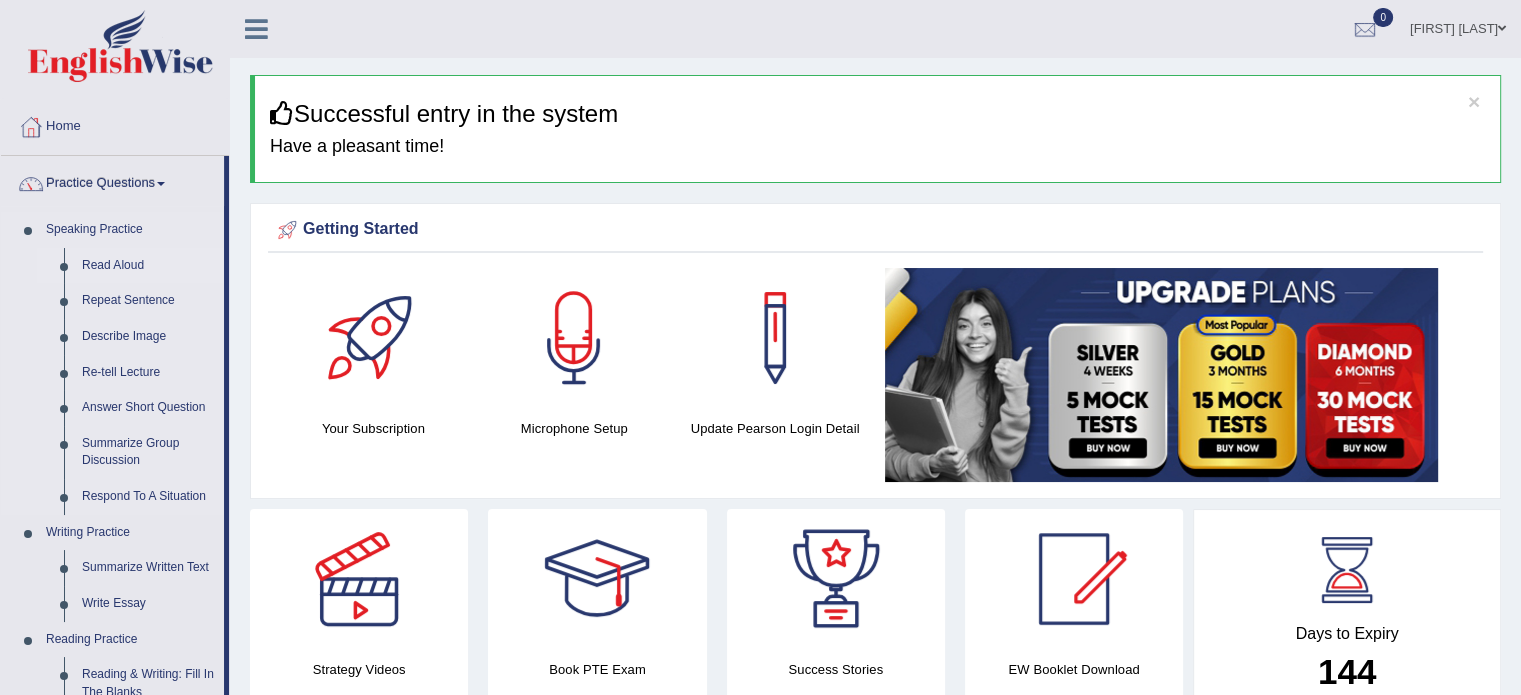 click on "Read Aloud" at bounding box center [148, 266] 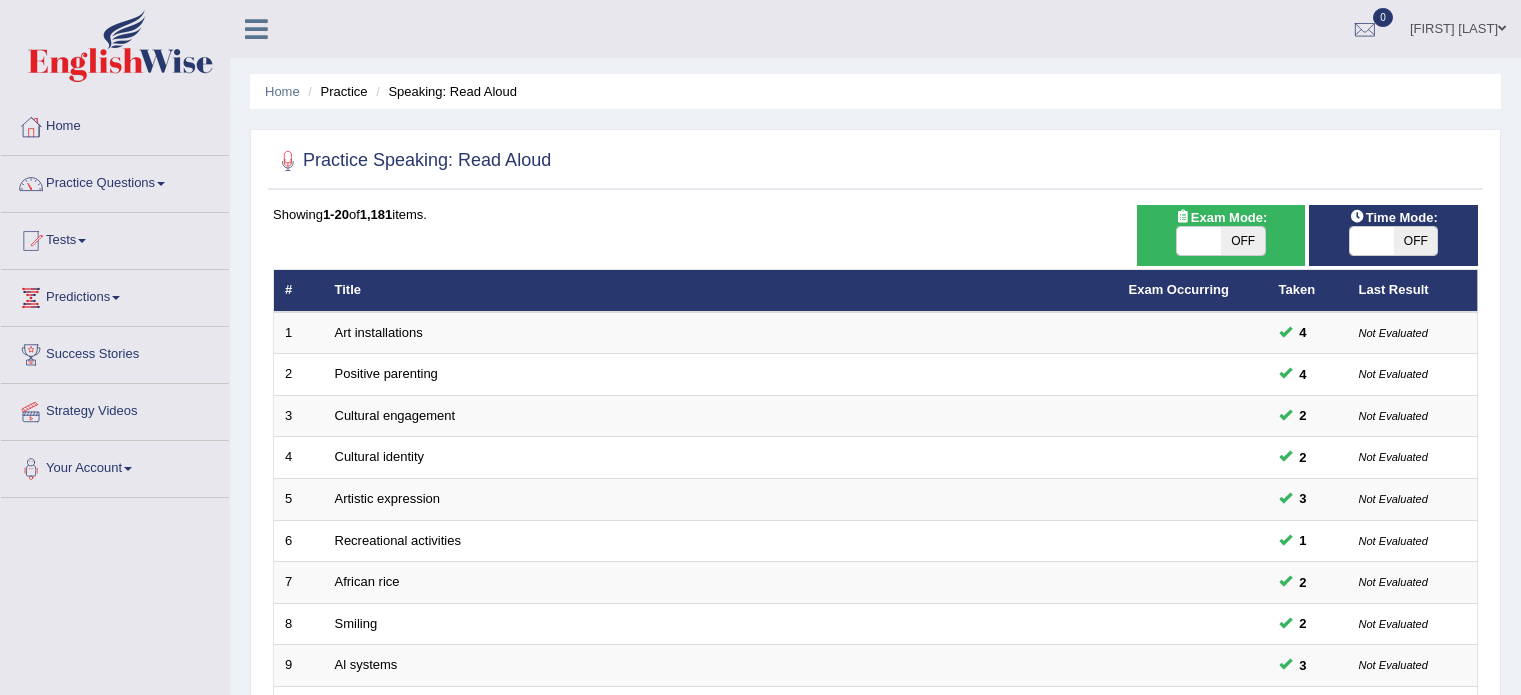 scroll, scrollTop: 0, scrollLeft: 0, axis: both 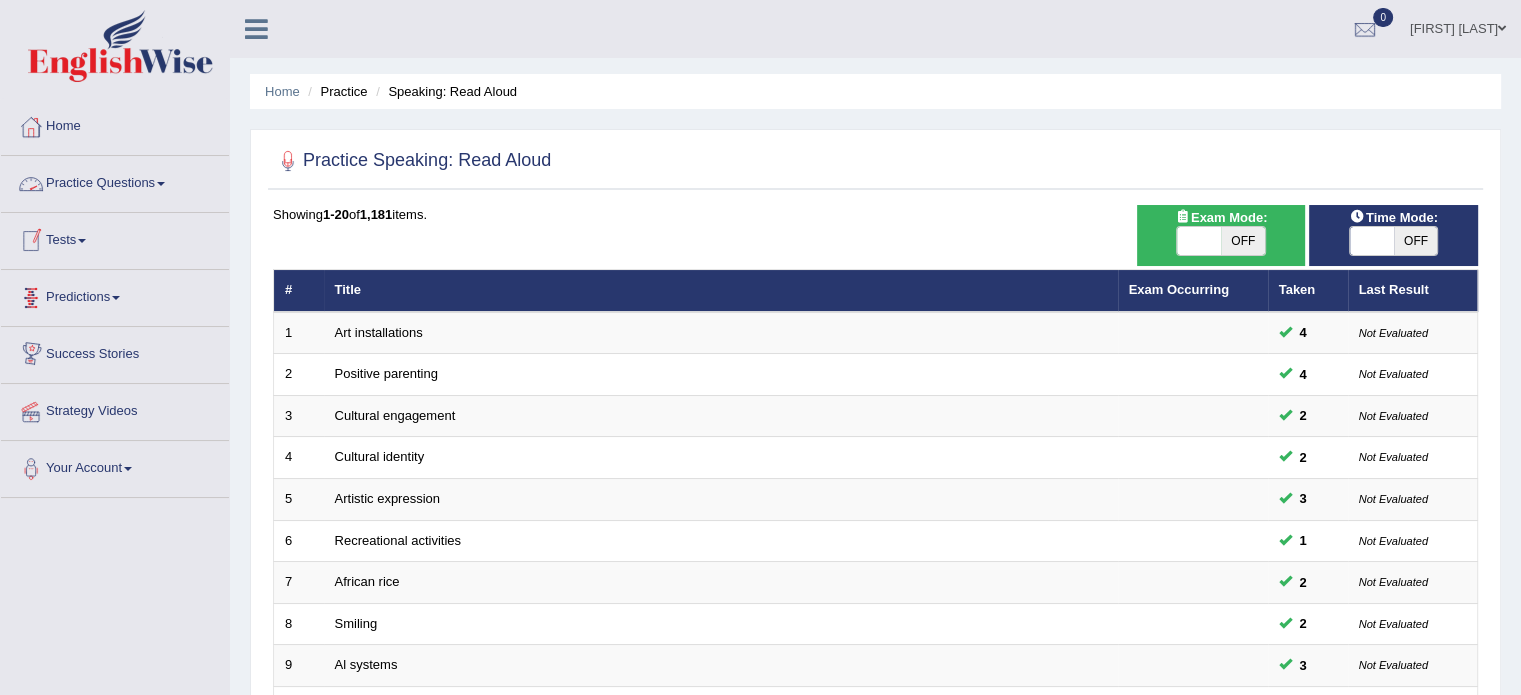 click on "Practice Questions" at bounding box center (115, 181) 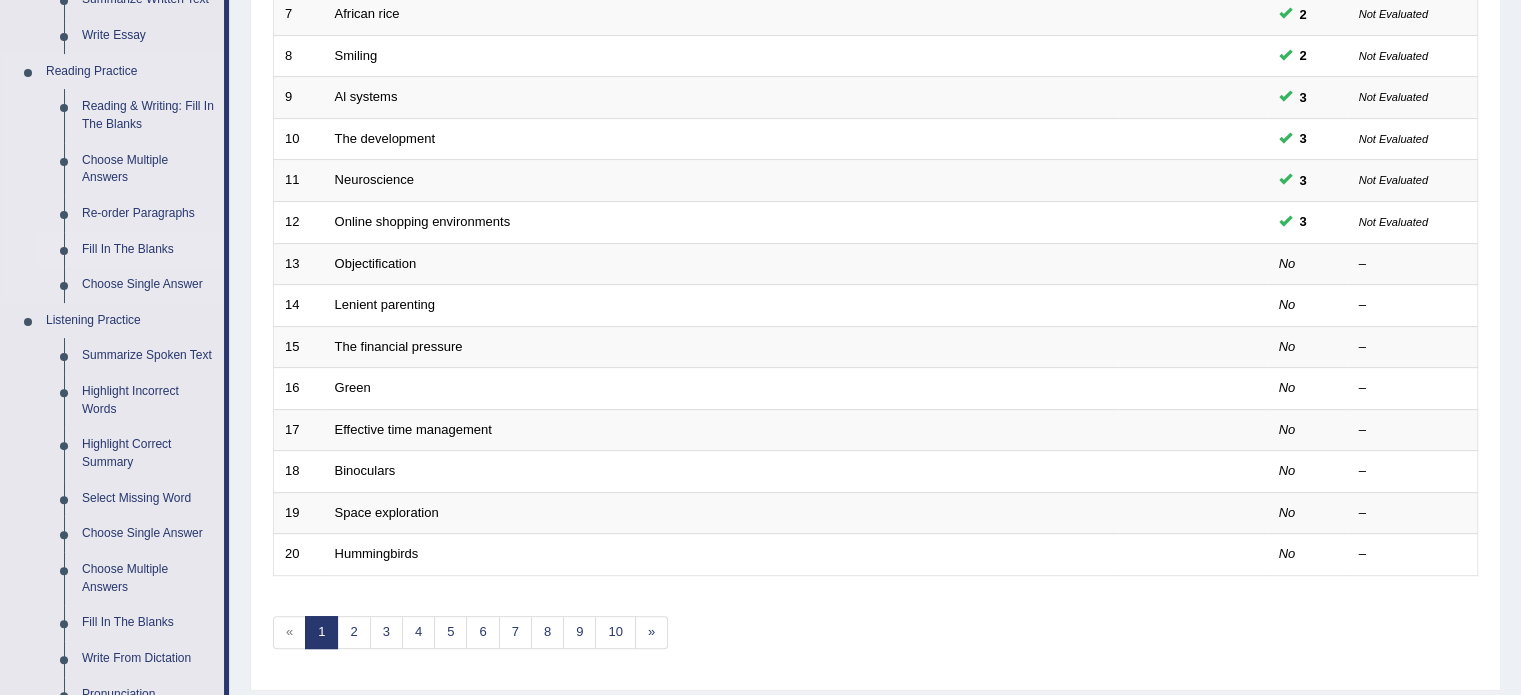 scroll, scrollTop: 600, scrollLeft: 0, axis: vertical 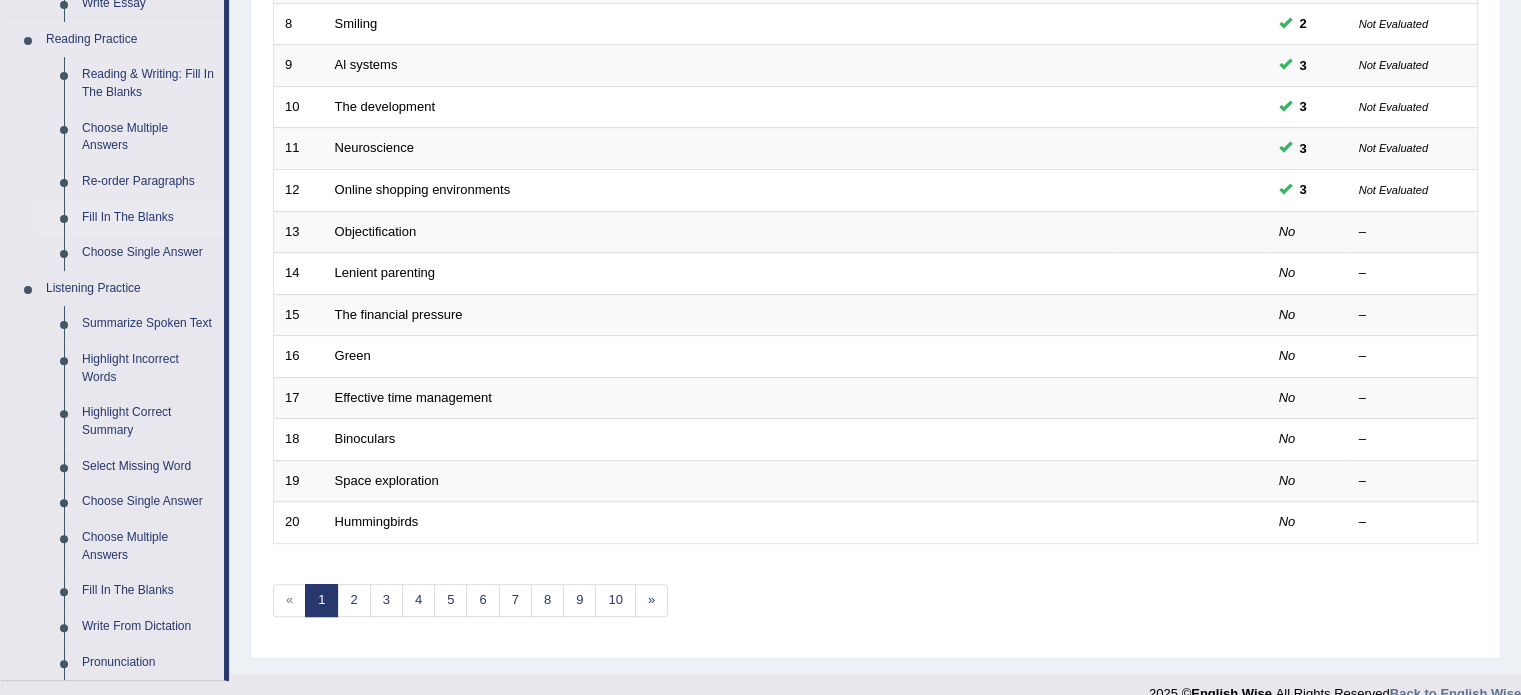 click on "Fill In The Blanks" at bounding box center (148, 218) 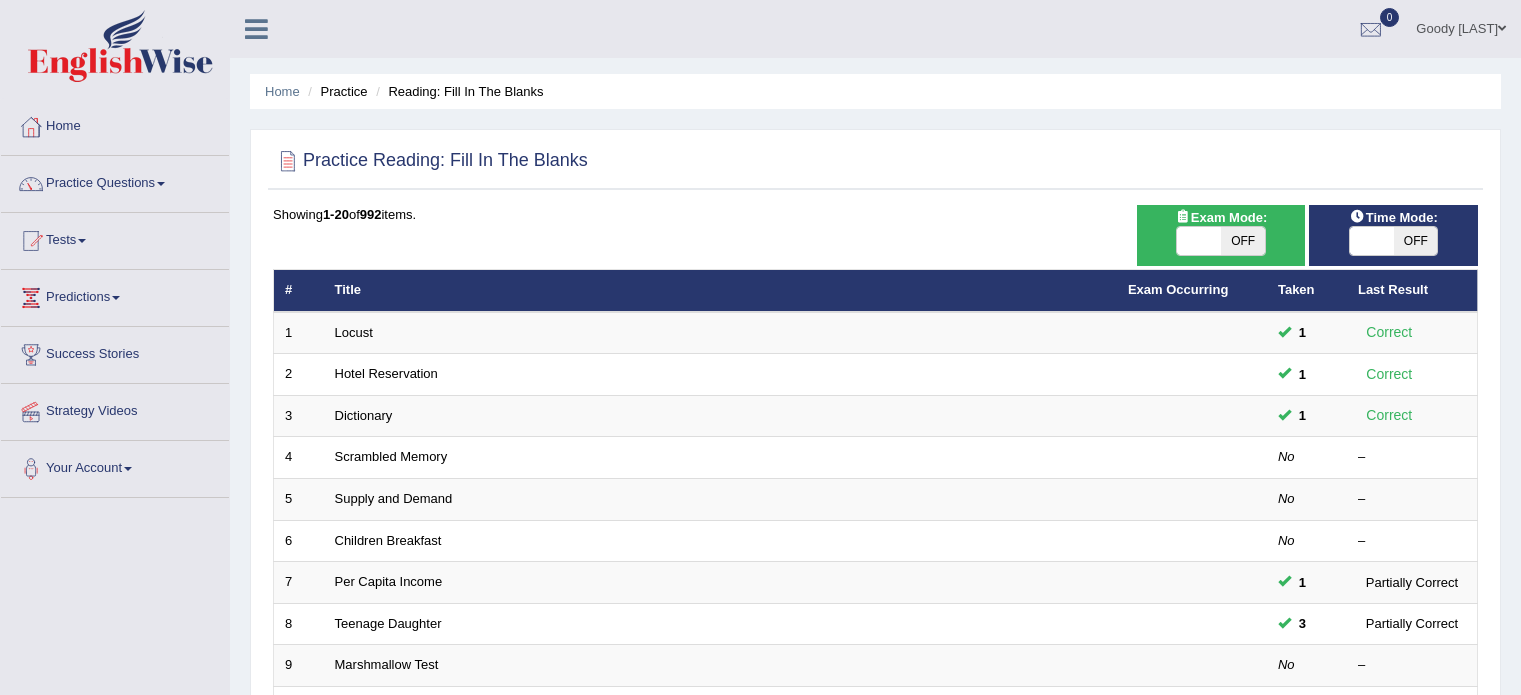 scroll, scrollTop: 0, scrollLeft: 0, axis: both 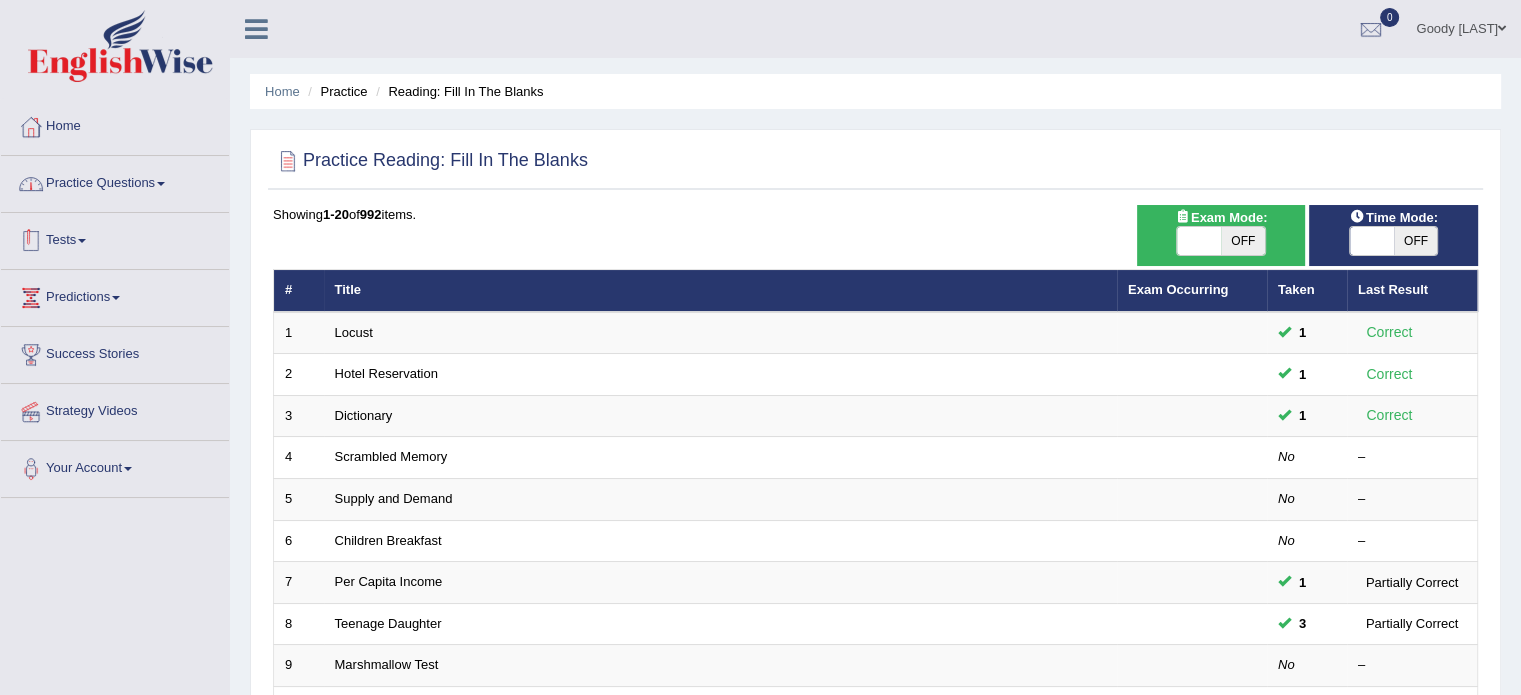 click on "Practice Questions" at bounding box center (115, 181) 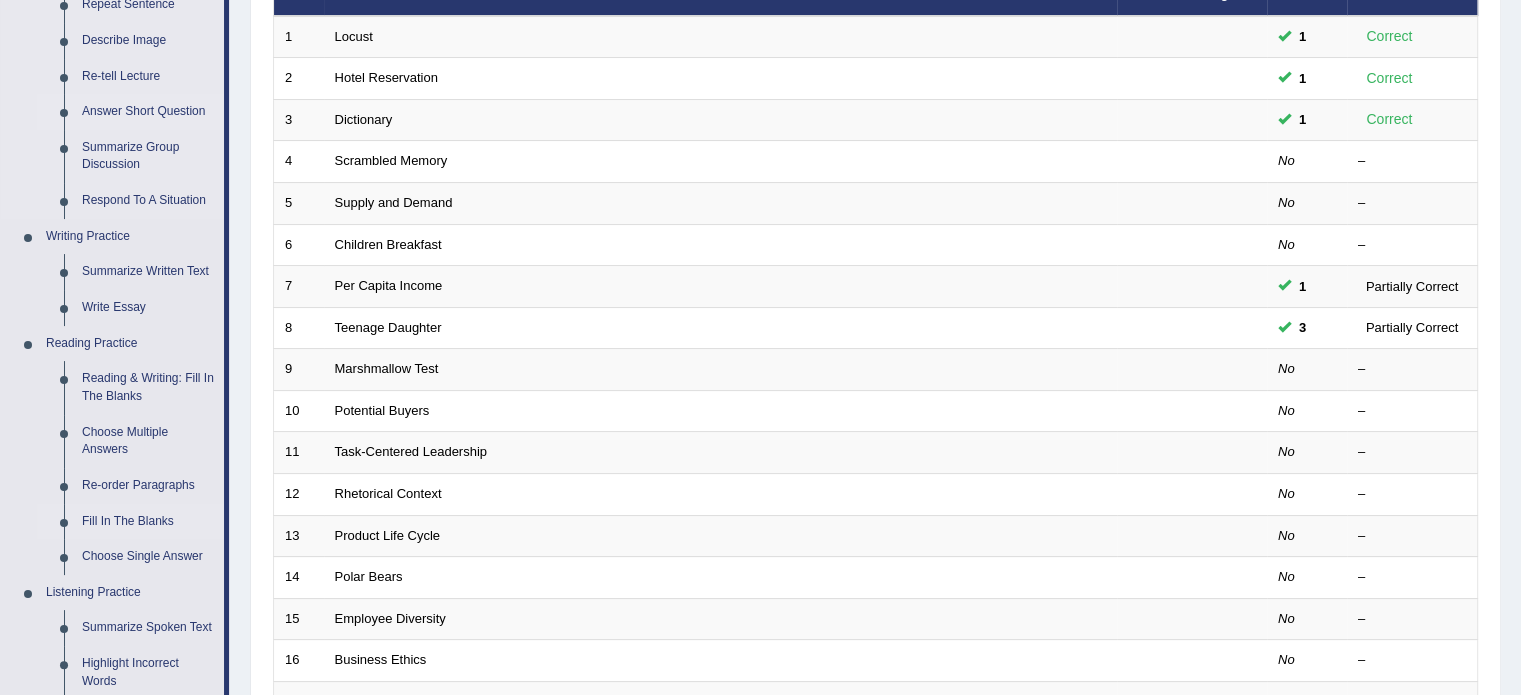 scroll, scrollTop: 300, scrollLeft: 0, axis: vertical 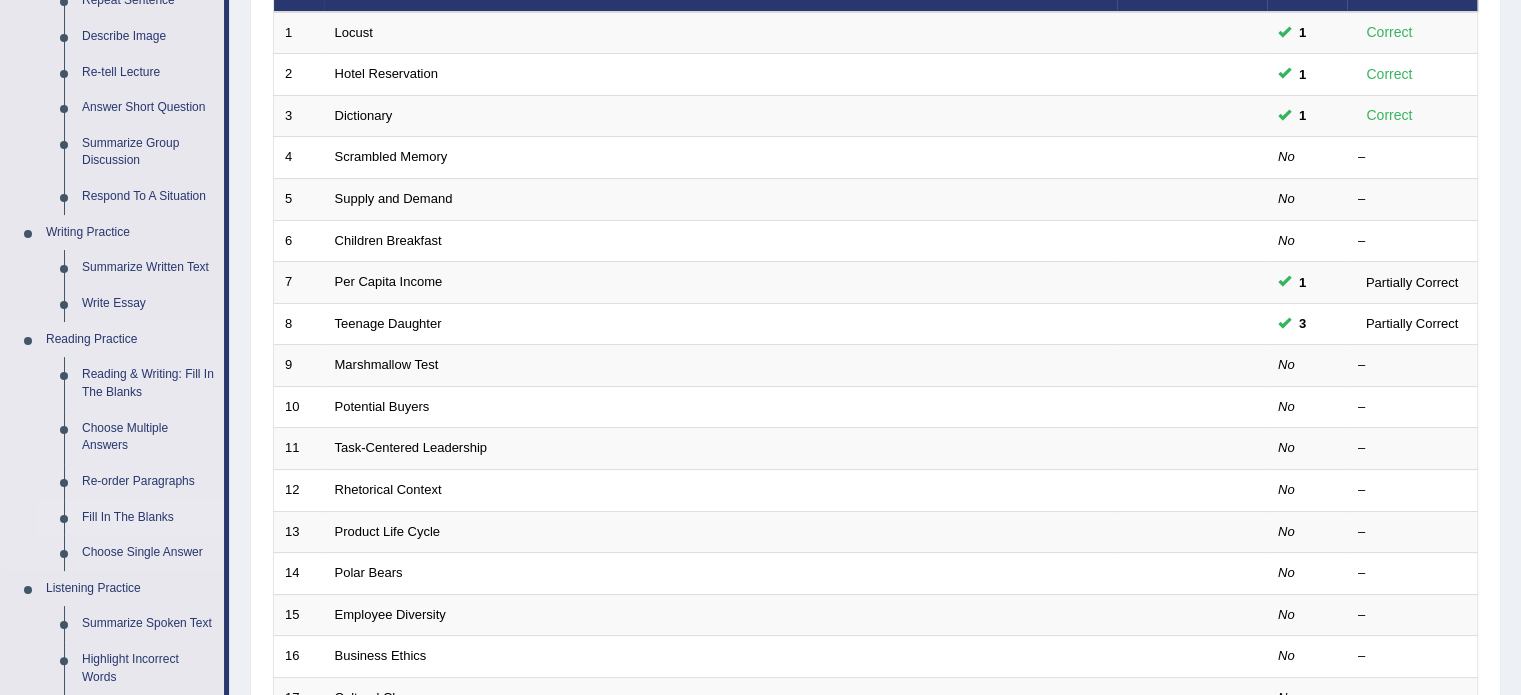 click on "Fill In The Blanks" at bounding box center [148, 518] 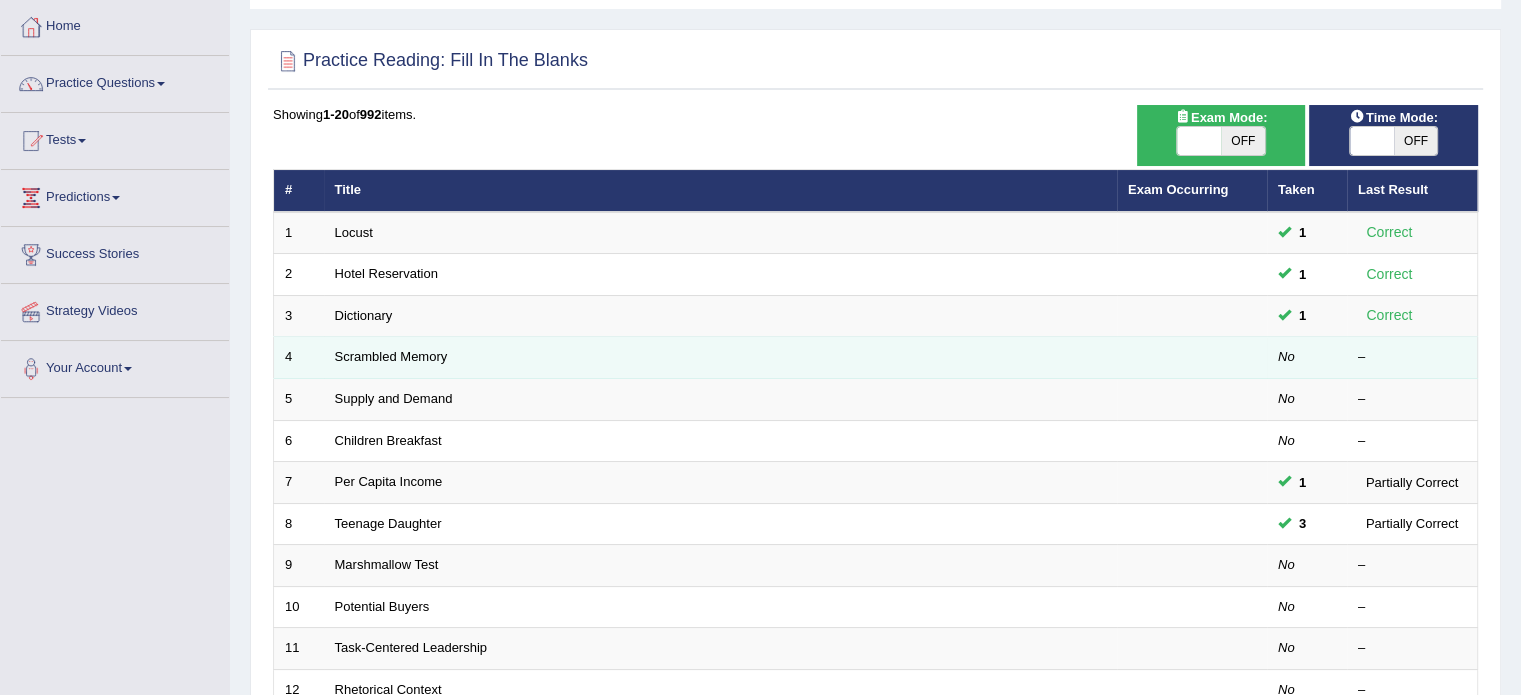 scroll, scrollTop: 100, scrollLeft: 0, axis: vertical 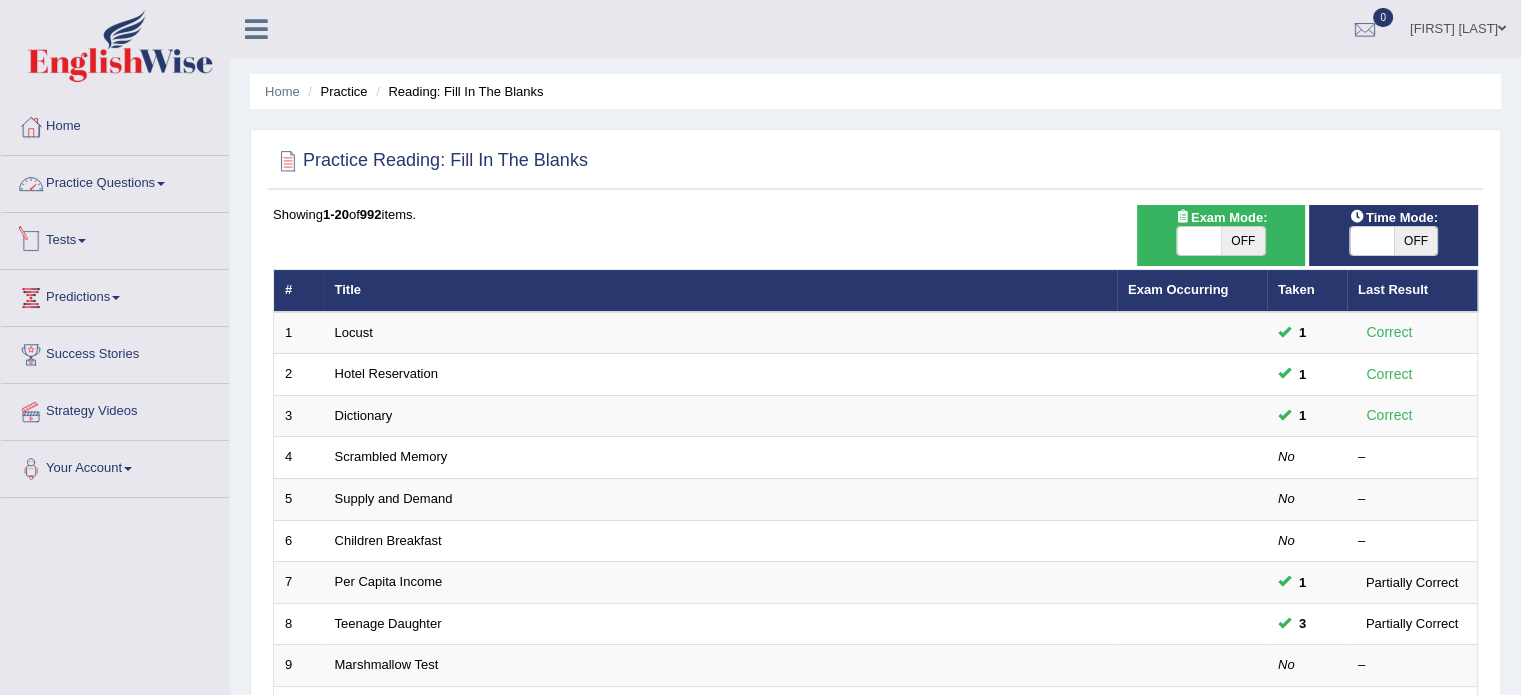 click on "Practice Questions" at bounding box center (115, 181) 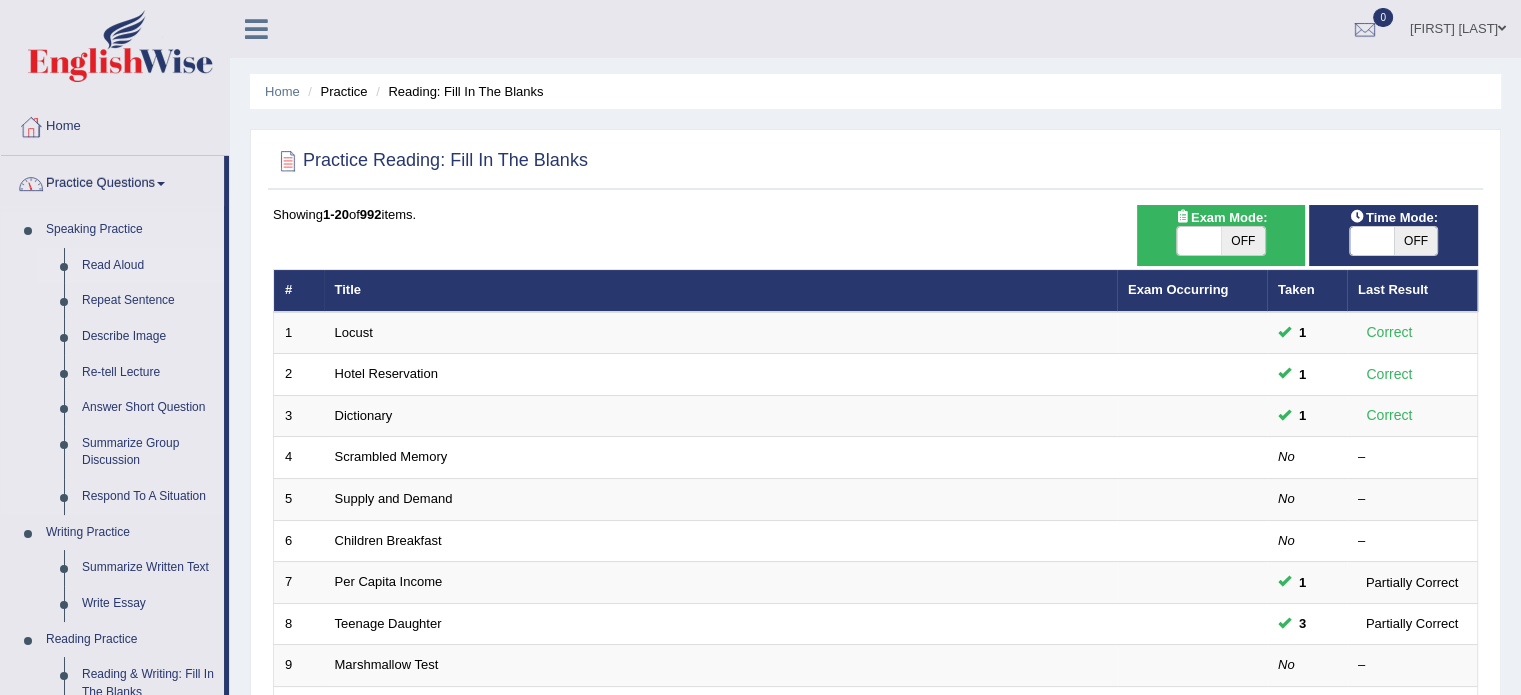 click on "Read Aloud" at bounding box center (148, 266) 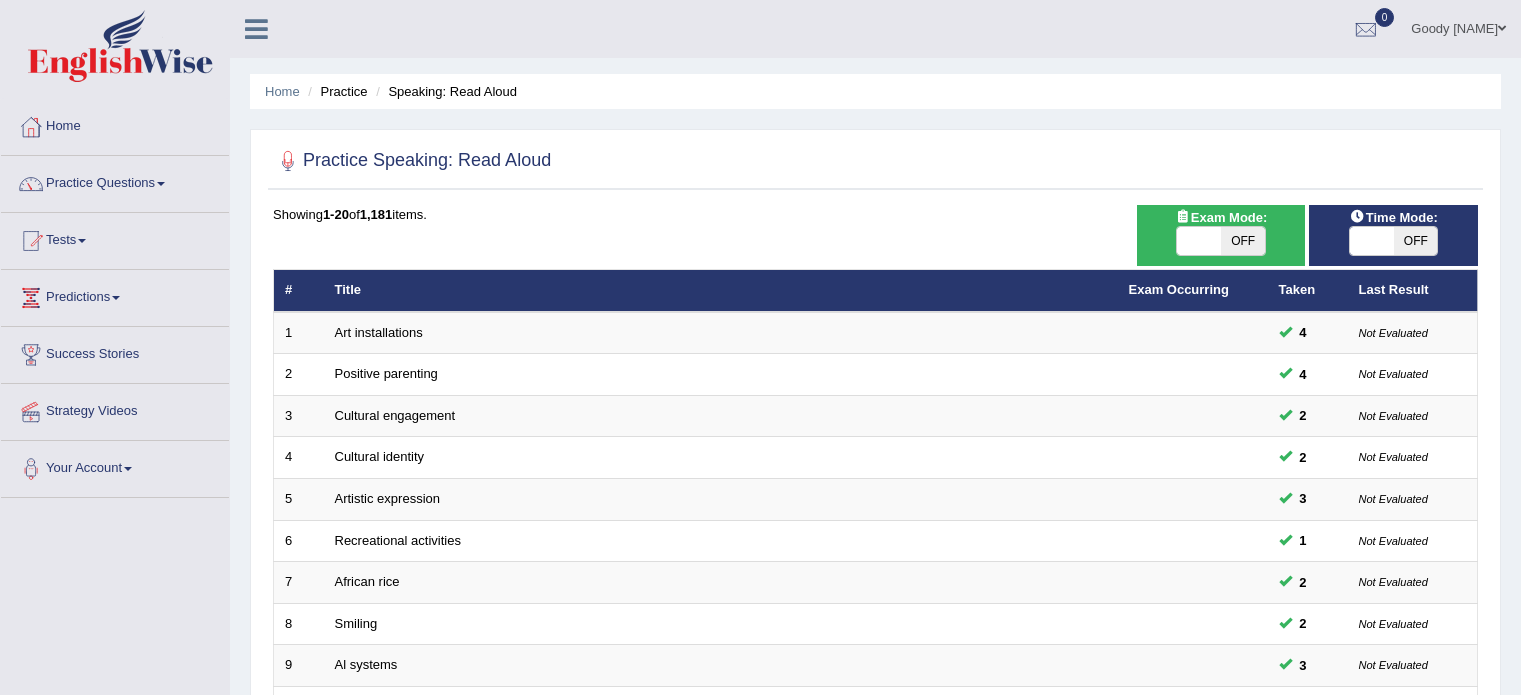 scroll, scrollTop: 0, scrollLeft: 0, axis: both 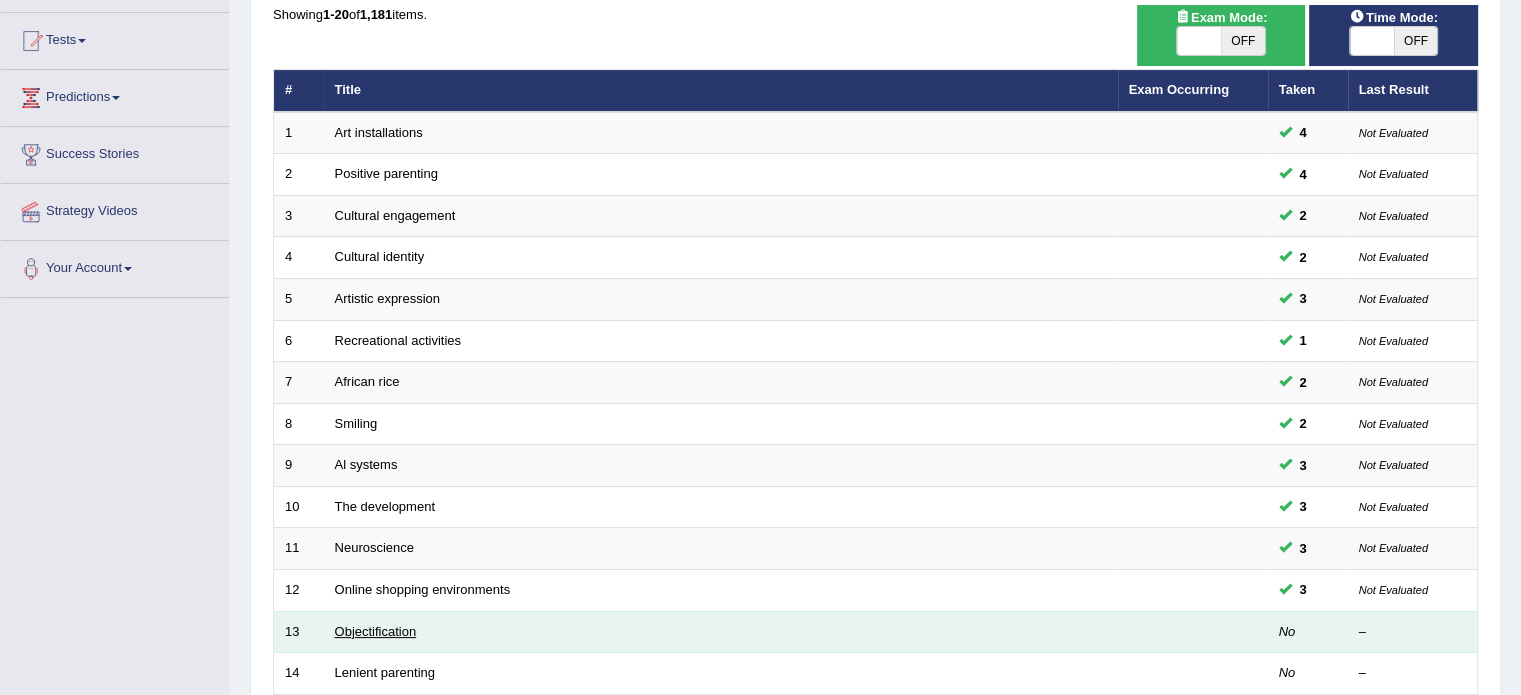 click on "Objectification" at bounding box center (376, 631) 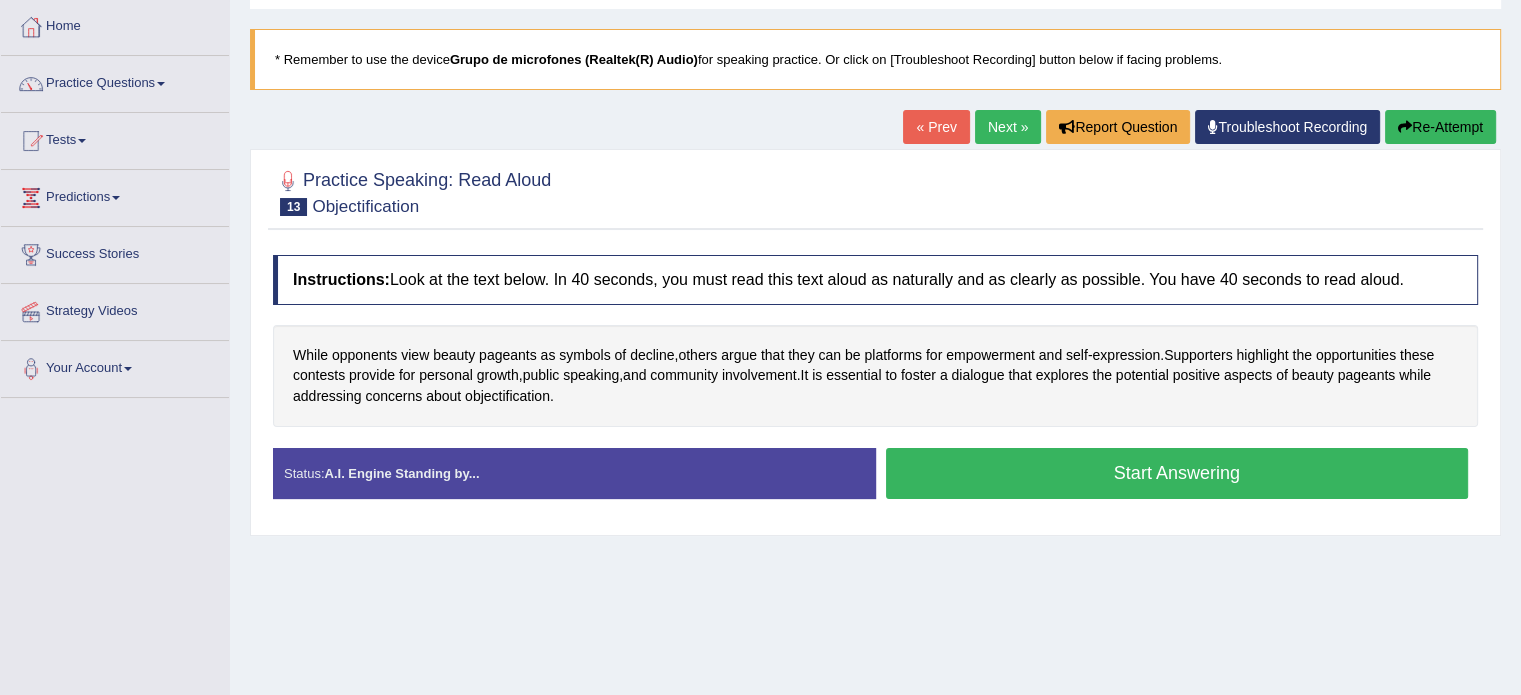scroll, scrollTop: 100, scrollLeft: 0, axis: vertical 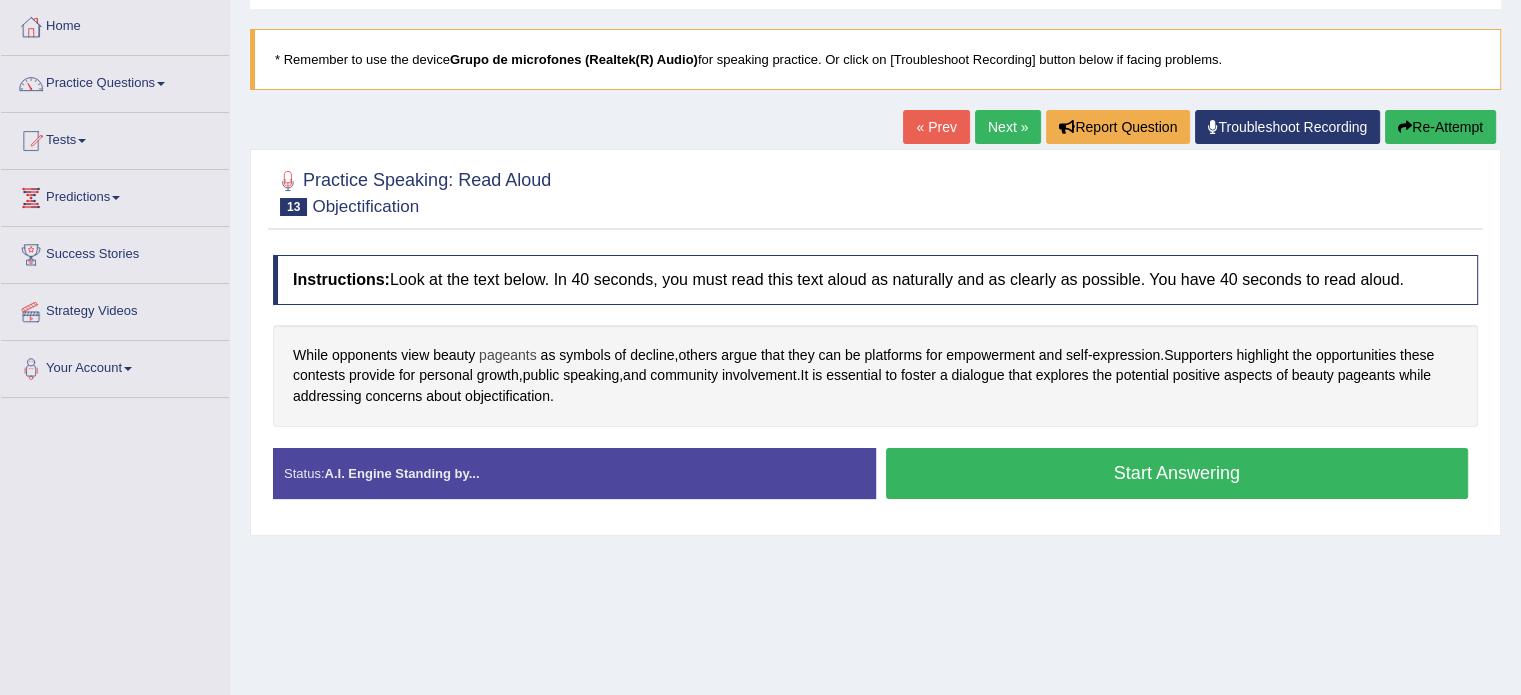 click on "pageants" at bounding box center [508, 355] 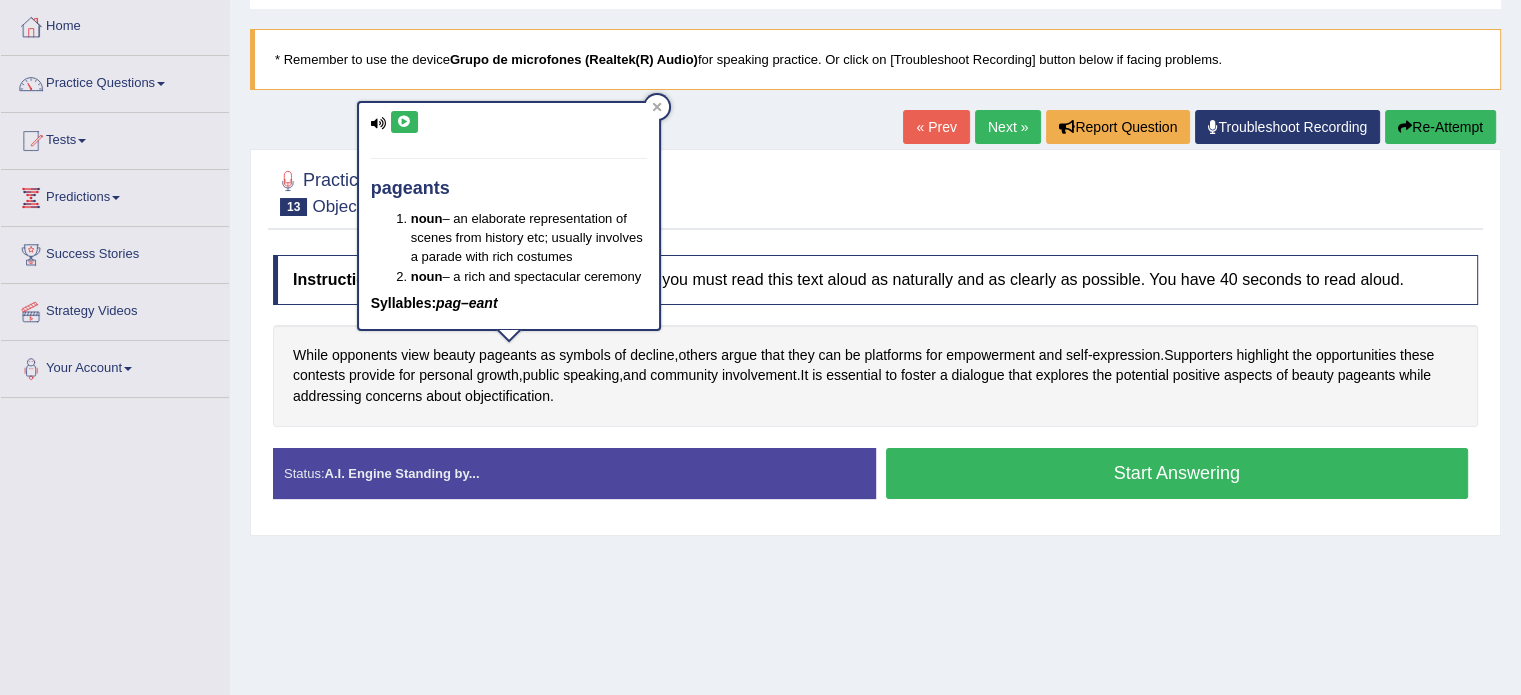 click at bounding box center (404, 122) 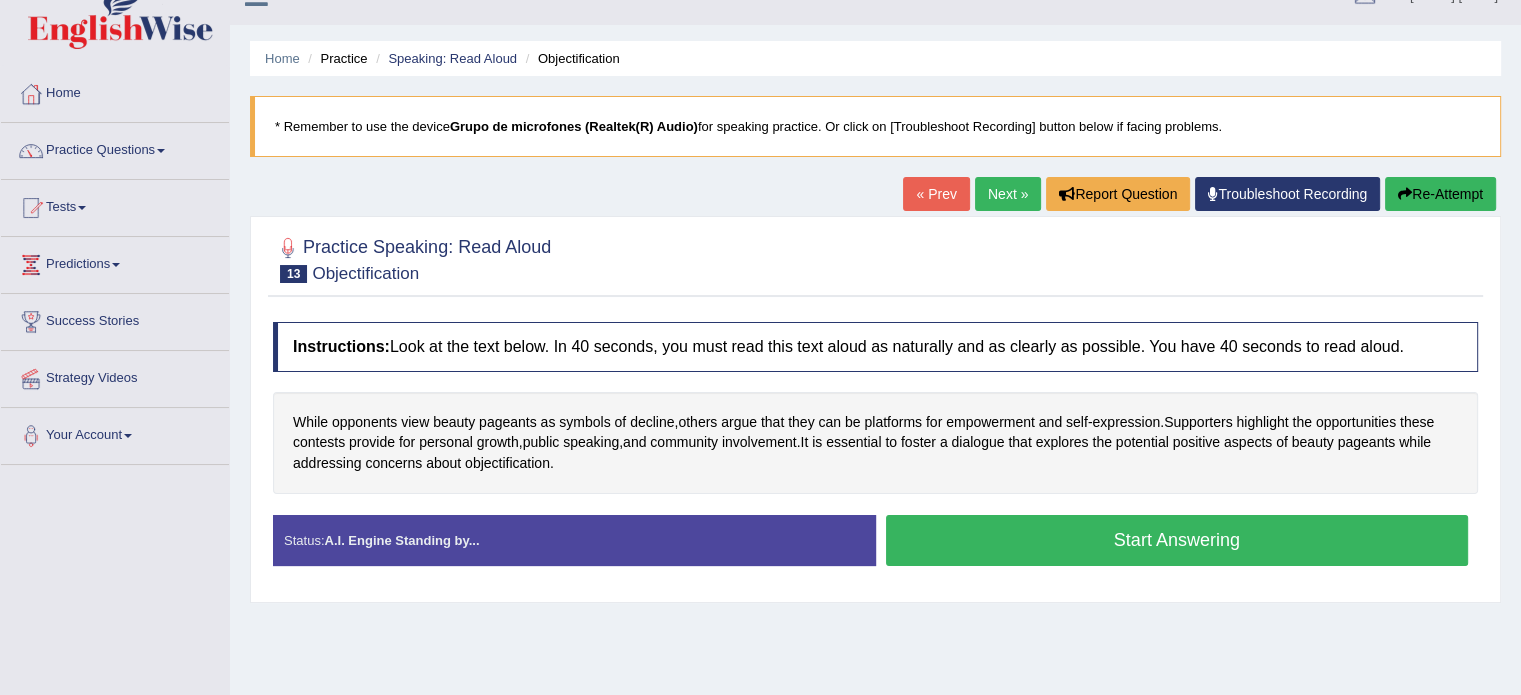 scroll, scrollTop: 0, scrollLeft: 0, axis: both 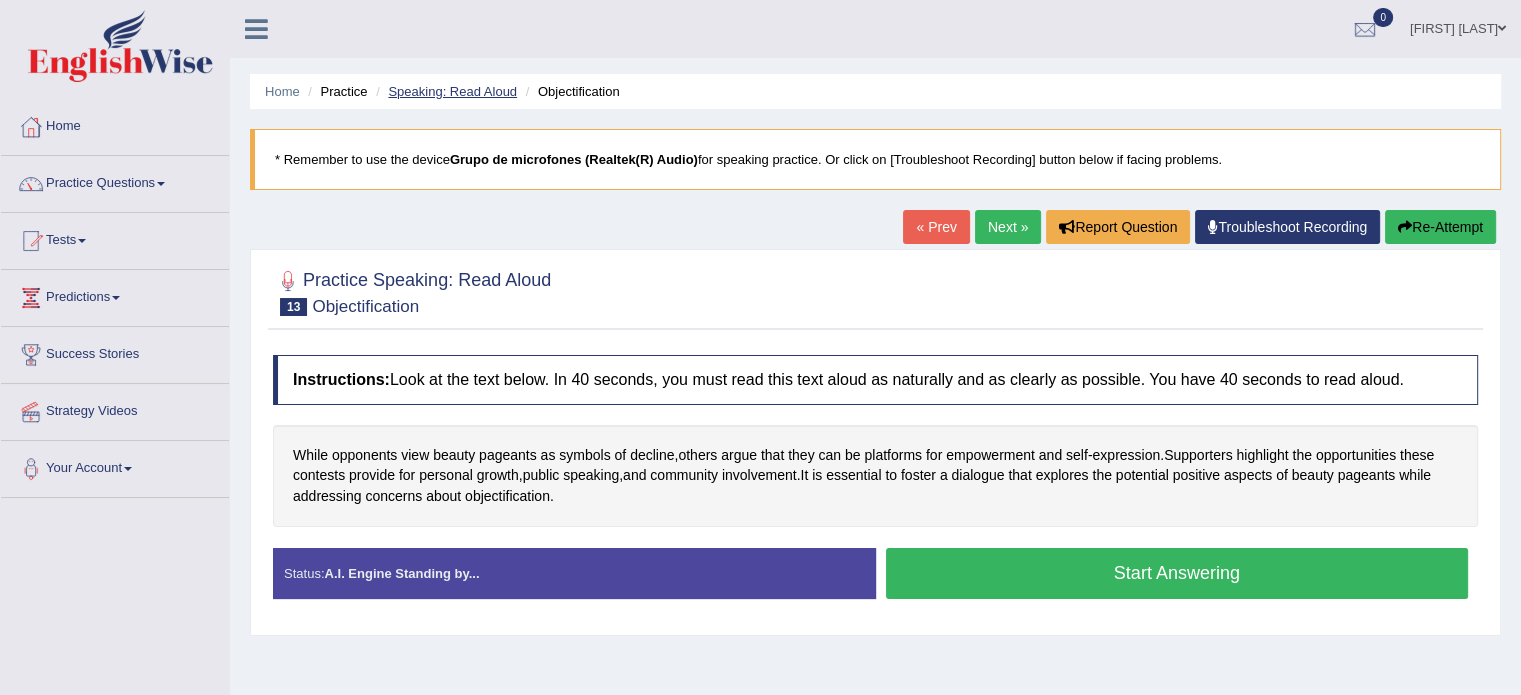 click on "Speaking: Read Aloud" at bounding box center [452, 91] 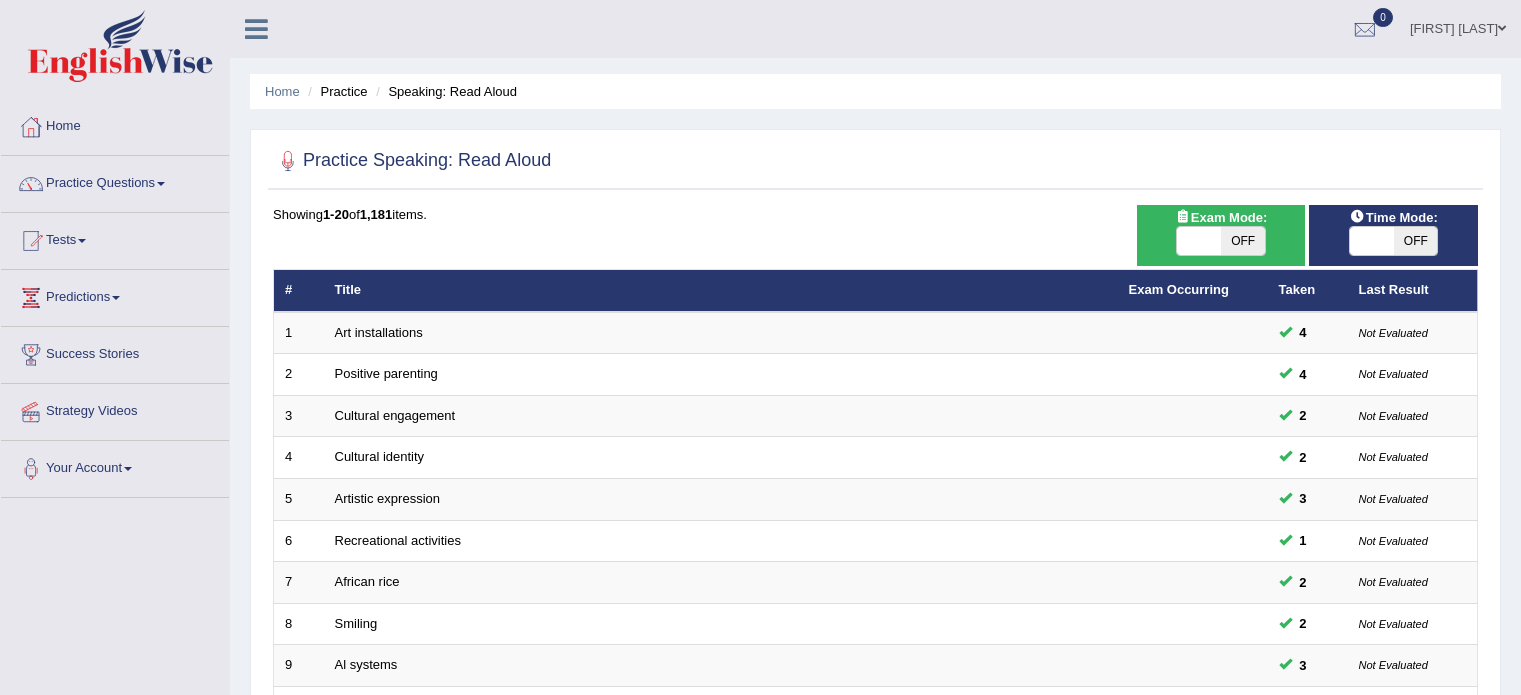 scroll, scrollTop: 0, scrollLeft: 0, axis: both 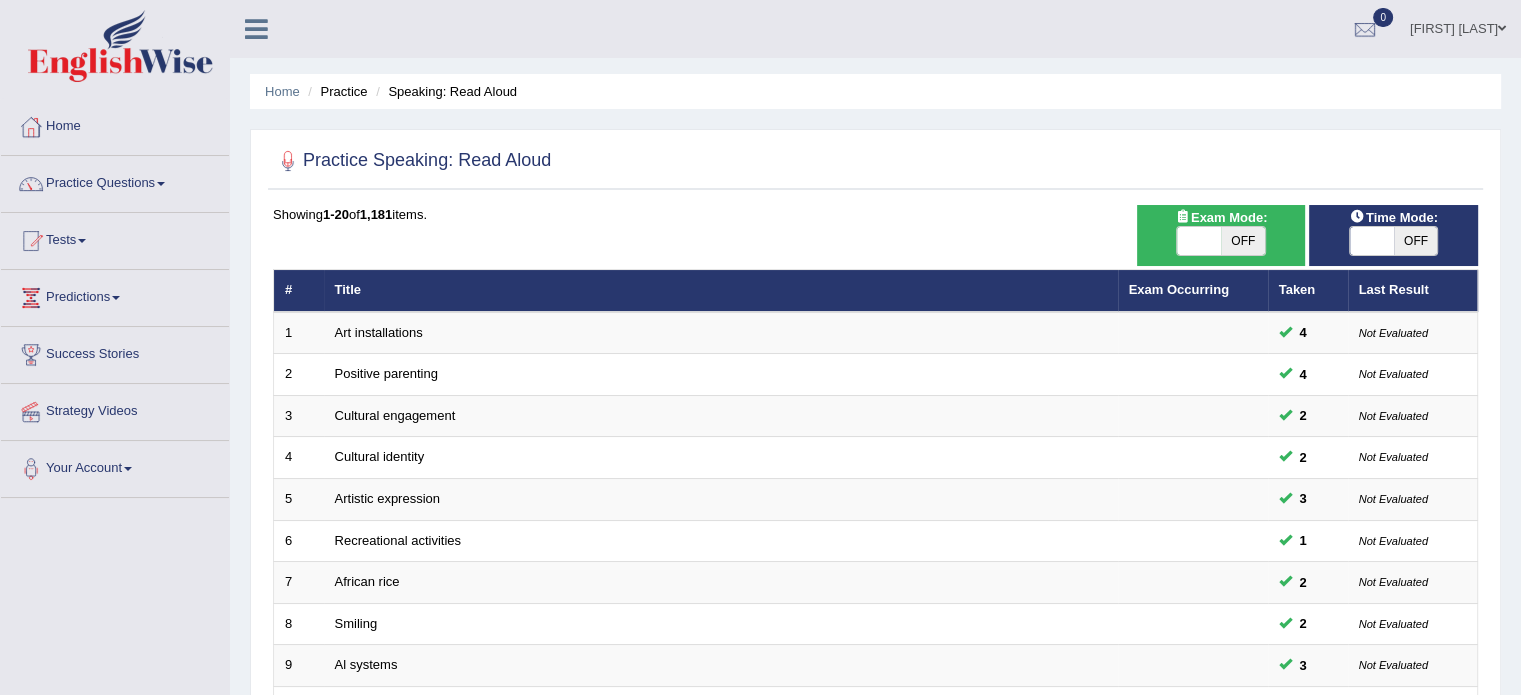 click on "OFF" at bounding box center (1416, 241) 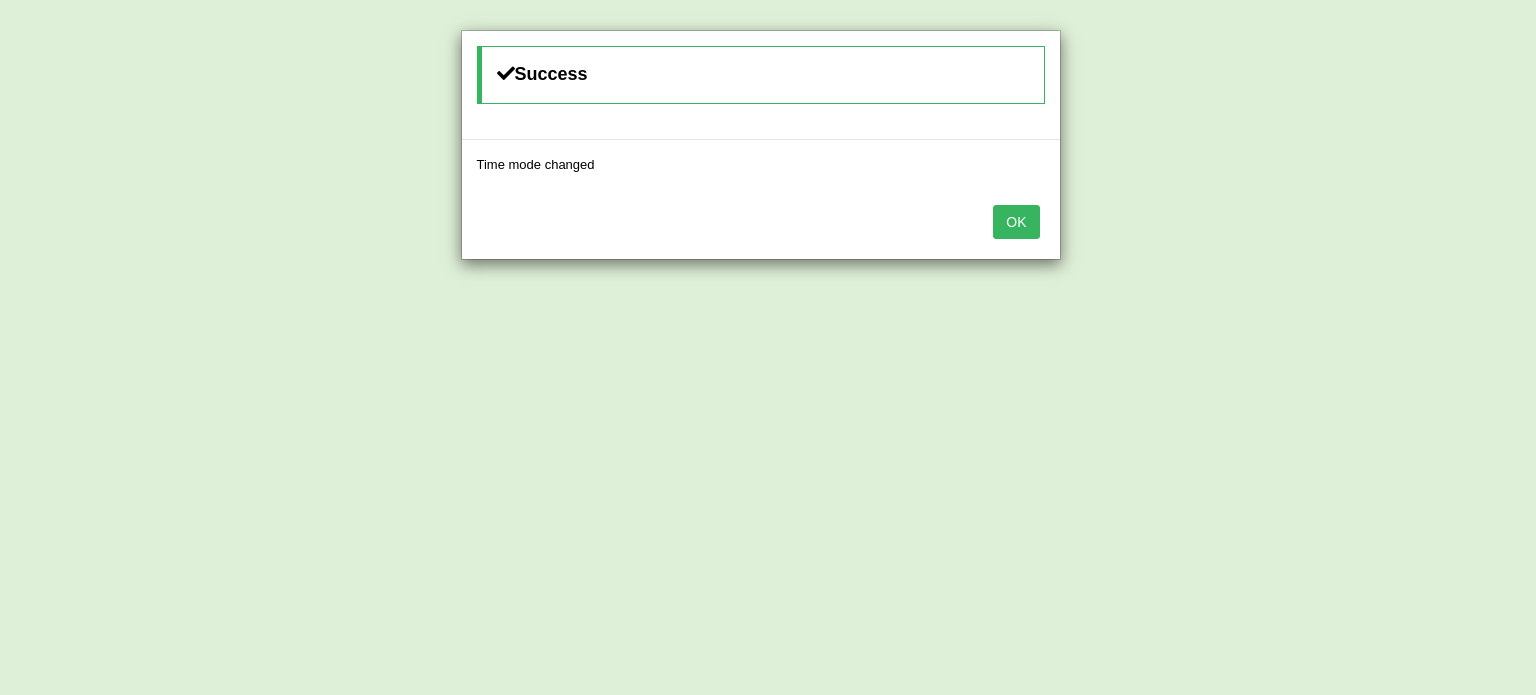 click on "OK" at bounding box center (1016, 222) 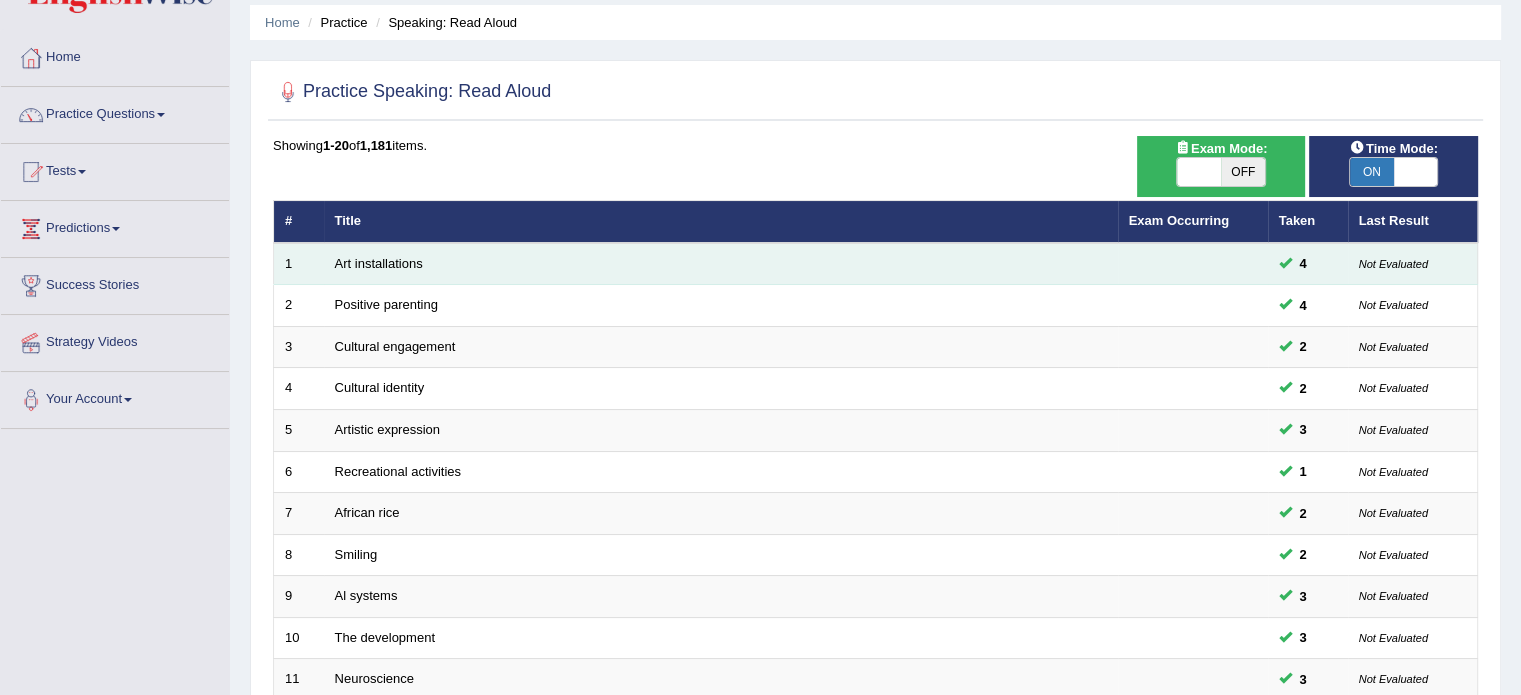 scroll, scrollTop: 400, scrollLeft: 0, axis: vertical 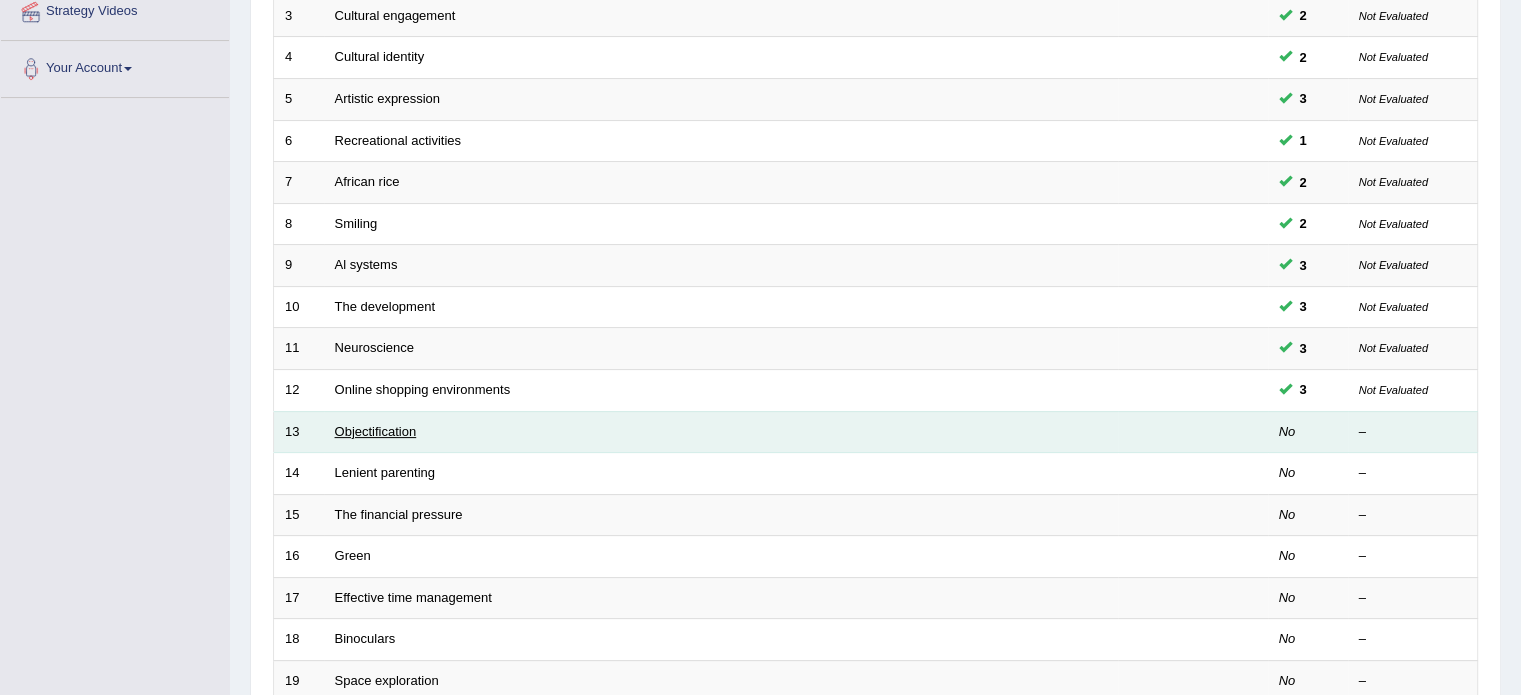 click on "Objectification" at bounding box center [376, 431] 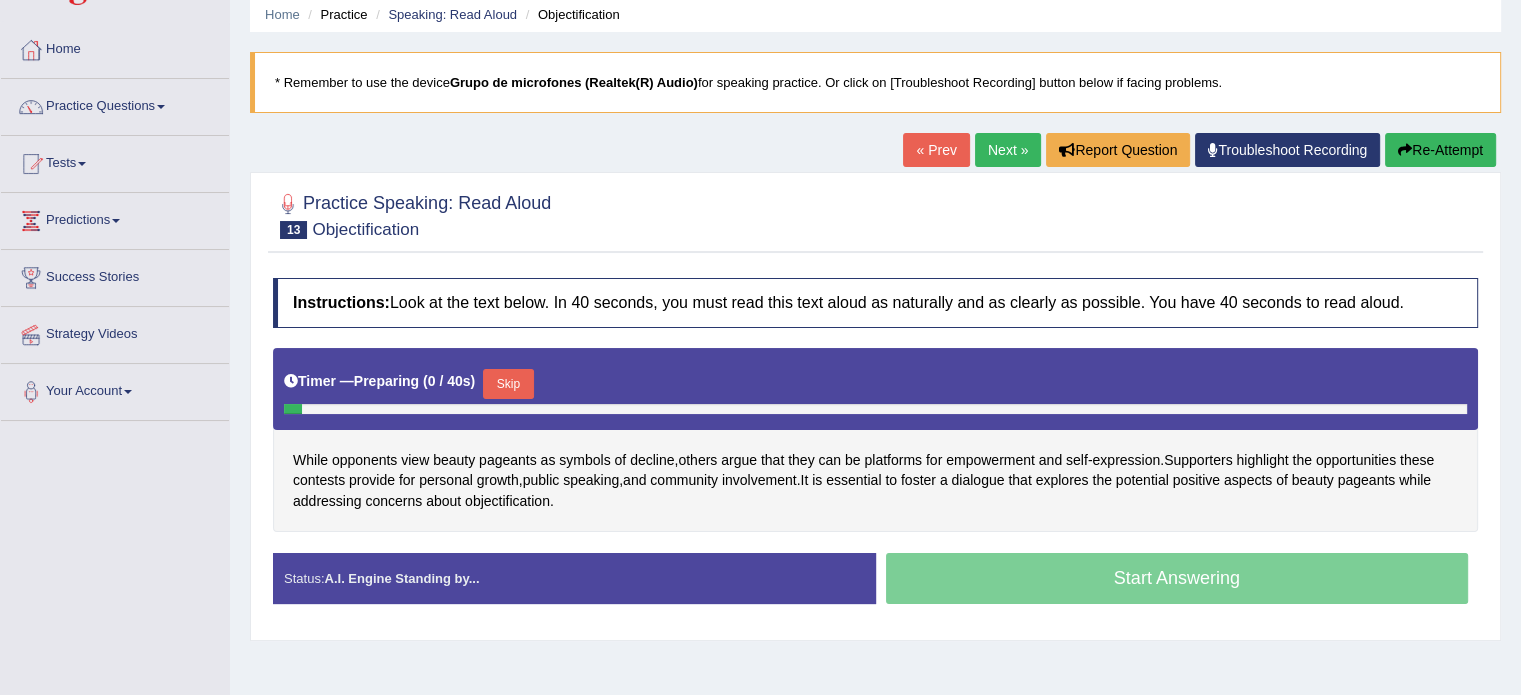 scroll, scrollTop: 115, scrollLeft: 0, axis: vertical 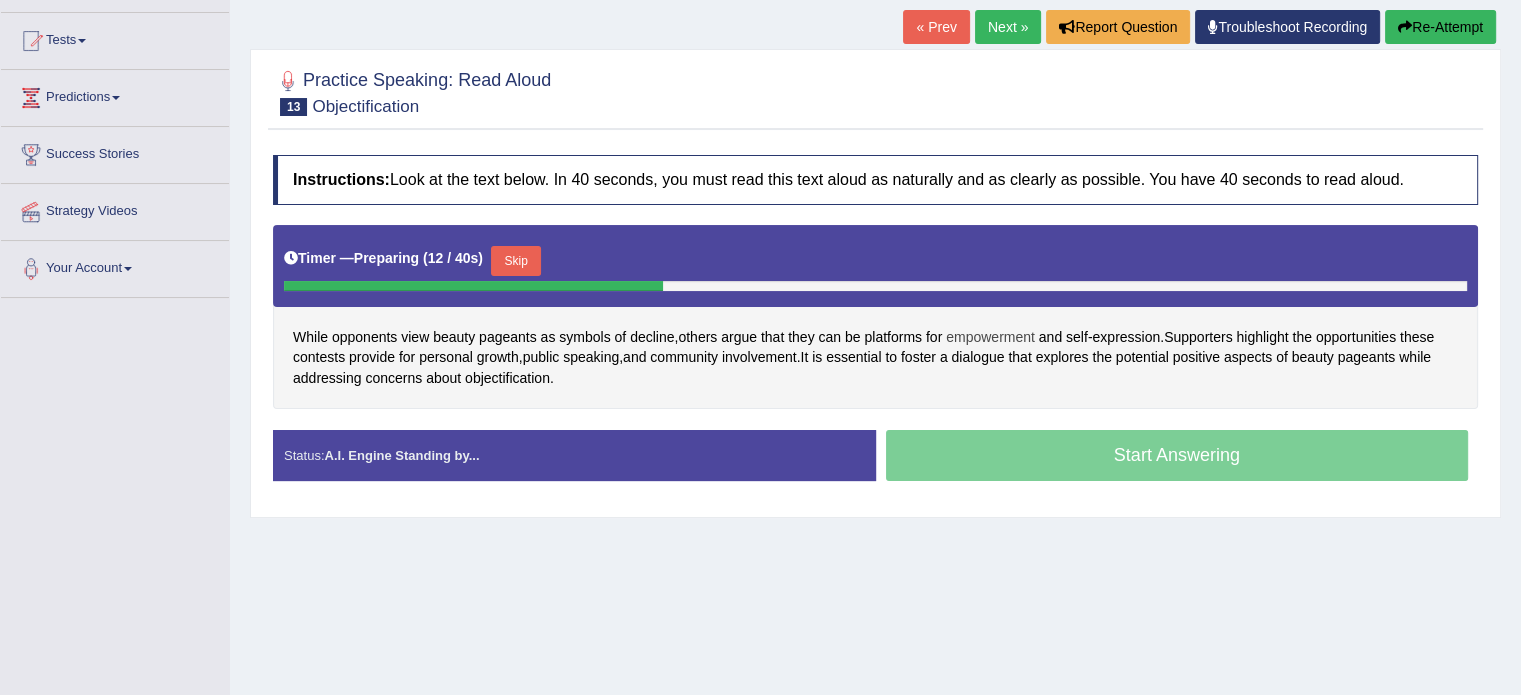 click on "empowerment" at bounding box center [990, 337] 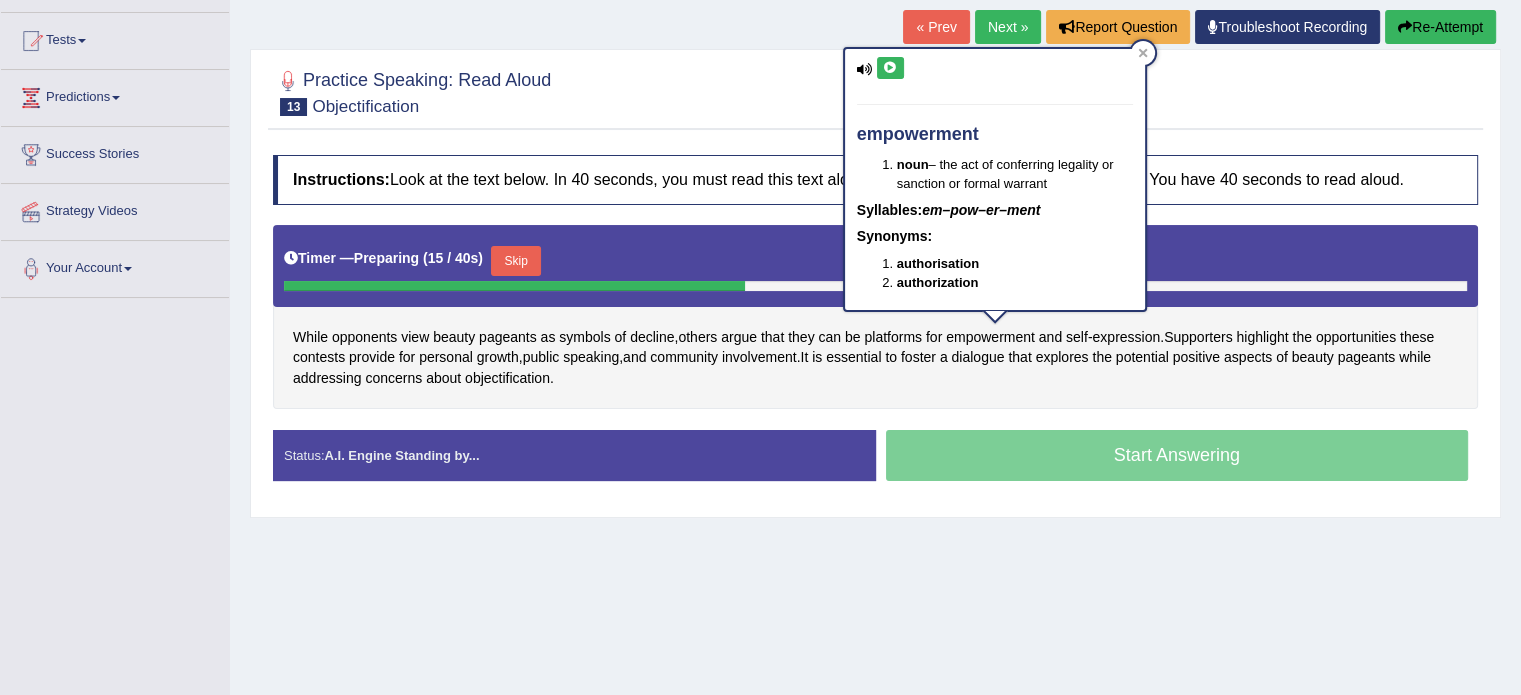 click at bounding box center [890, 68] 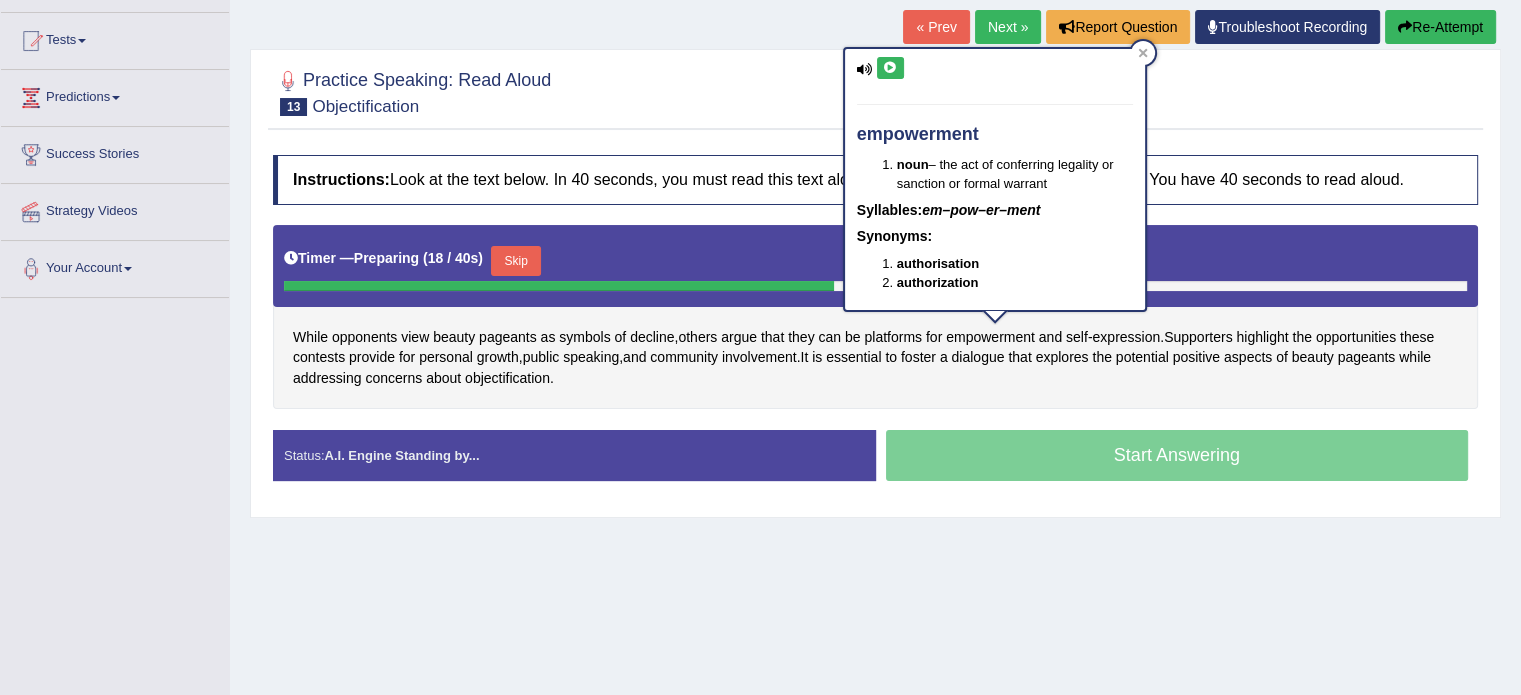 click on "While   opponents   view   beauty   pageants   as   symbols   of   decline ,  others   argue   that   they   can   be   platforms   for   empowerment   and   self - expression .  Supporters   highlight   the   opportunities   these   contests   provide   for   personal   growth ,  public   speaking ,  and   community   involvement .  It   is   essential   to   foster   a   dialogue   that   explores   the   potential   positive   aspects   of   beauty   pageants   while   addressing   concerns   about   objectification ." at bounding box center [875, 317] 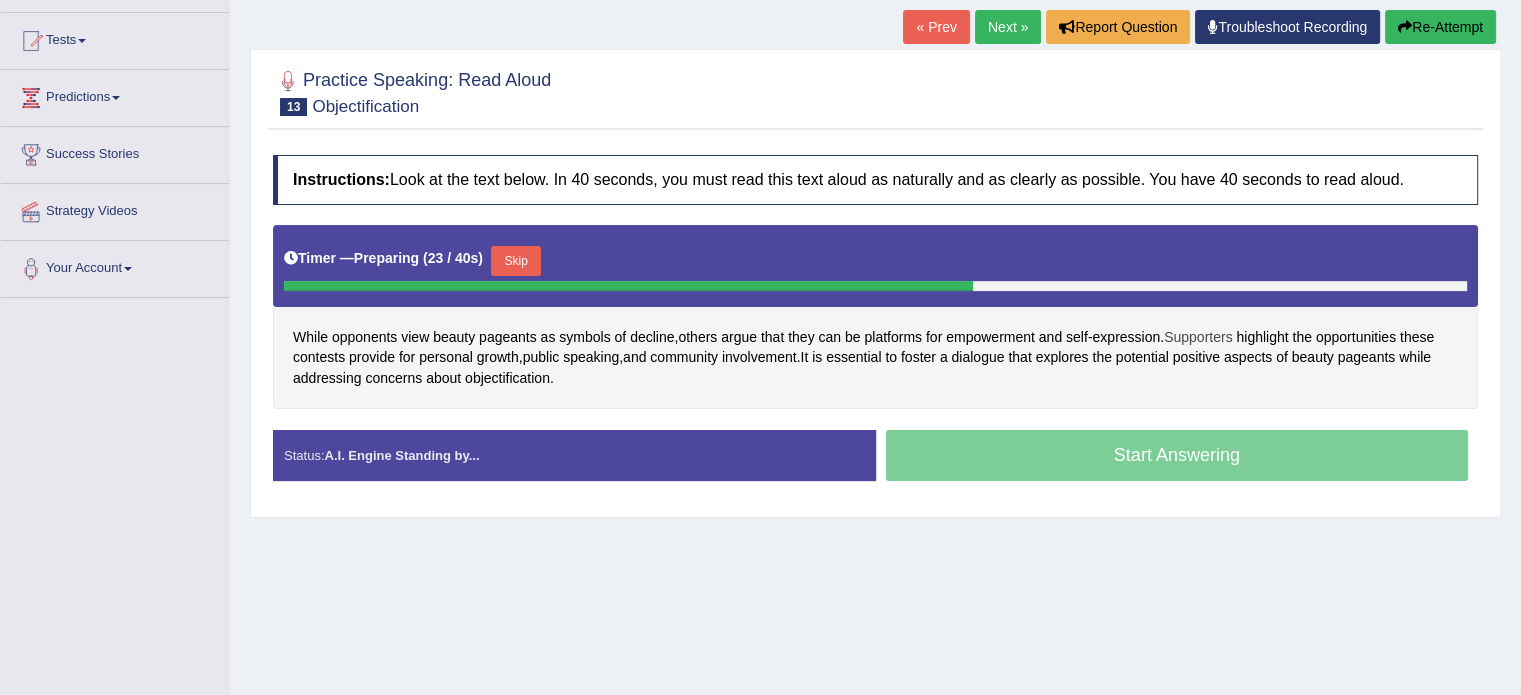 click on "Supporters" at bounding box center [1198, 337] 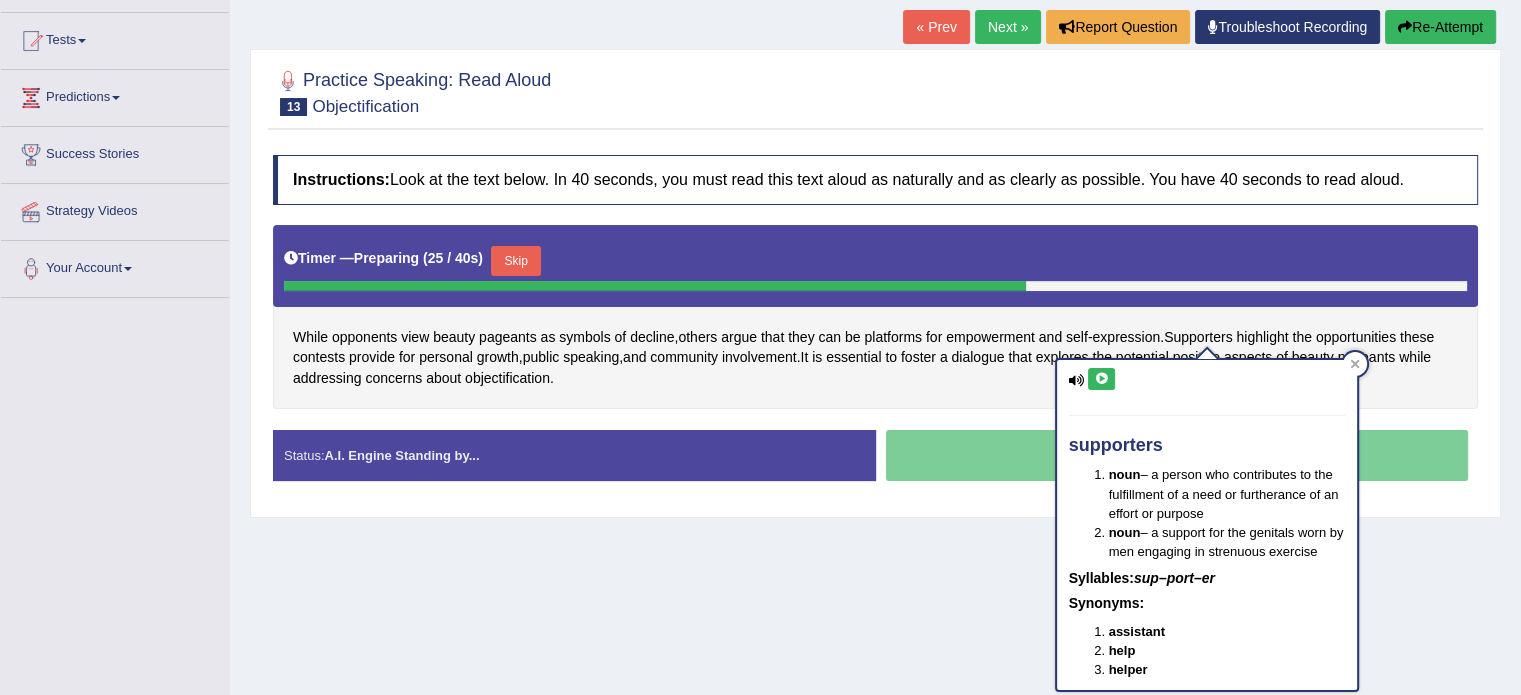 click at bounding box center (1101, 379) 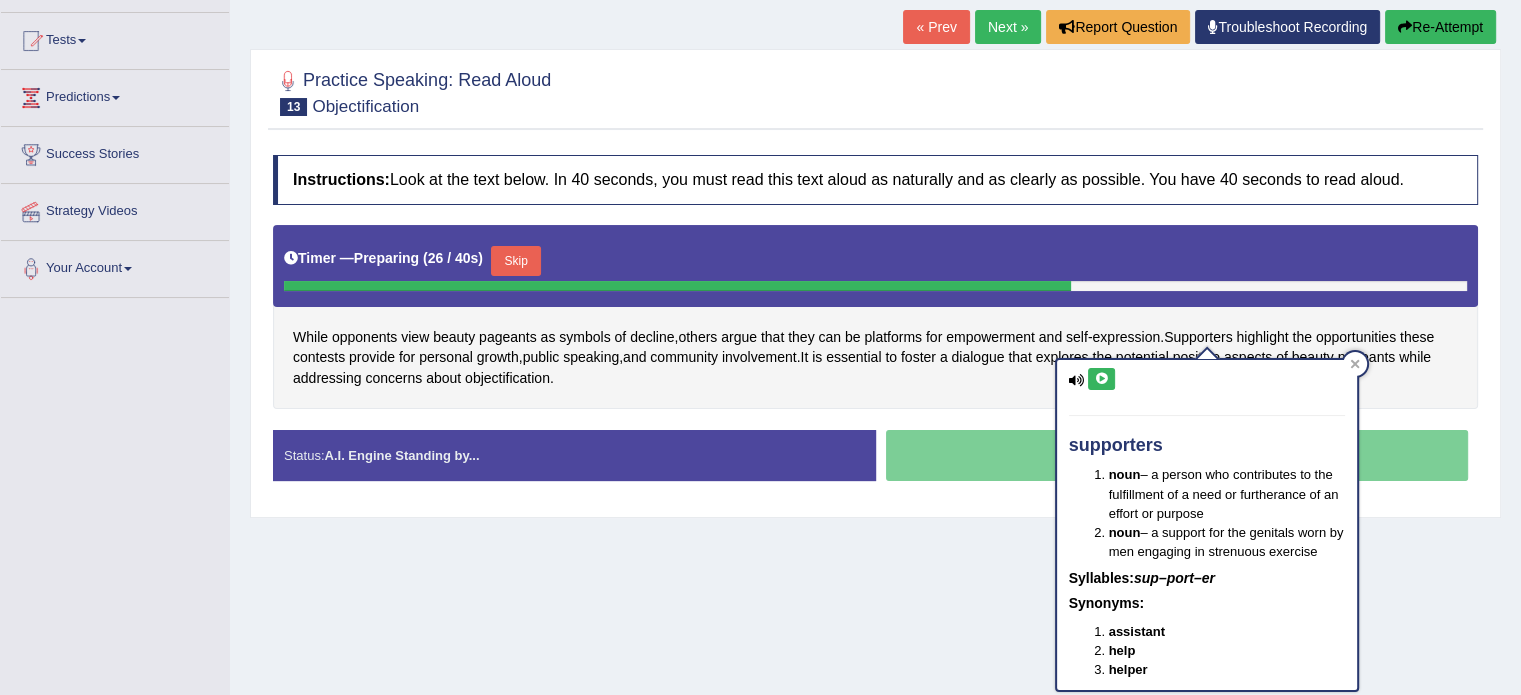 click on "While   opponents   view   beauty   pageants   as   symbols   of   decline ,  others   argue   that   they   can   be   platforms   for   empowerment   and   self - expression .  Supporters   highlight   the   opportunities   these   contests   provide   for   personal   growth ,  public   speaking ,  and   community   involvement .  It   is   essential   to   foster   a   dialogue   that   explores   the   potential   positive   aspects   of   beauty   pageants   while   addressing   concerns   about   objectification ." at bounding box center [875, 317] 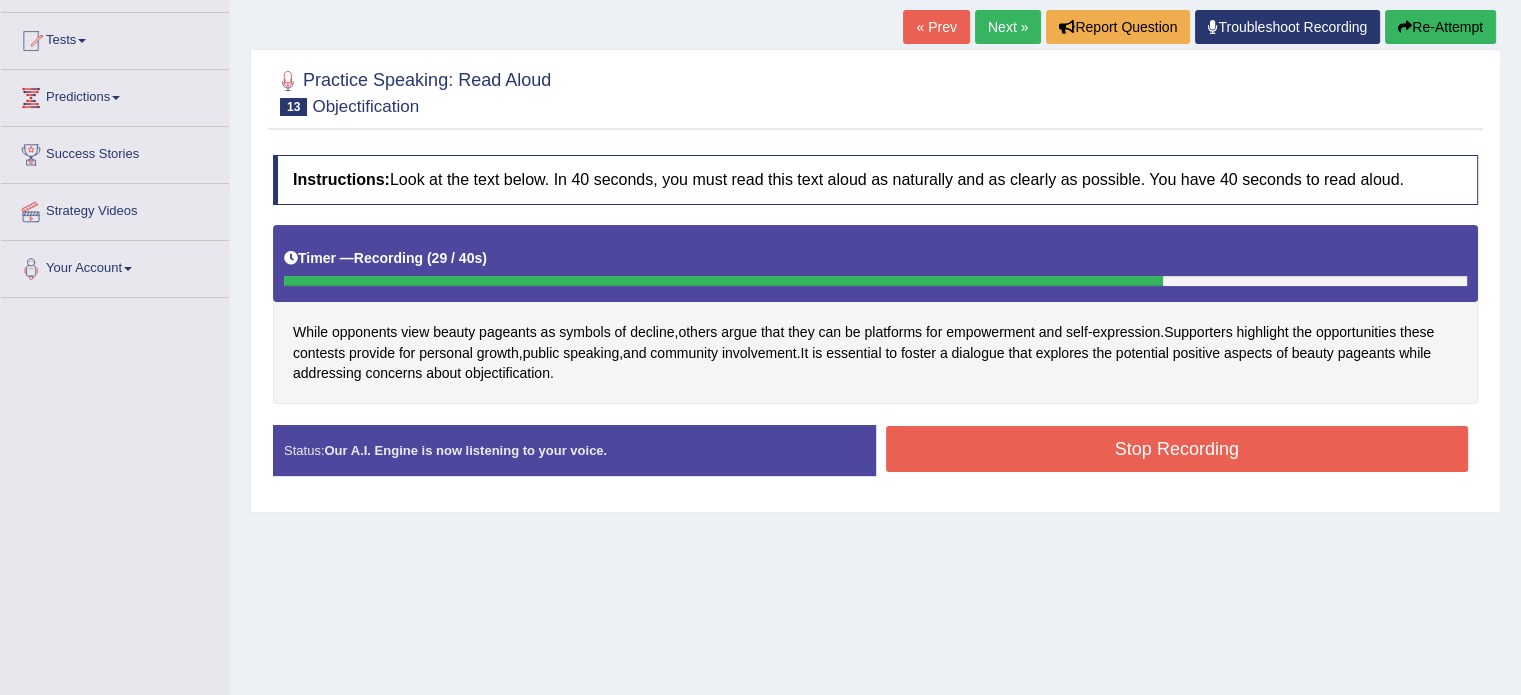 click on "Stop Recording" at bounding box center (1177, 449) 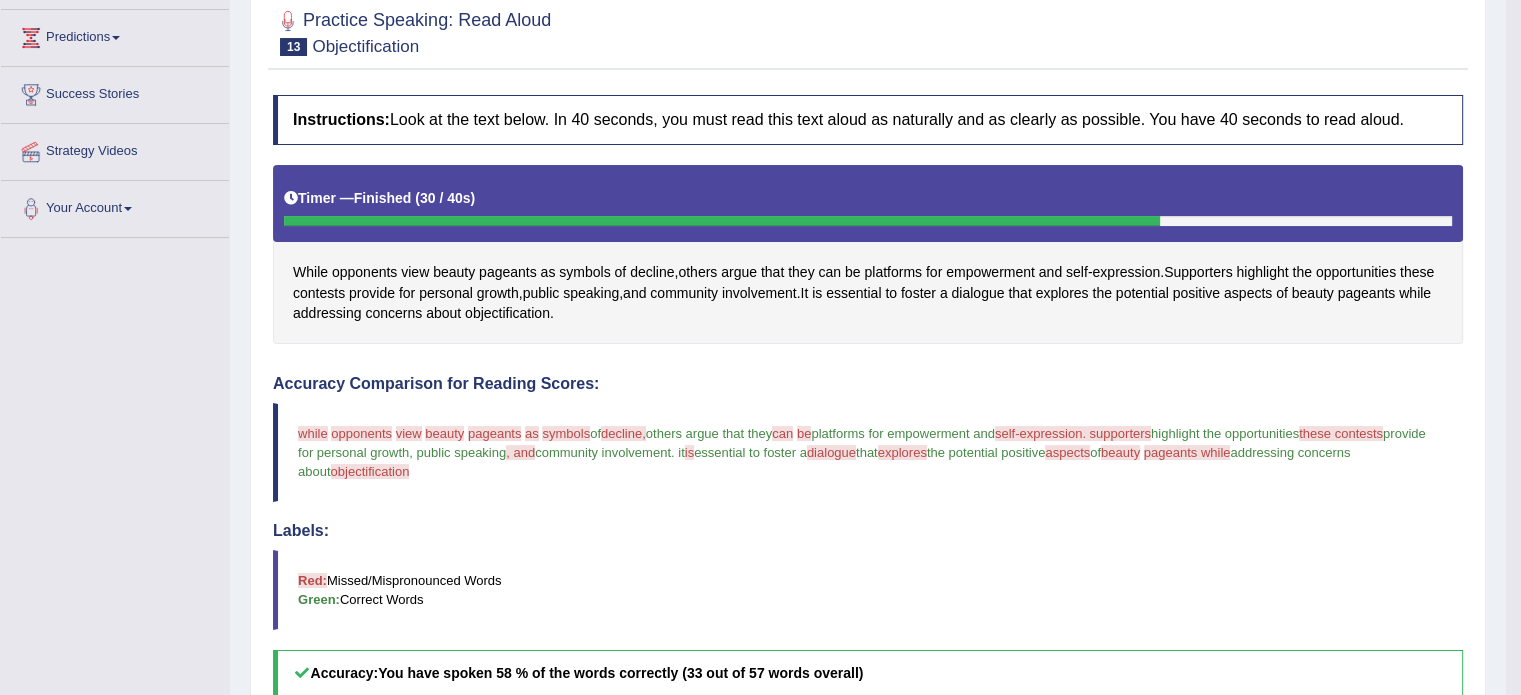 scroll, scrollTop: 200, scrollLeft: 0, axis: vertical 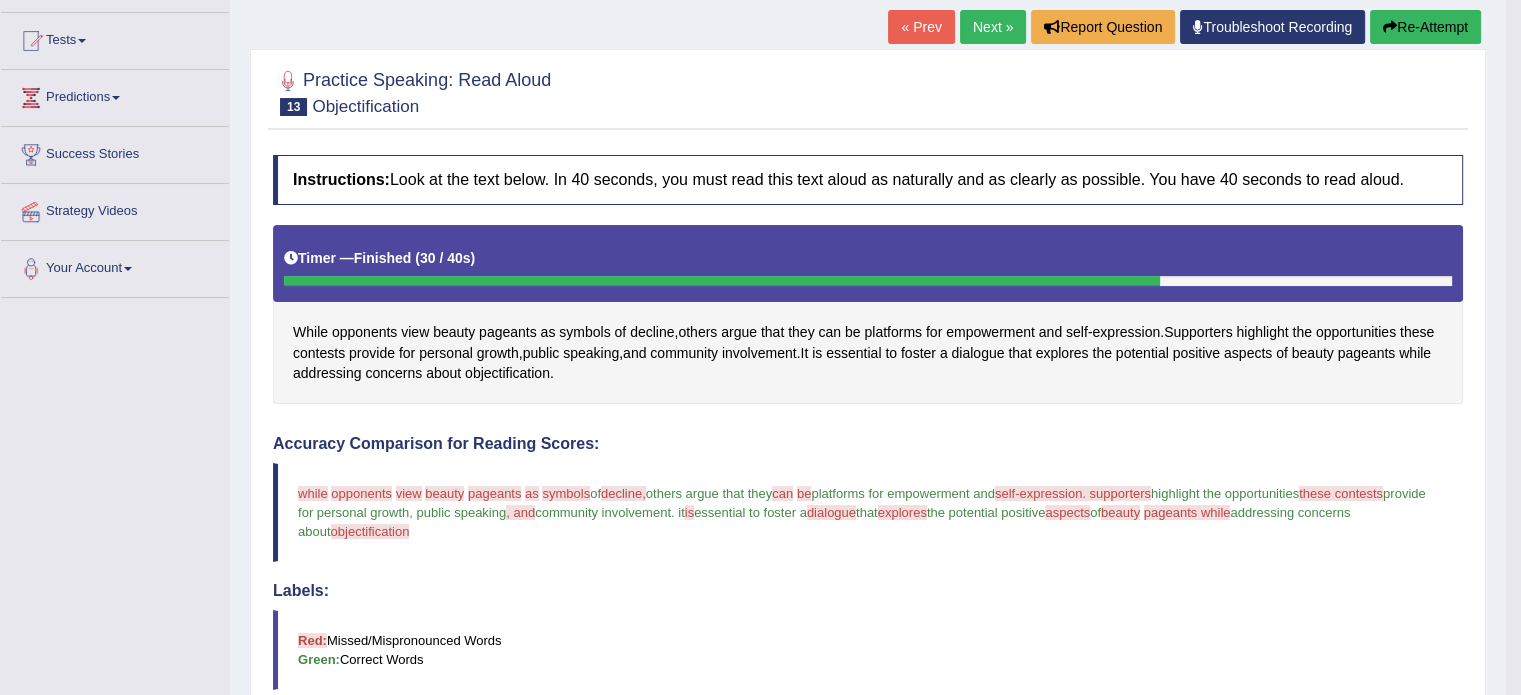click on "Re-Attempt" at bounding box center [1425, 27] 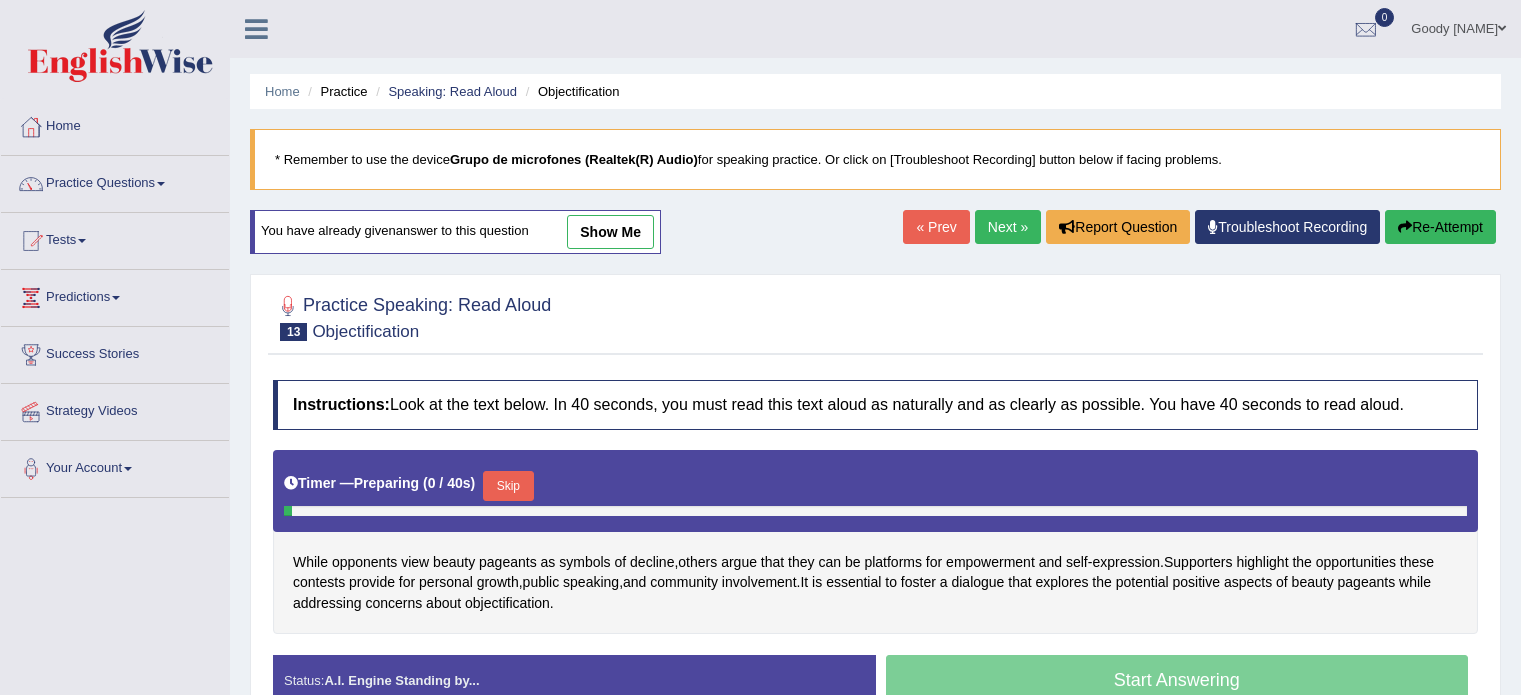 scroll, scrollTop: 300, scrollLeft: 0, axis: vertical 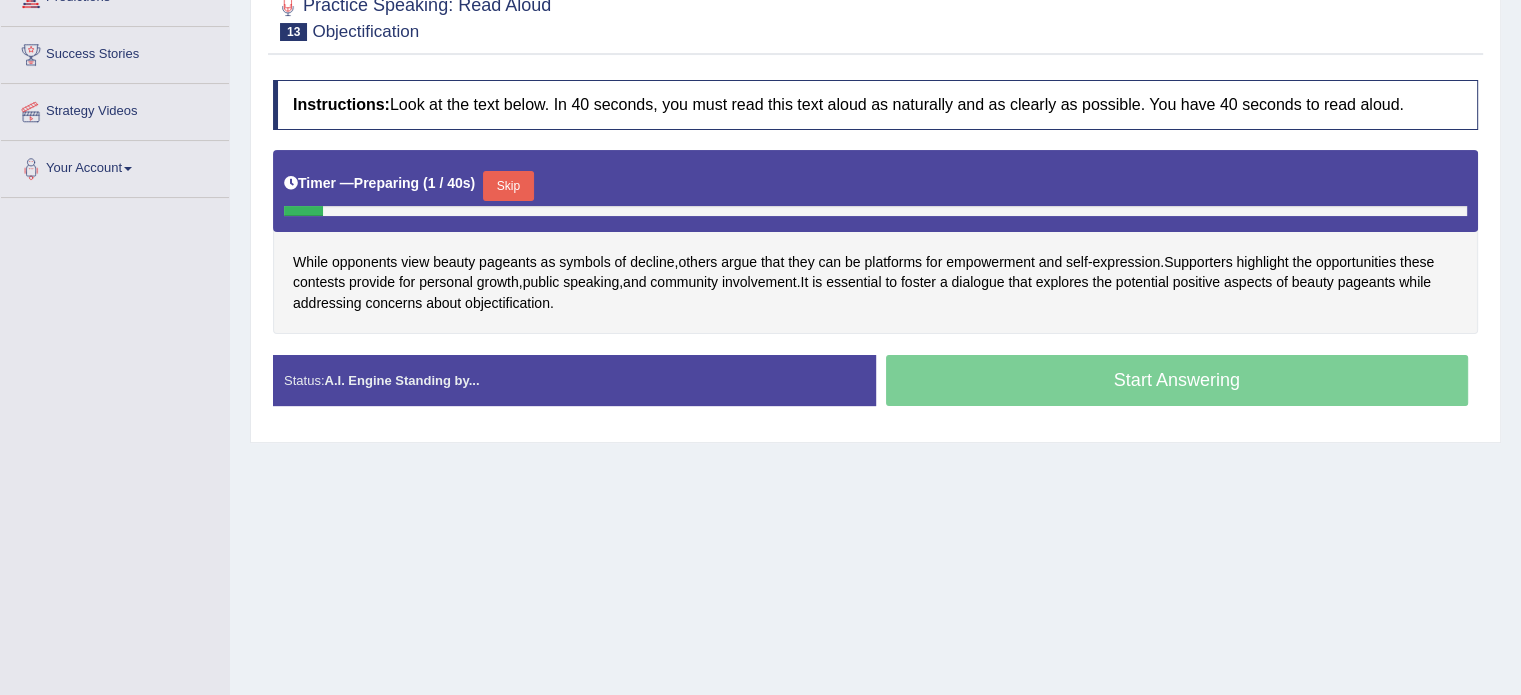 click on "Skip" at bounding box center (508, 186) 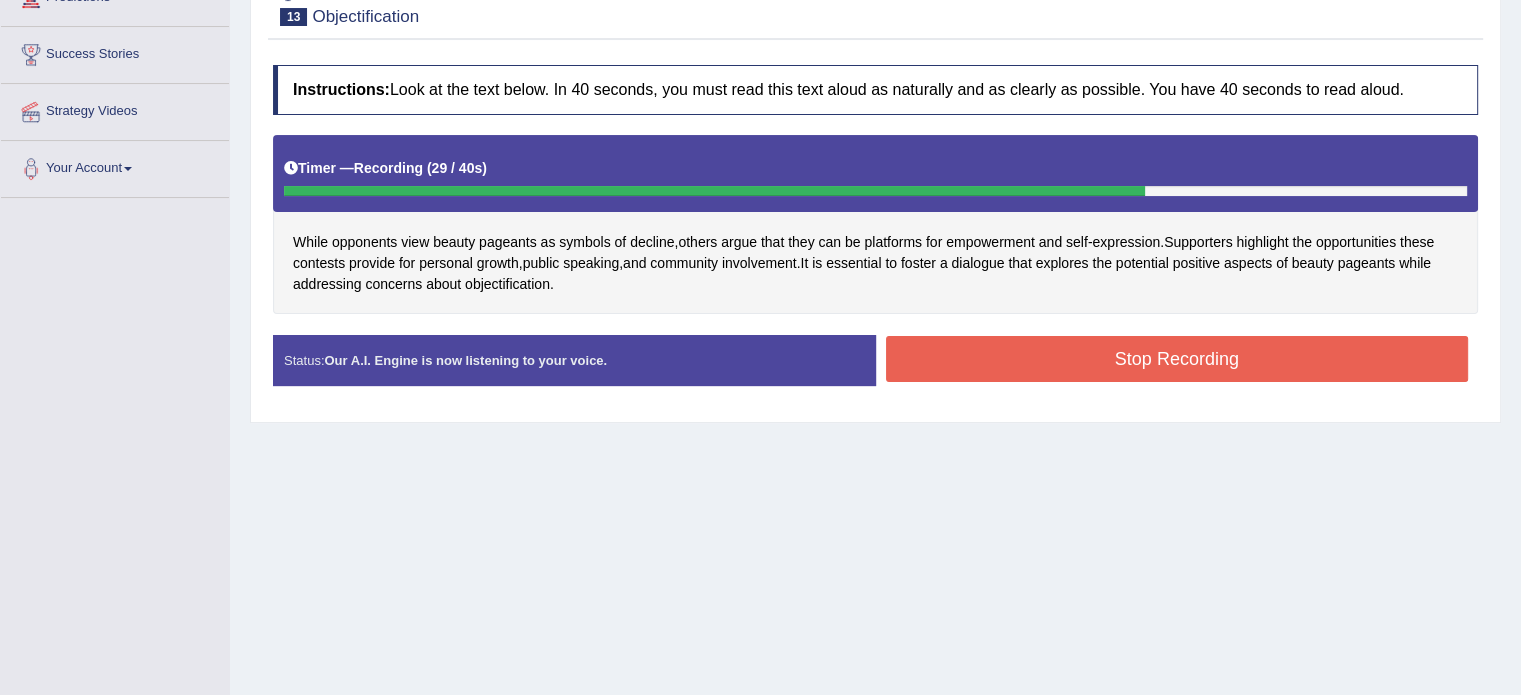 drag, startPoint x: 970, startPoint y: 358, endPoint x: 959, endPoint y: 367, distance: 14.21267 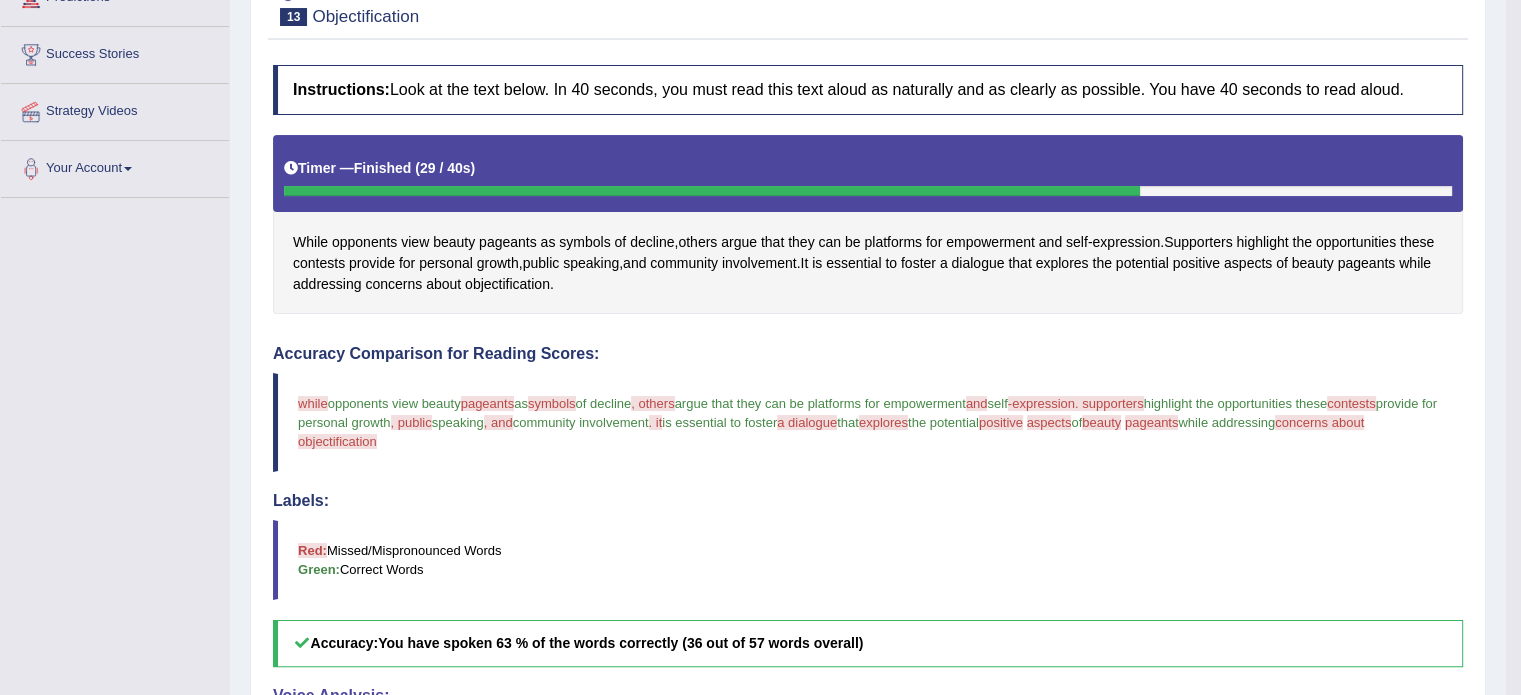 scroll, scrollTop: 200, scrollLeft: 0, axis: vertical 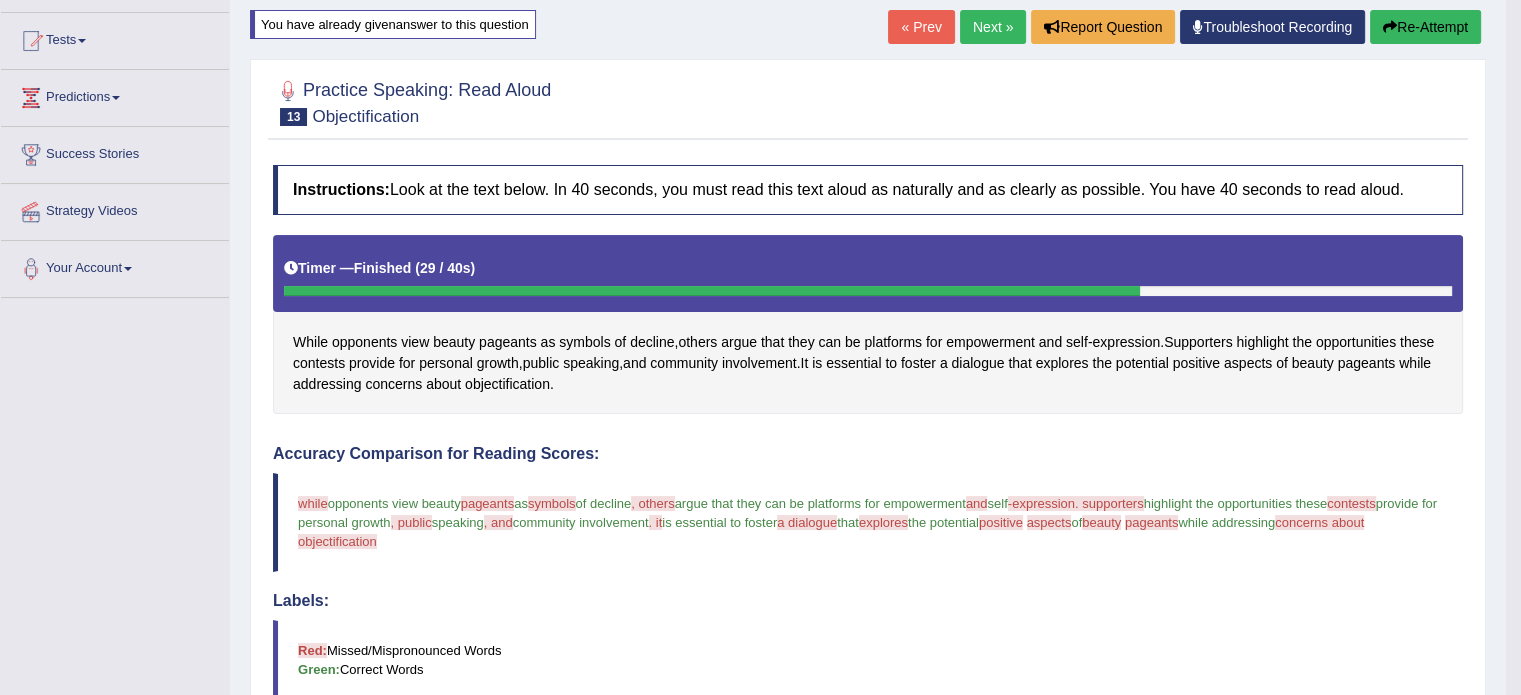 click on "Re-Attempt" at bounding box center [1425, 27] 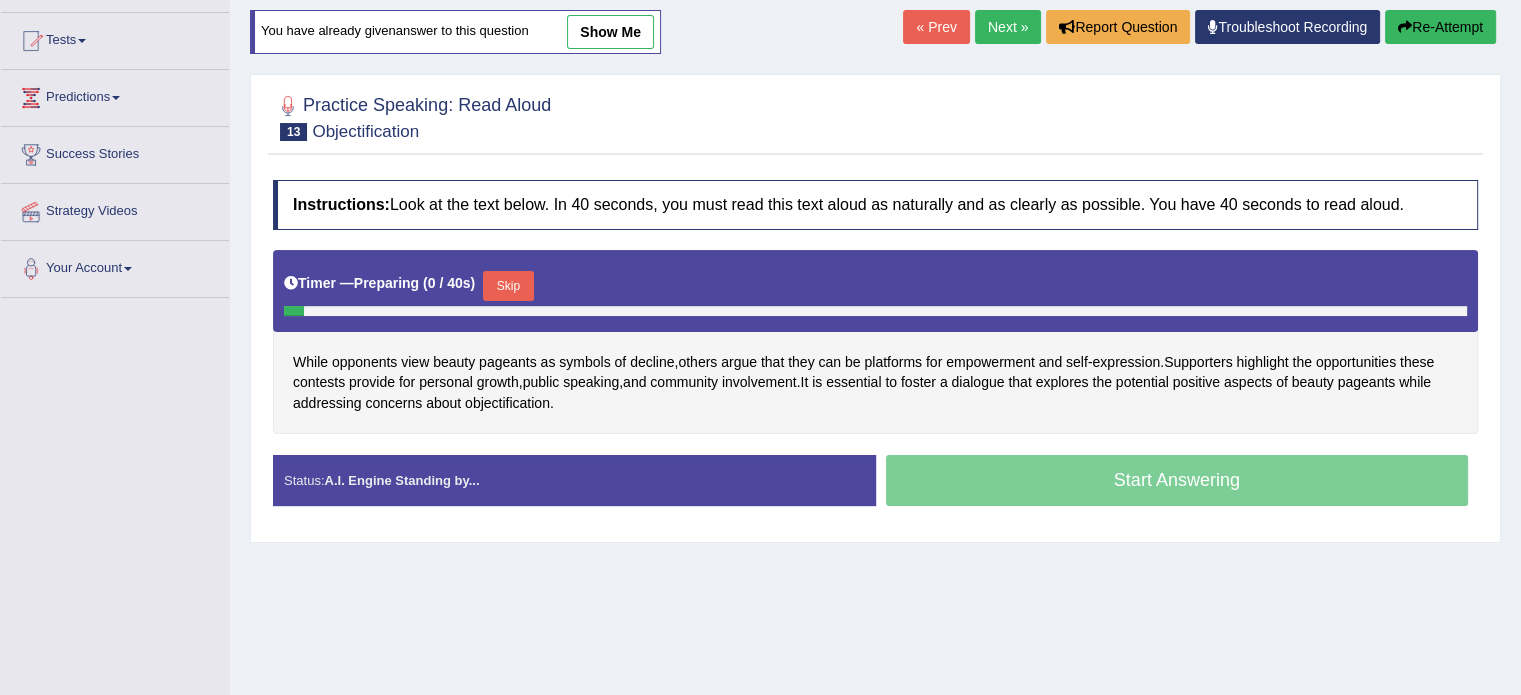 click on "Skip" at bounding box center [508, 286] 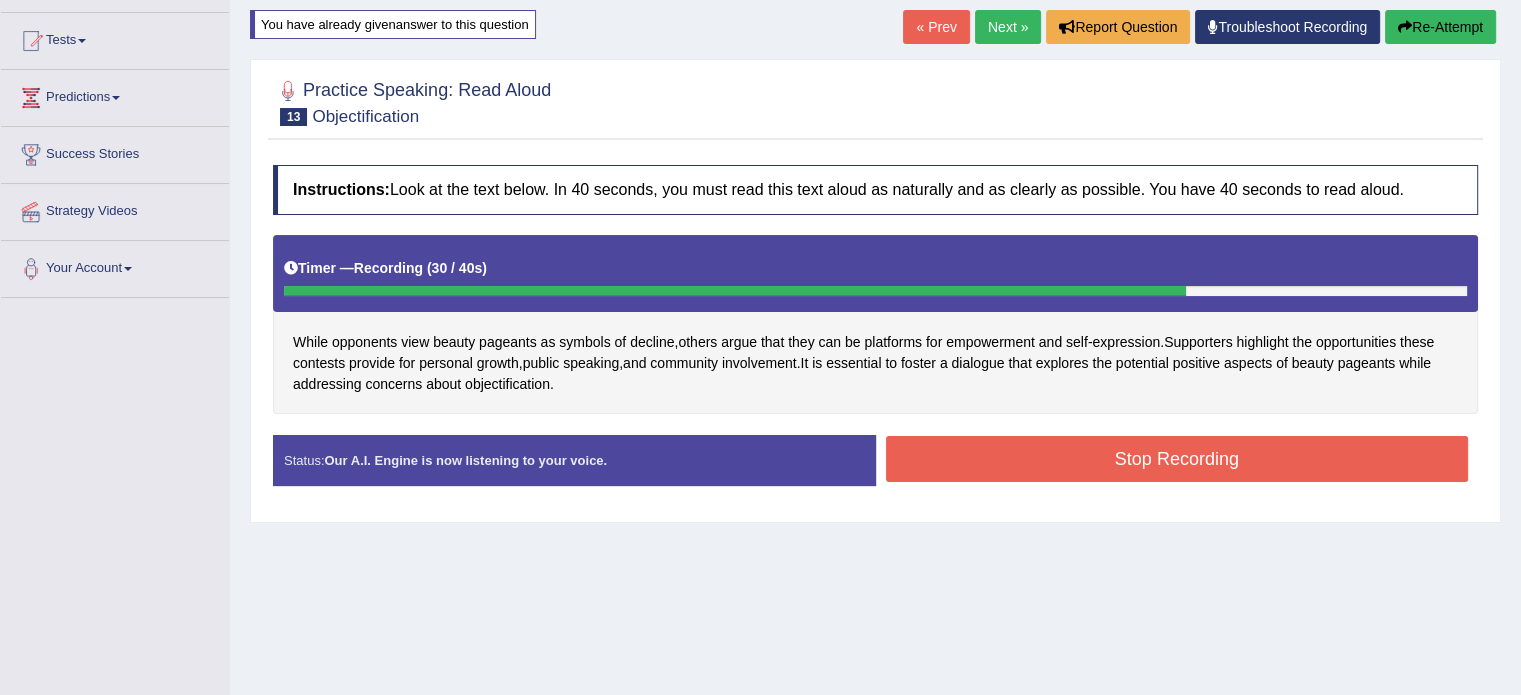 click on "Stop Recording" at bounding box center [1177, 459] 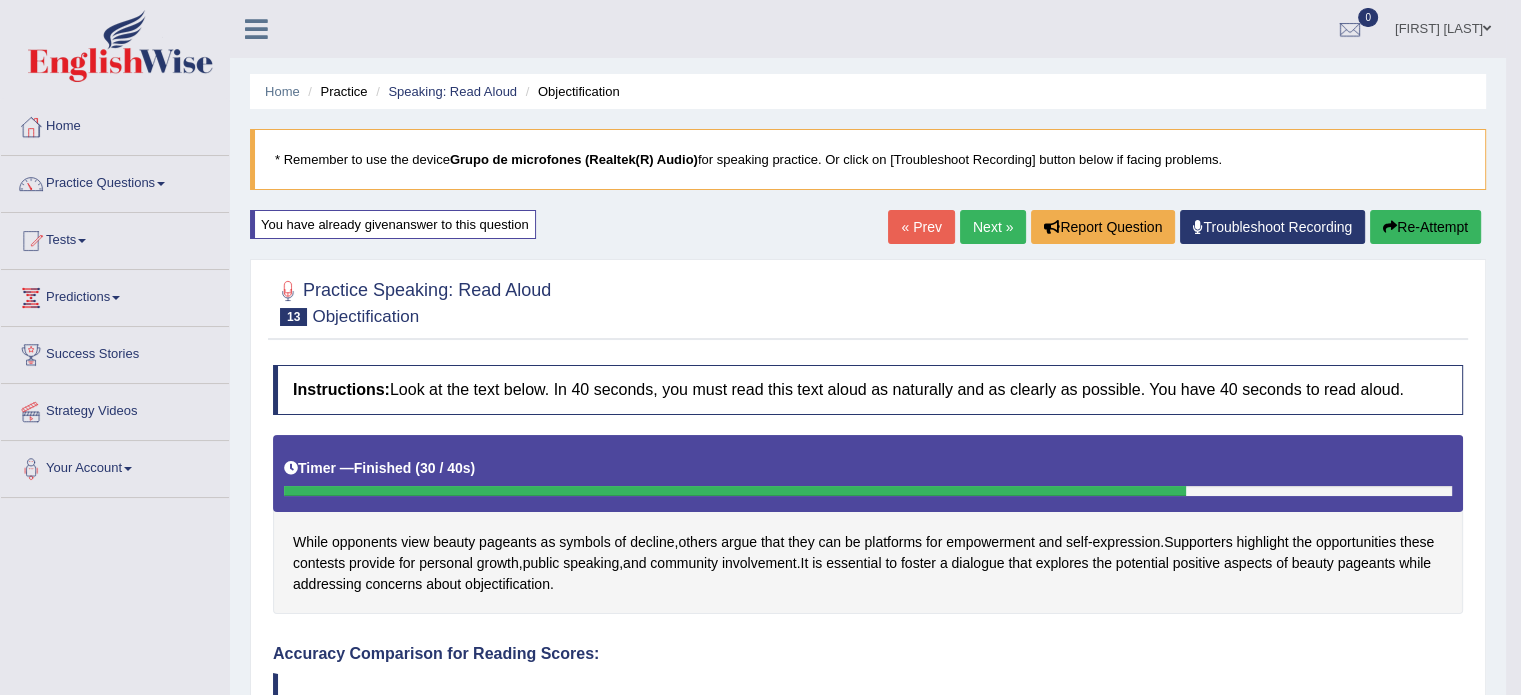 scroll, scrollTop: 0, scrollLeft: 0, axis: both 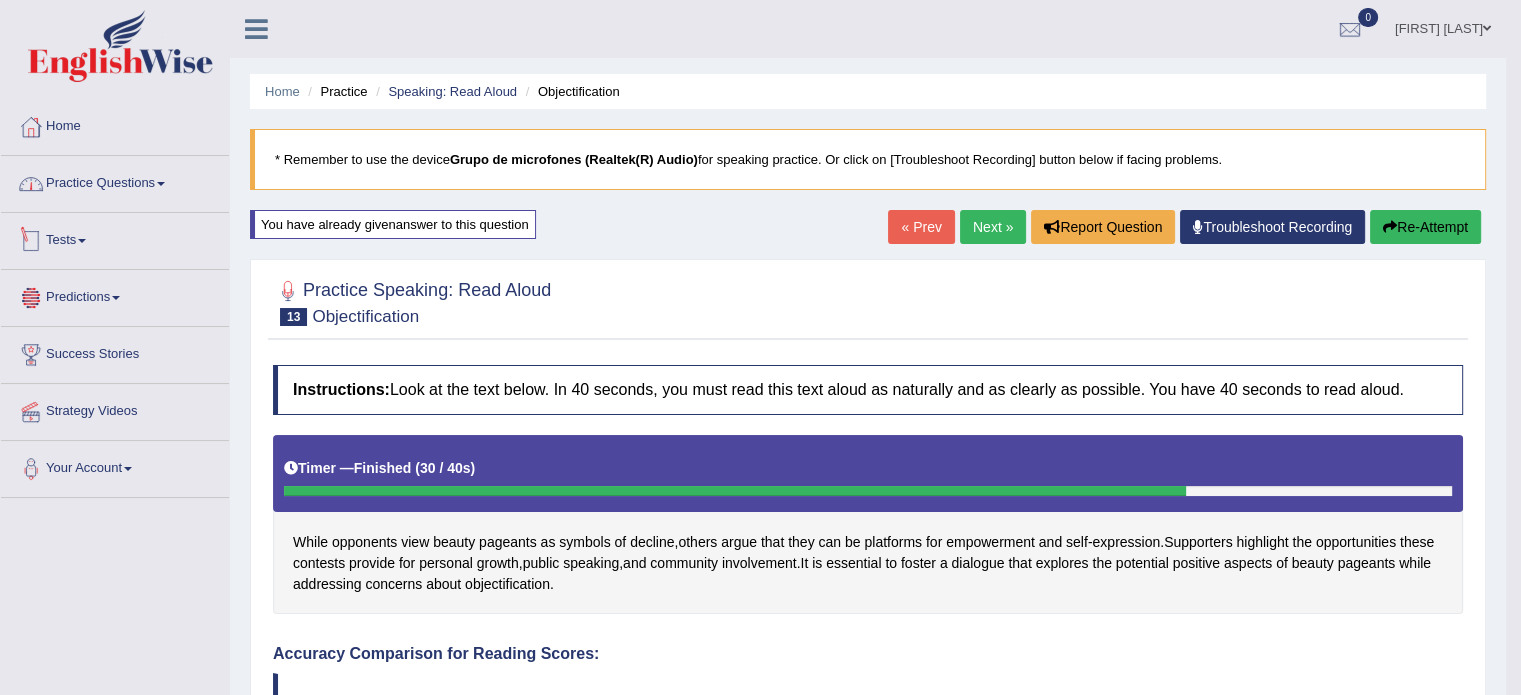 click on "Practice Questions" at bounding box center [115, 181] 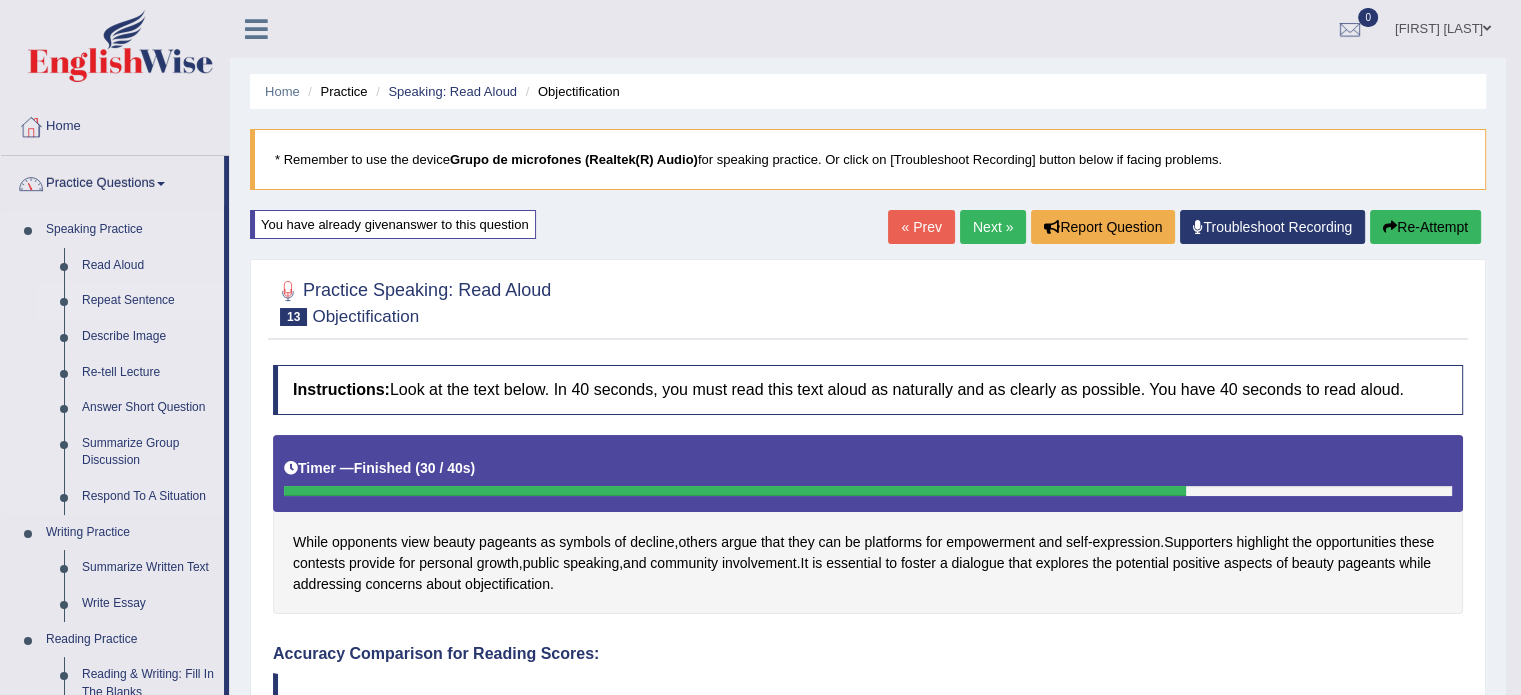 click on "Repeat Sentence" at bounding box center (148, 301) 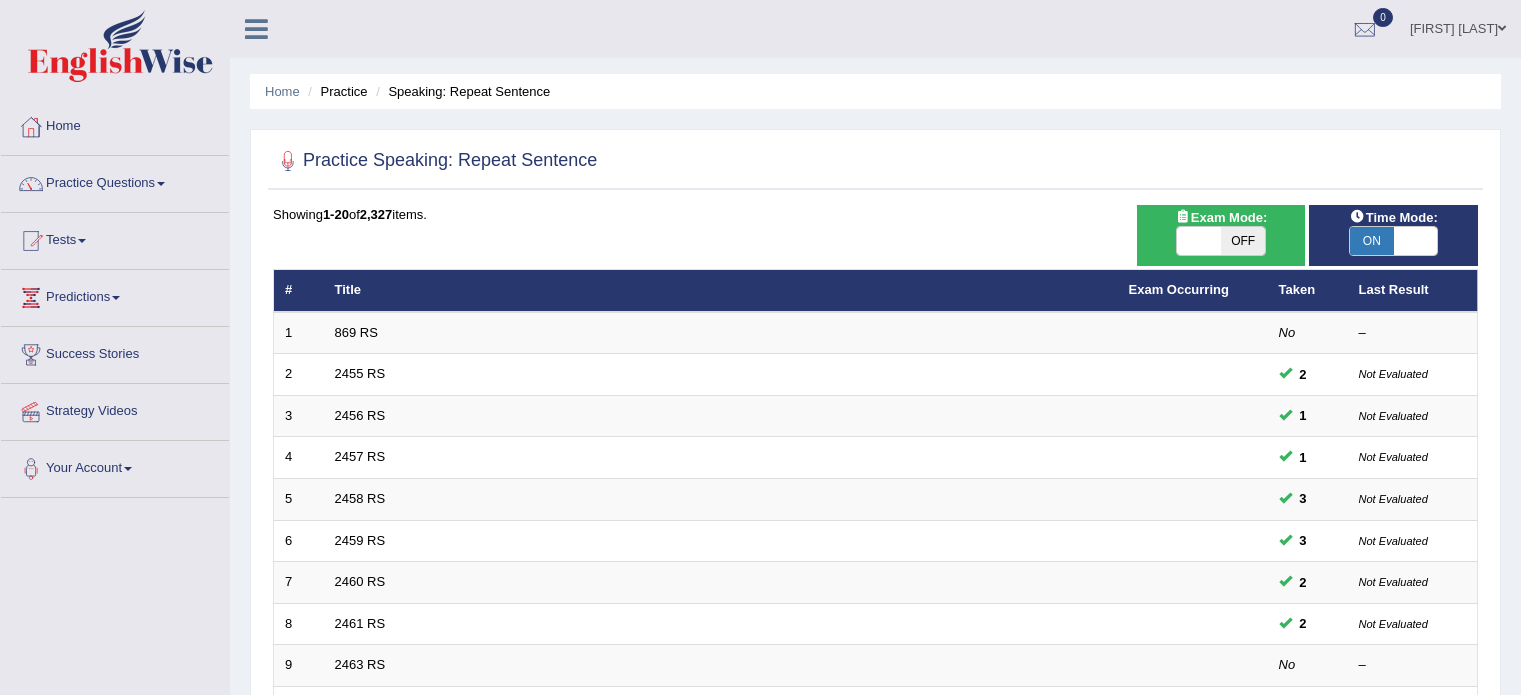 scroll, scrollTop: 100, scrollLeft: 0, axis: vertical 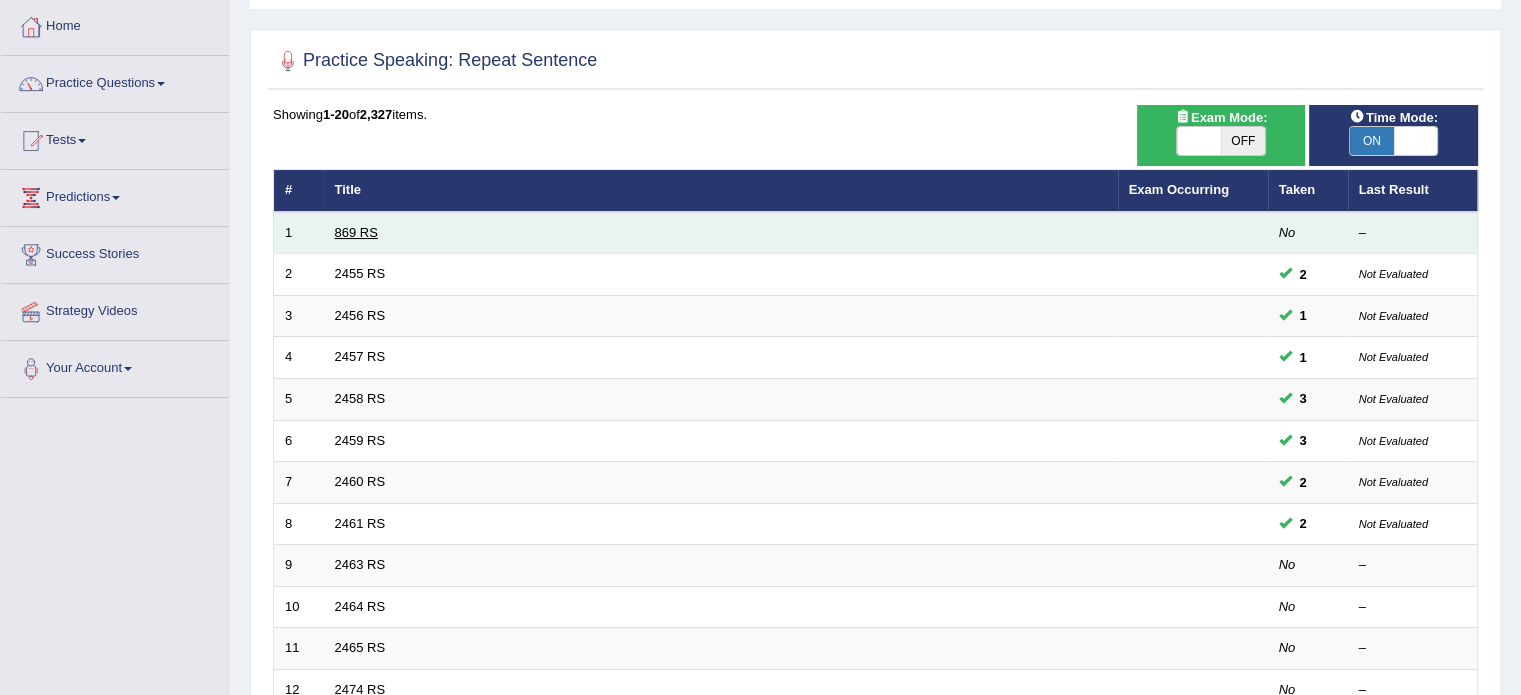 click on "869 RS" at bounding box center (356, 232) 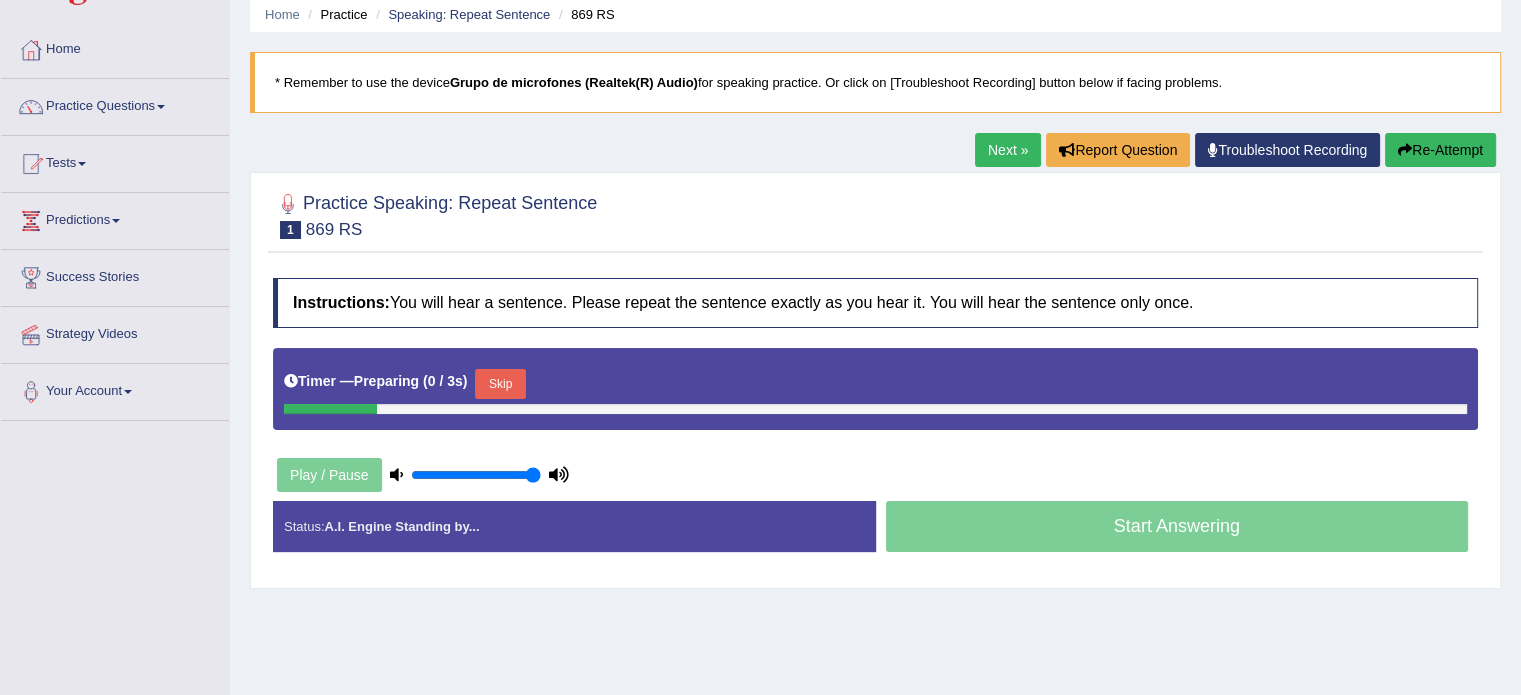 scroll, scrollTop: 100, scrollLeft: 0, axis: vertical 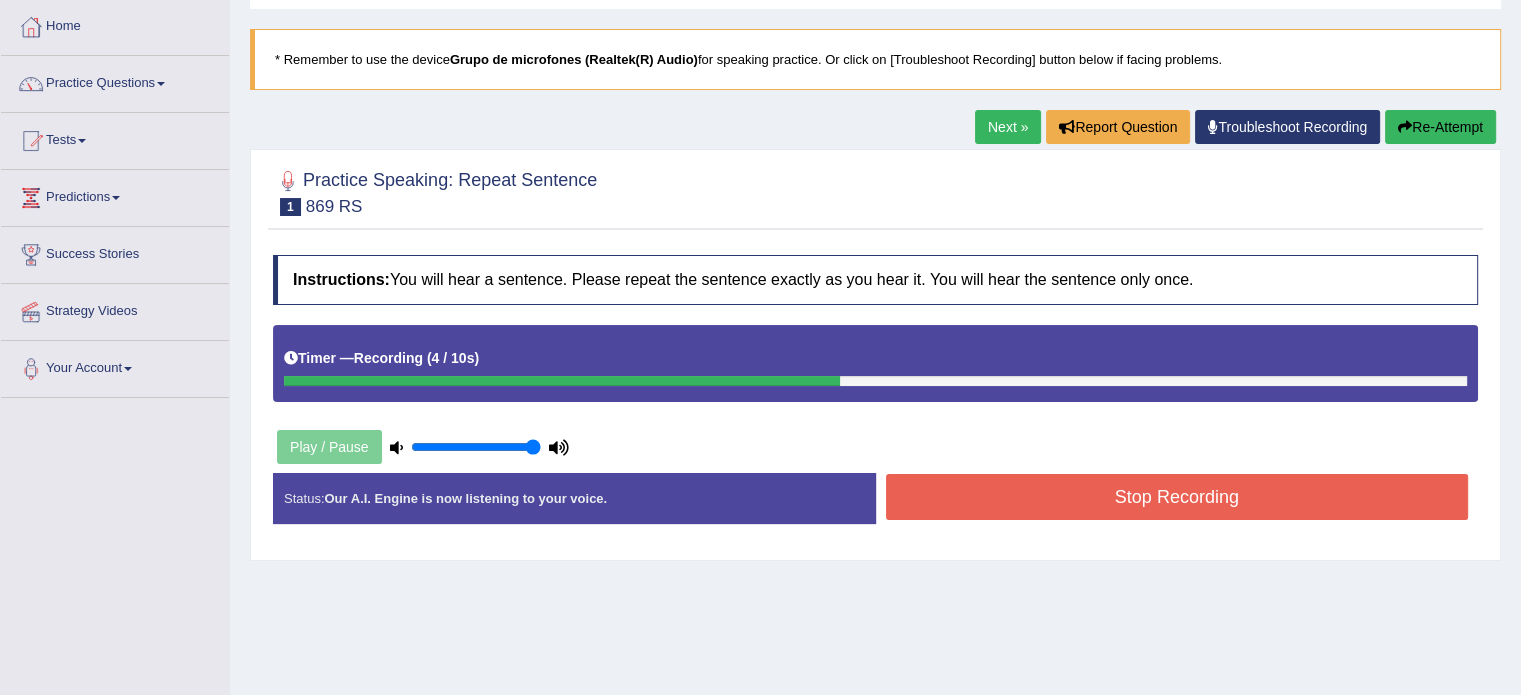 click on "Stop Recording" at bounding box center [1177, 497] 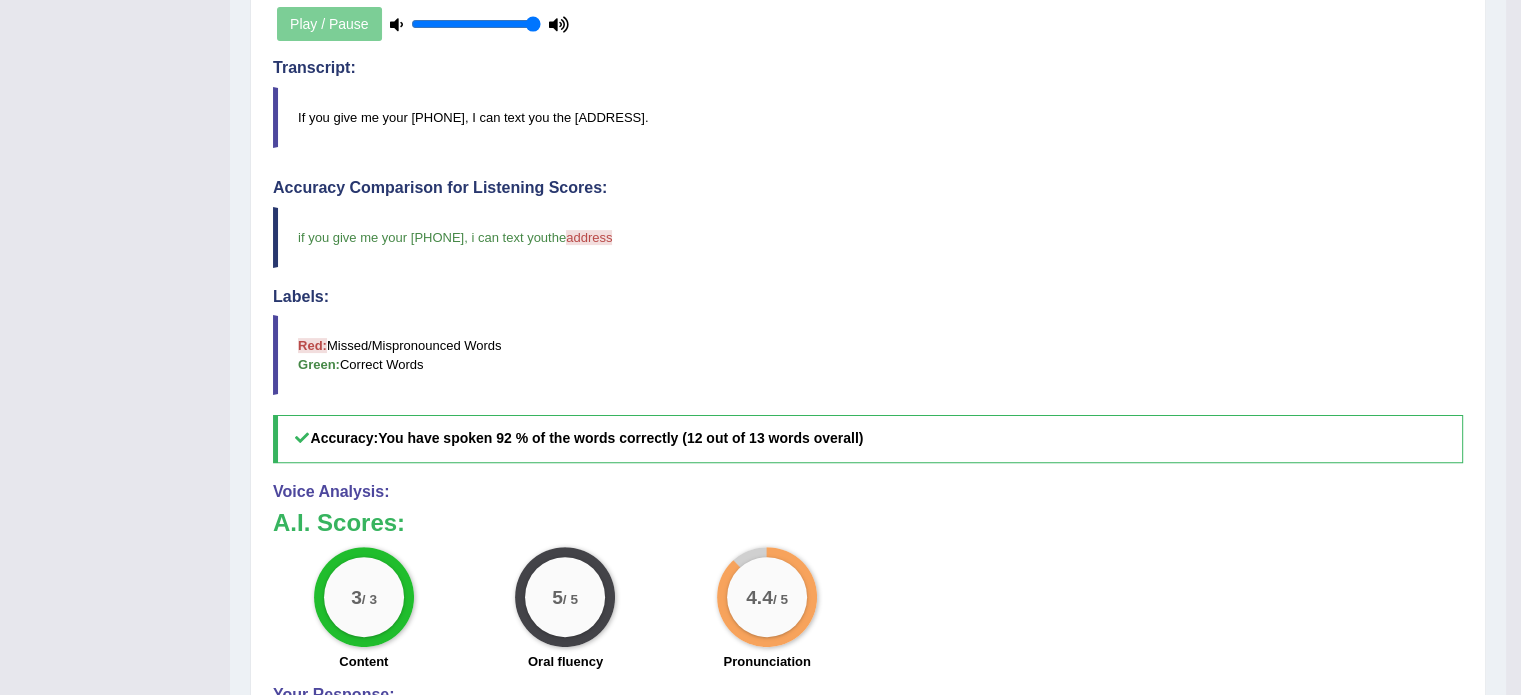 scroll, scrollTop: 36, scrollLeft: 0, axis: vertical 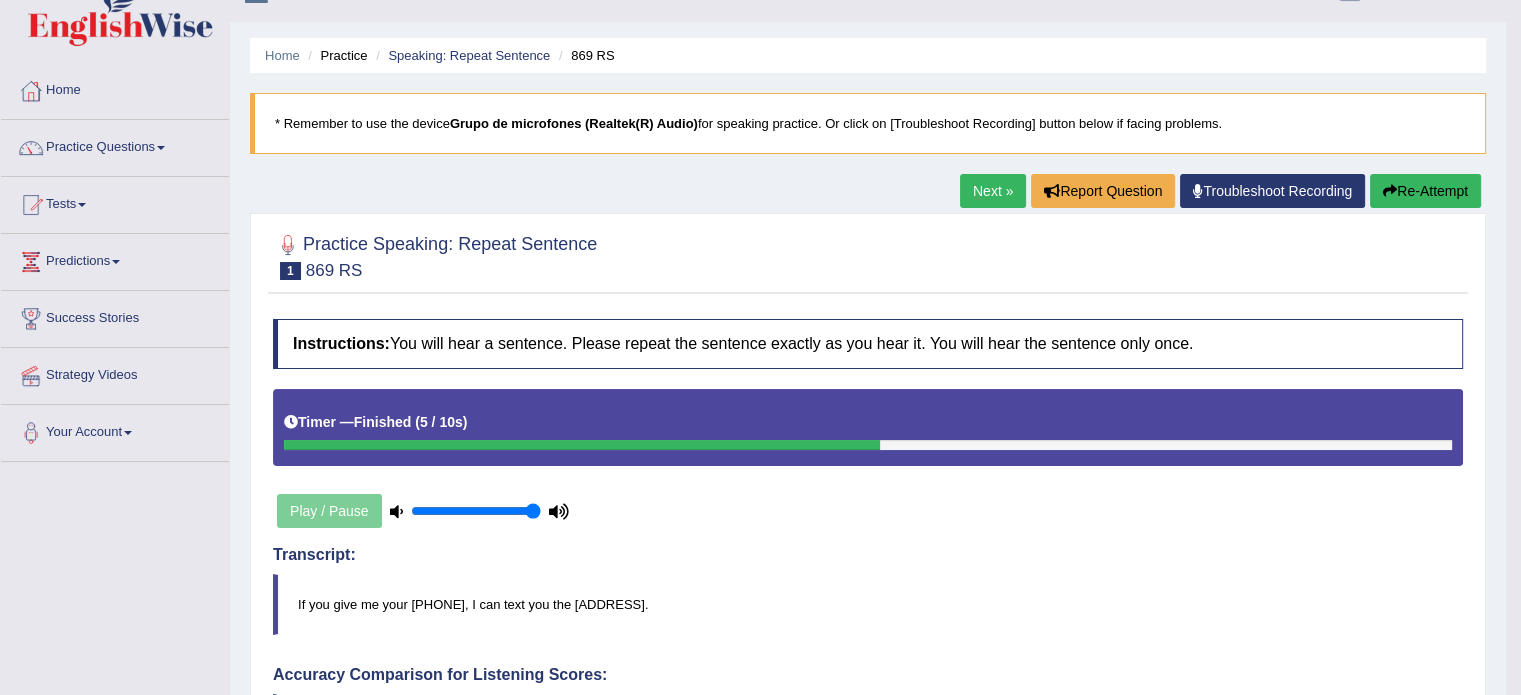 click on "Next »" at bounding box center (993, 191) 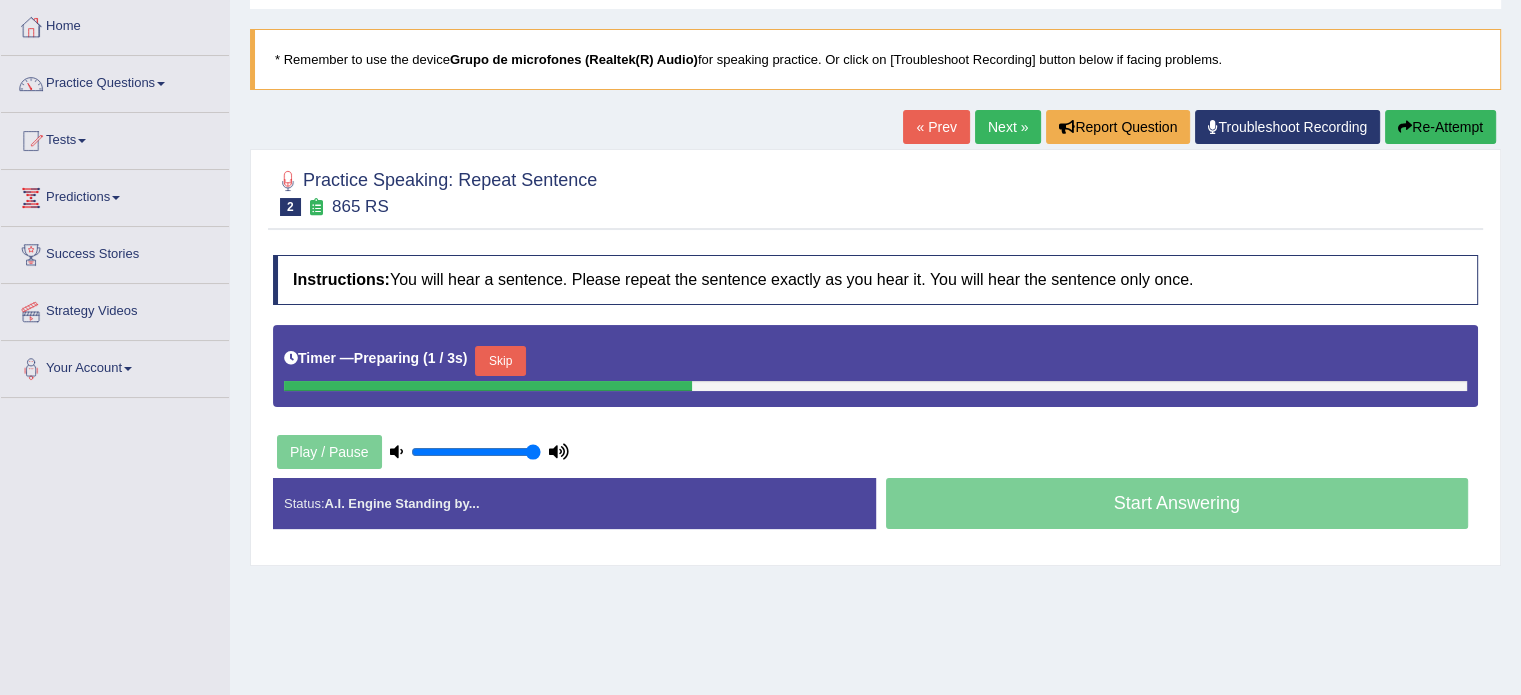 scroll, scrollTop: 100, scrollLeft: 0, axis: vertical 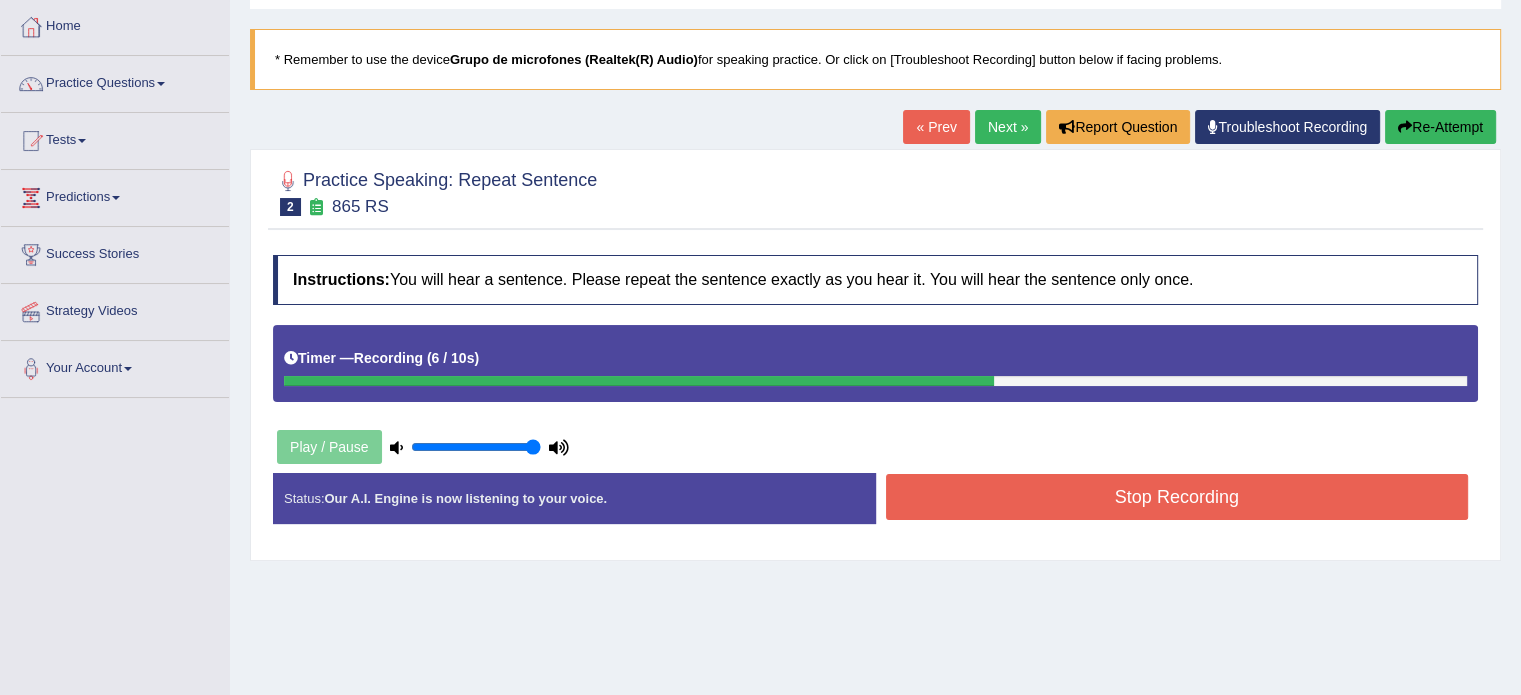 click on "Stop Recording" at bounding box center [1177, 497] 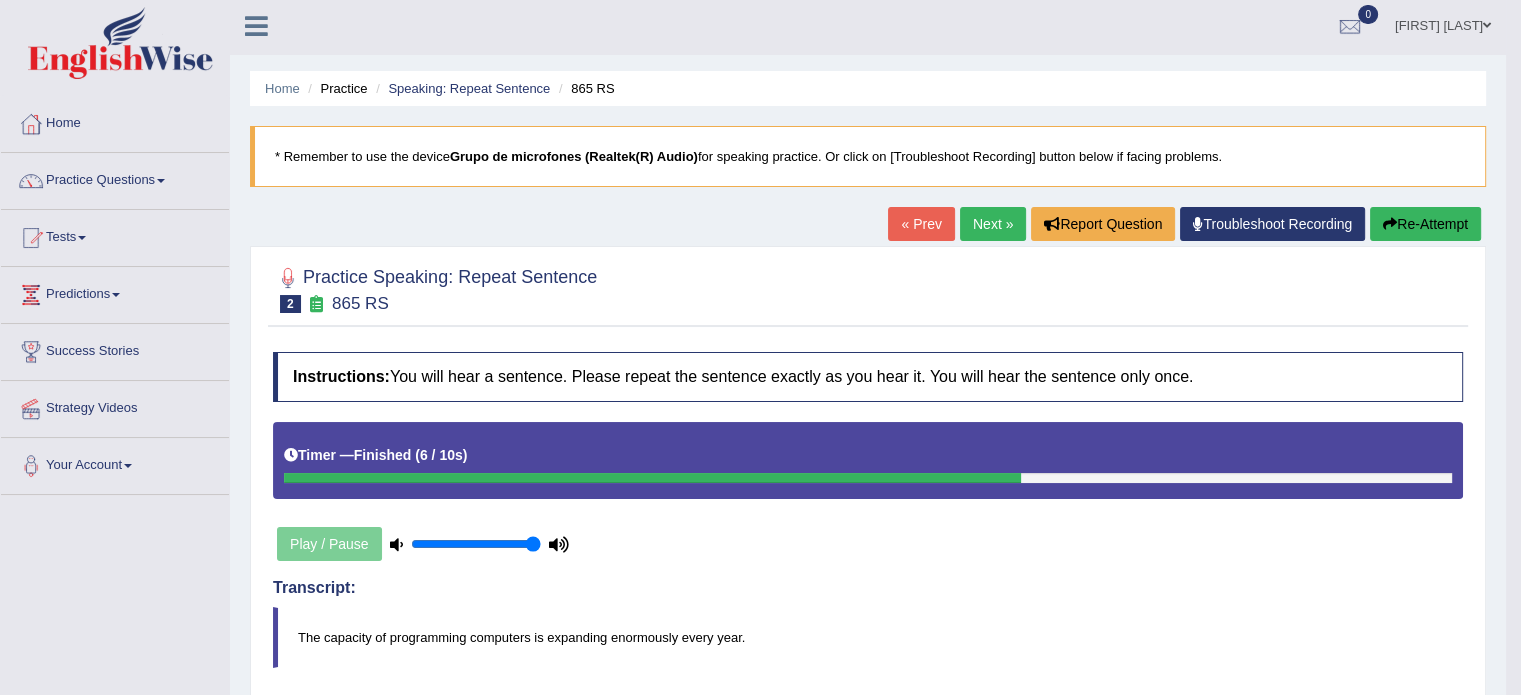 scroll, scrollTop: 0, scrollLeft: 0, axis: both 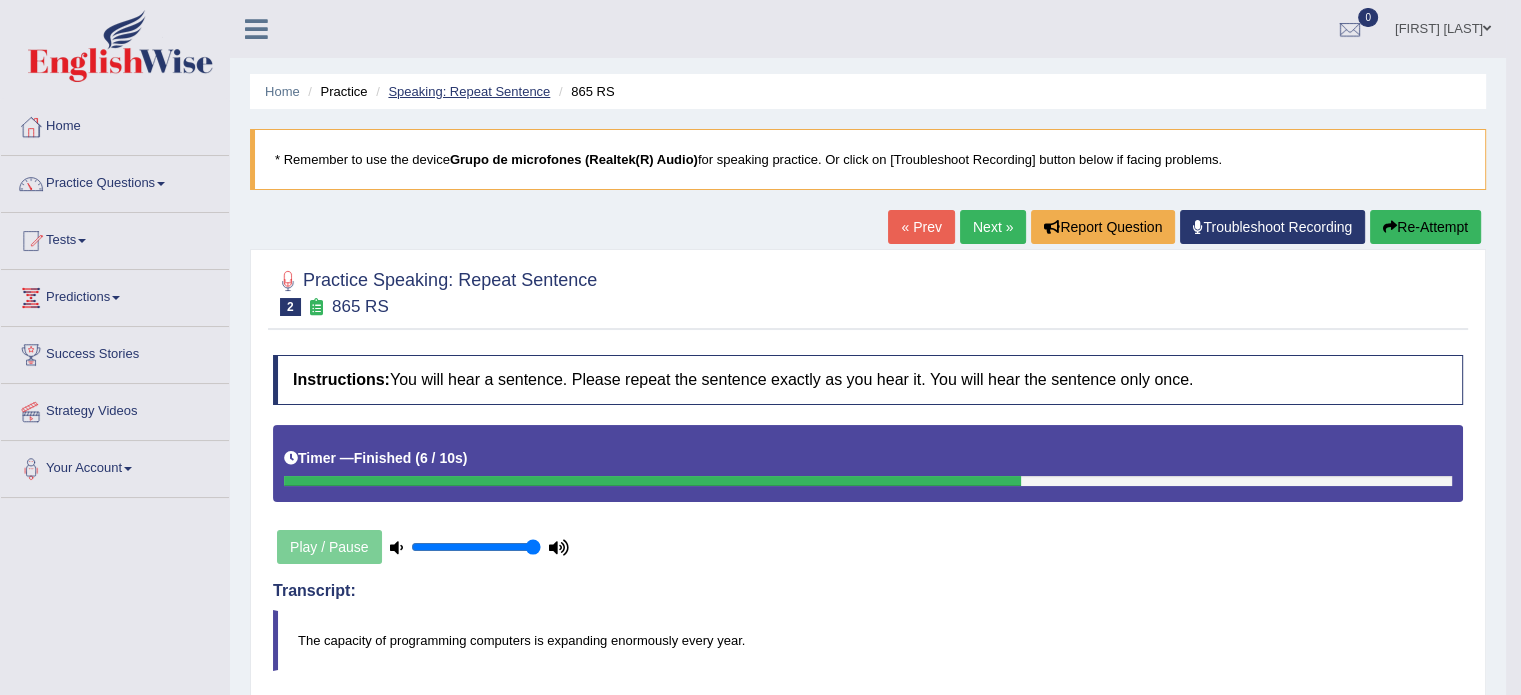 click on "Speaking: Repeat Sentence" at bounding box center [469, 91] 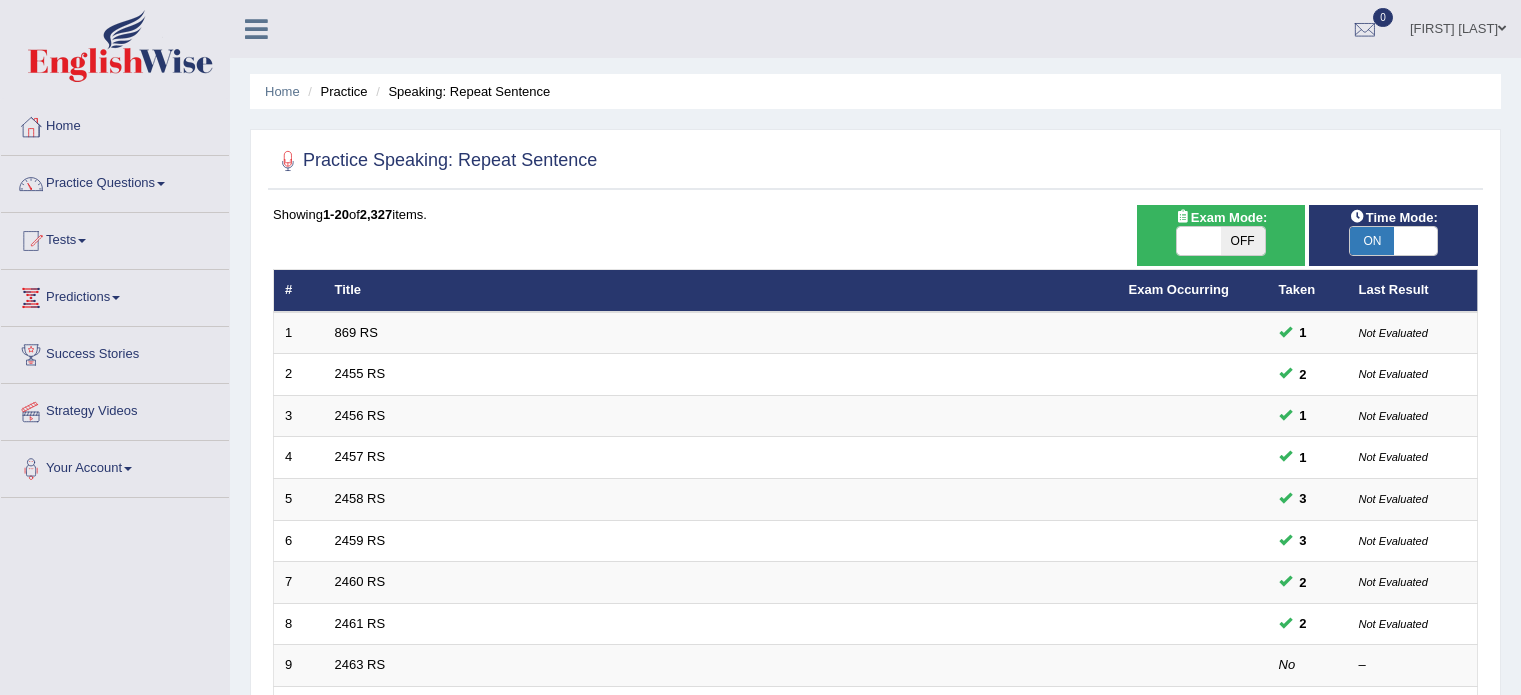 scroll, scrollTop: 200, scrollLeft: 0, axis: vertical 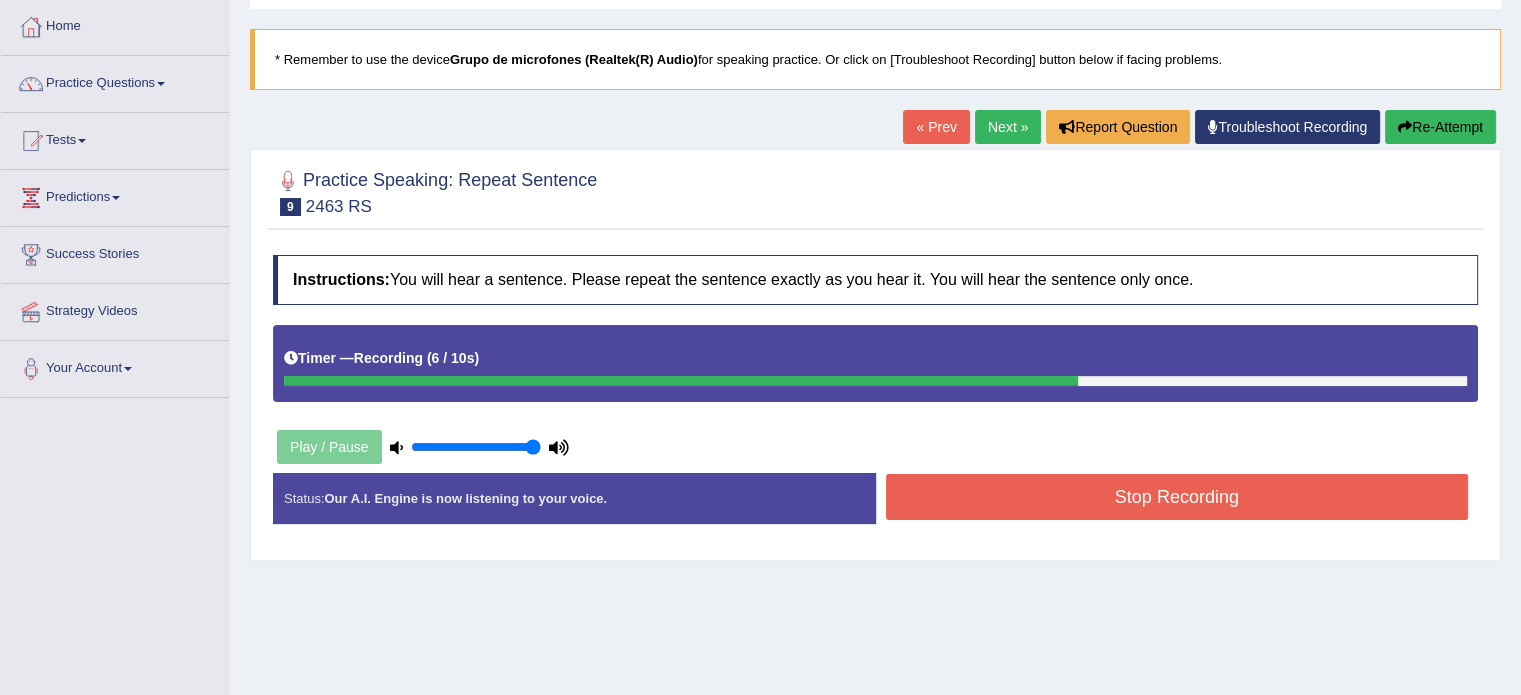 click on "Stop Recording" at bounding box center (1177, 497) 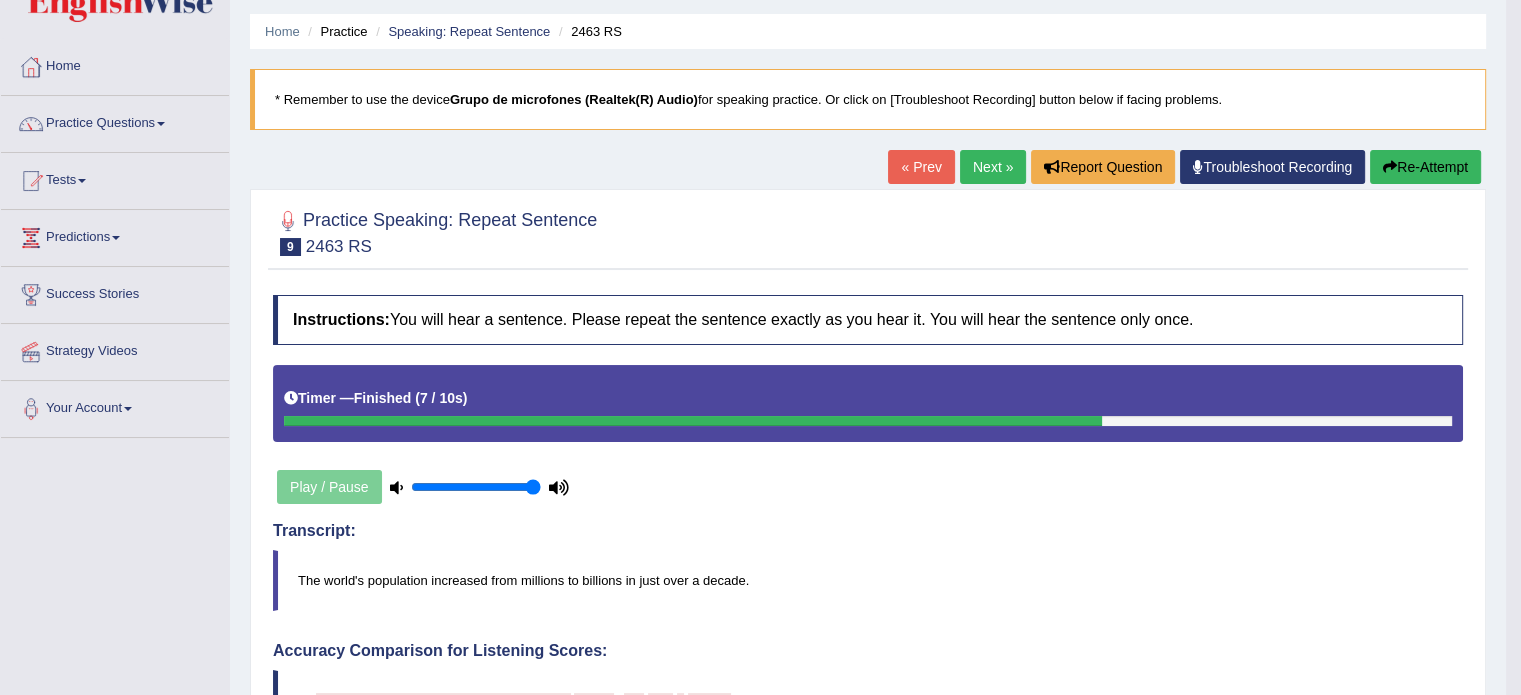scroll, scrollTop: 0, scrollLeft: 0, axis: both 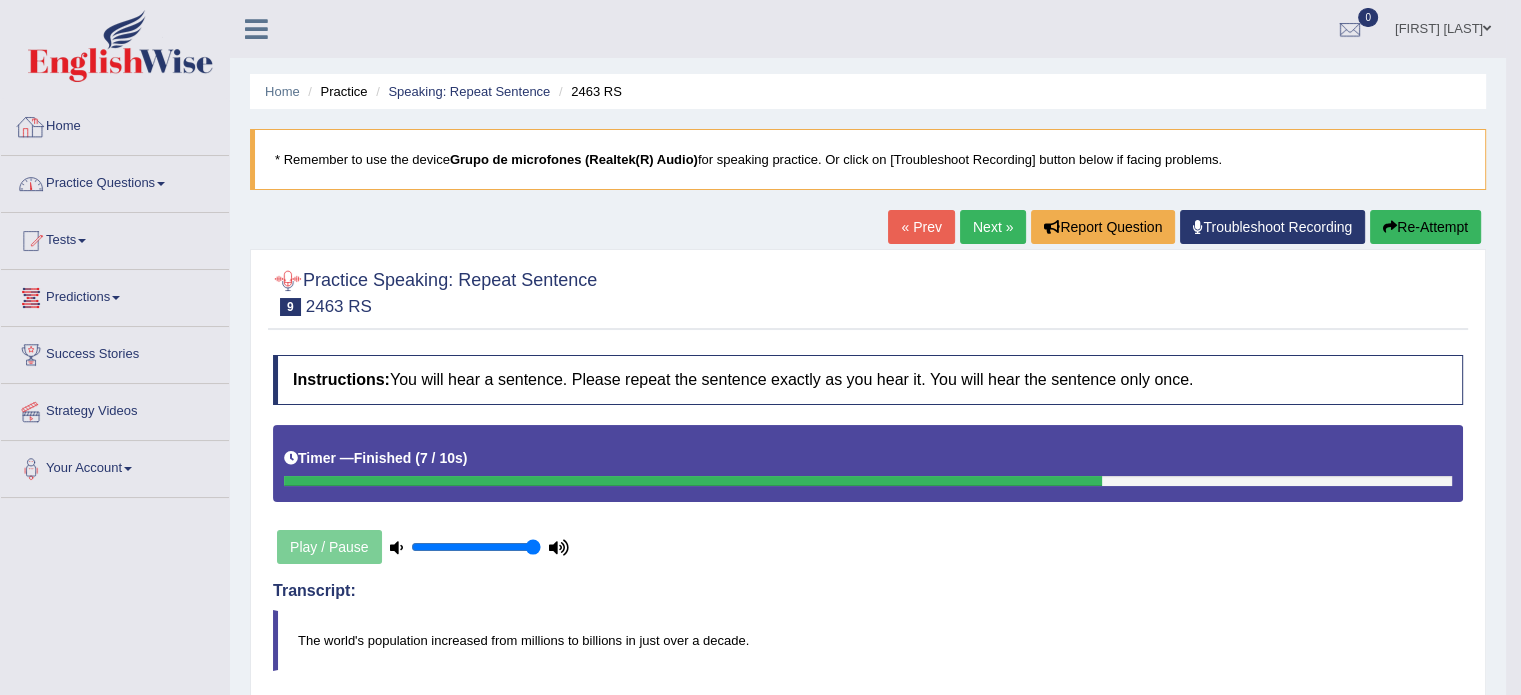 click on "Practice Questions" at bounding box center [115, 181] 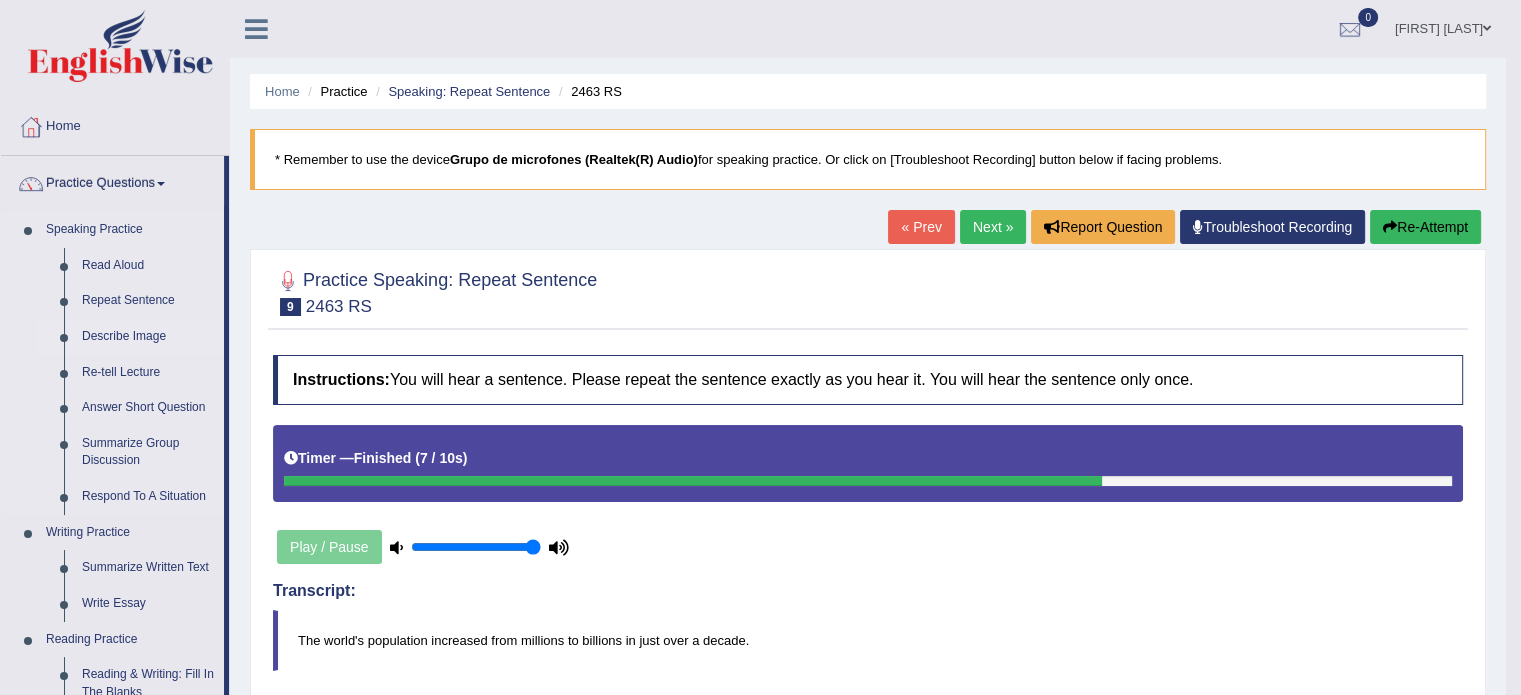 click on "Describe Image" at bounding box center (148, 337) 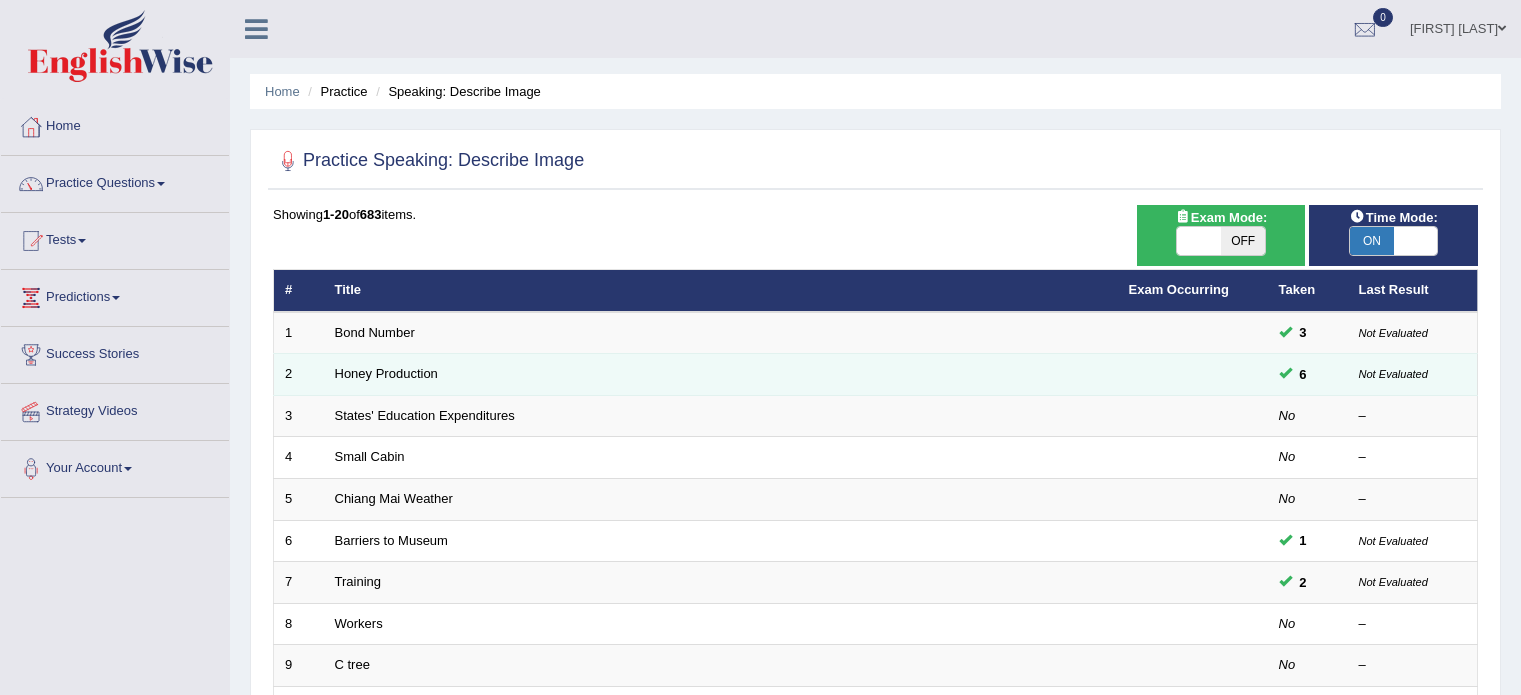 scroll, scrollTop: 0, scrollLeft: 0, axis: both 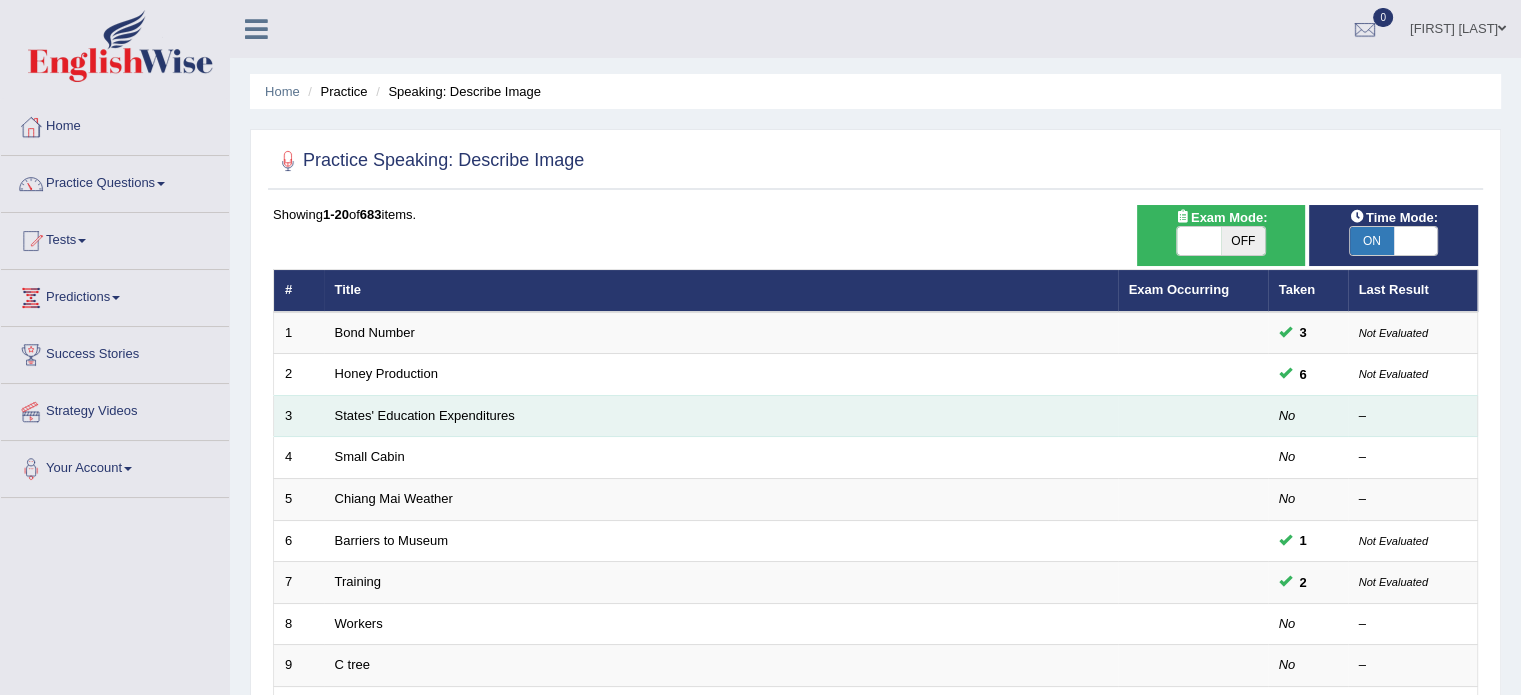 click on "States' Education Expenditures" at bounding box center [721, 416] 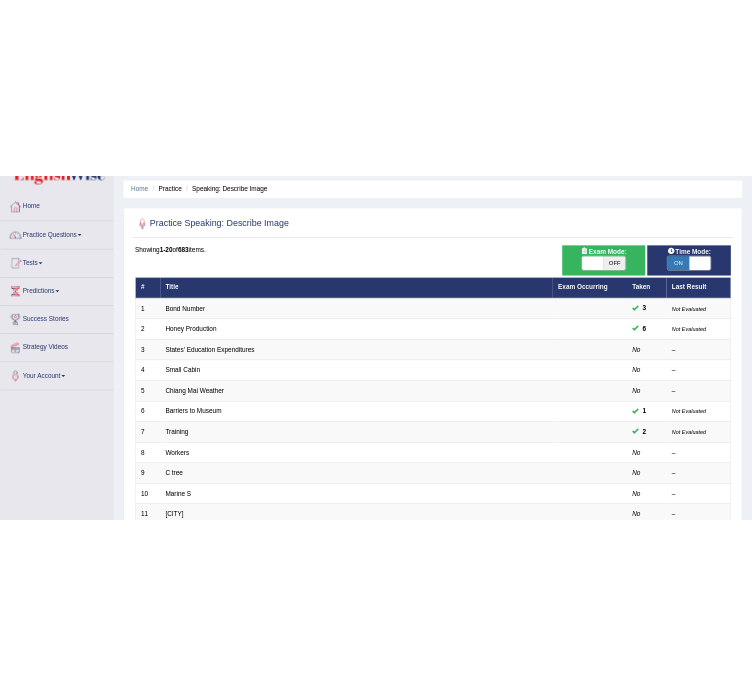 scroll, scrollTop: 100, scrollLeft: 0, axis: vertical 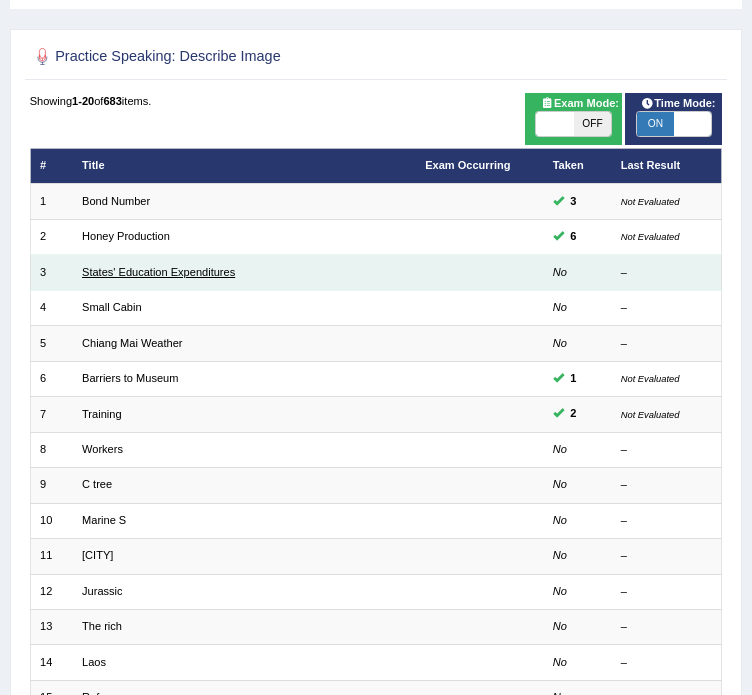click on "States' Education Expenditures" at bounding box center [158, 272] 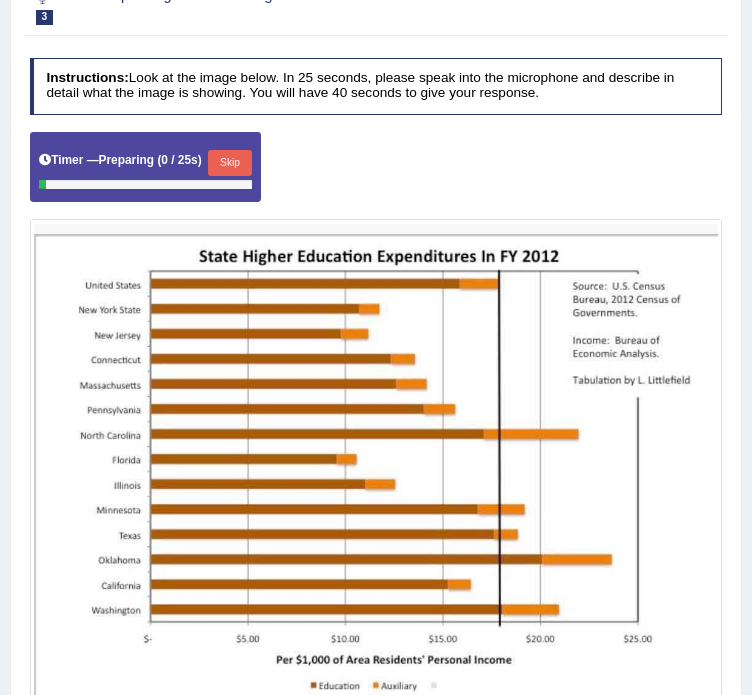 scroll, scrollTop: 300, scrollLeft: 0, axis: vertical 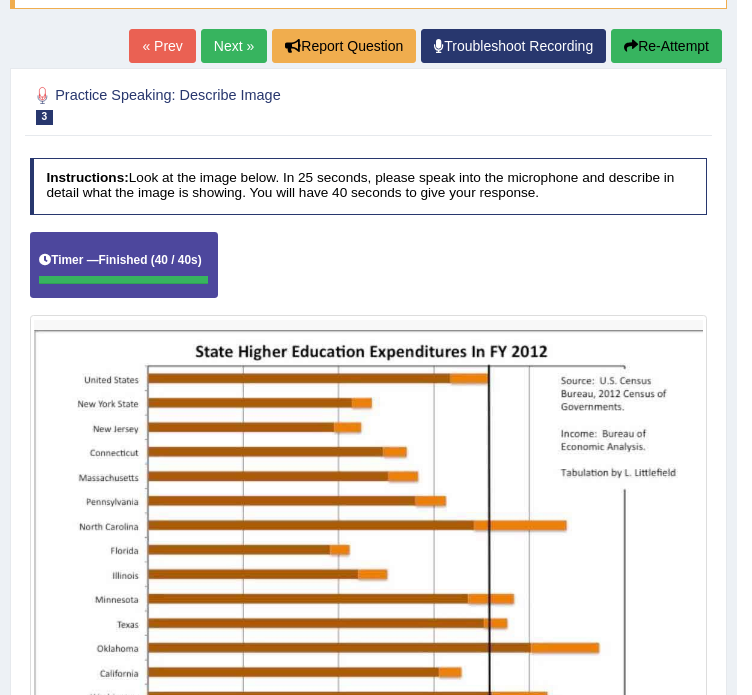 click on "Re-Attempt" at bounding box center [666, 46] 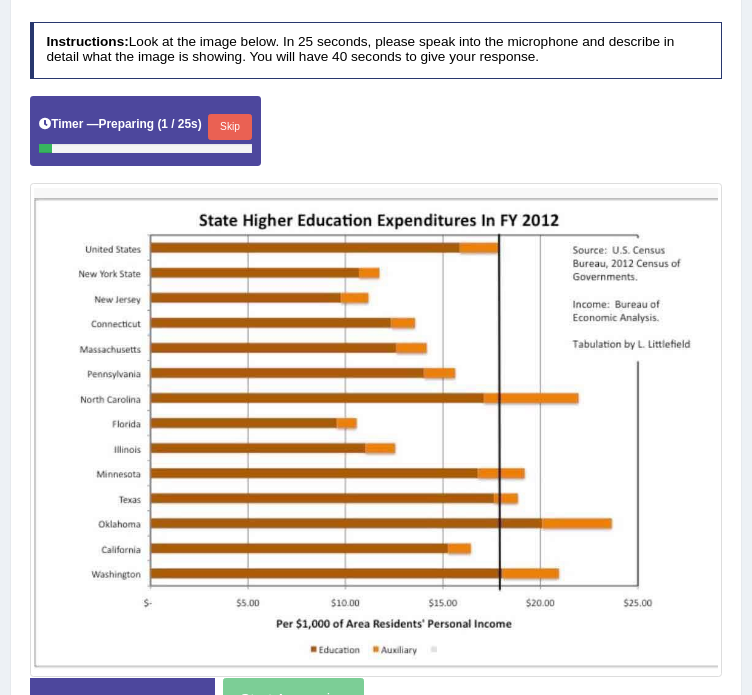 scroll, scrollTop: 0, scrollLeft: 0, axis: both 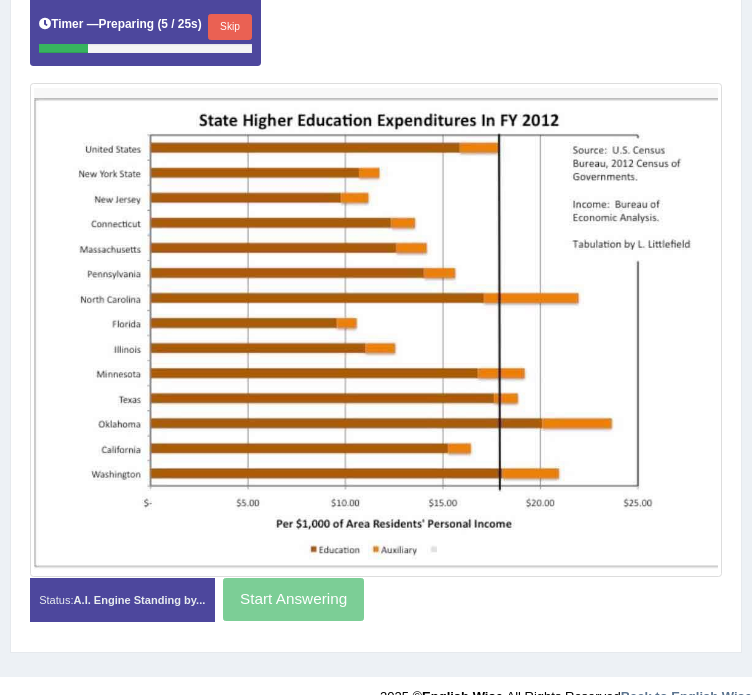 click on "Skip" at bounding box center (229, 27) 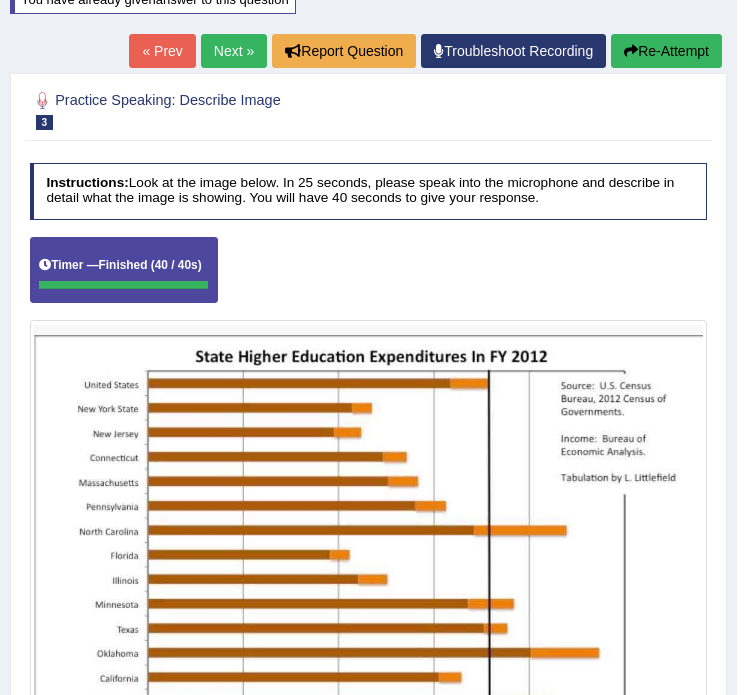 scroll, scrollTop: 0, scrollLeft: 0, axis: both 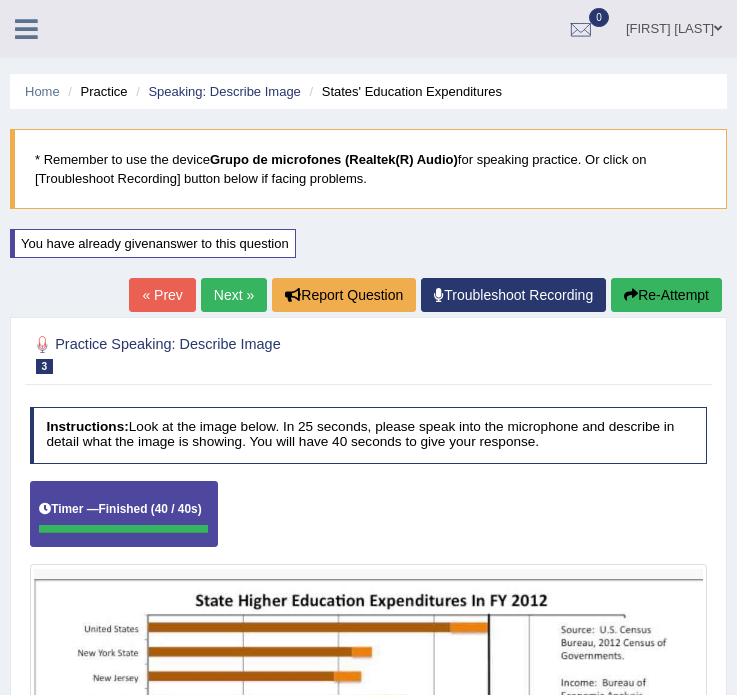 click on "Next »" at bounding box center (234, 295) 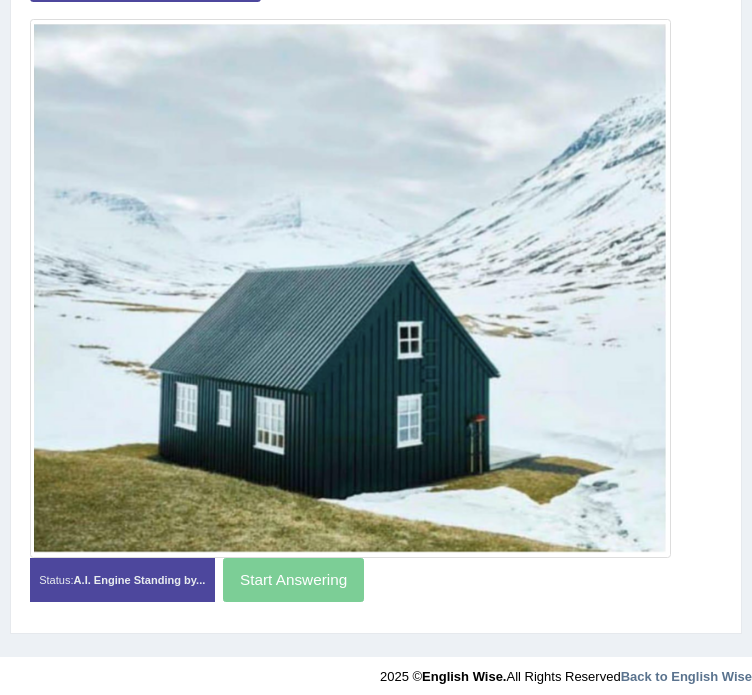 scroll, scrollTop: 500, scrollLeft: 0, axis: vertical 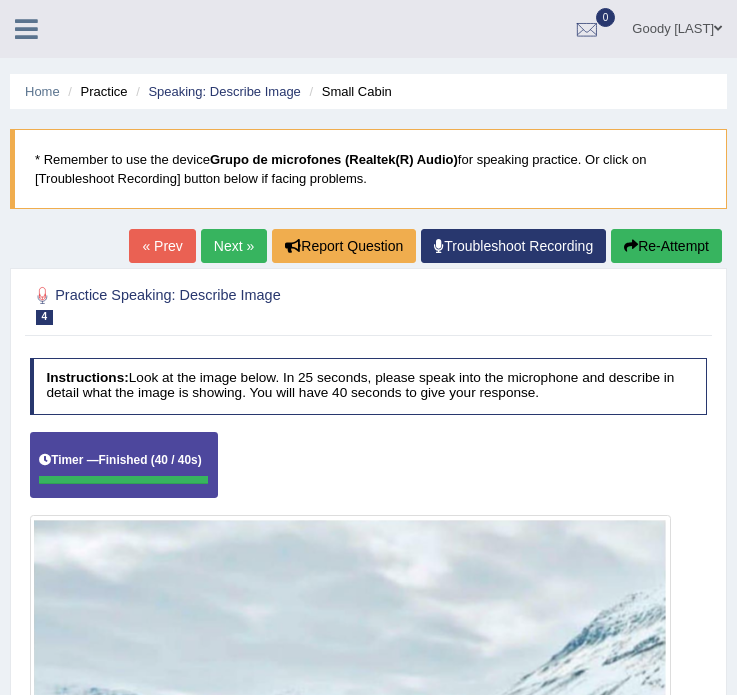 click on "Re-Attempt" at bounding box center [666, 246] 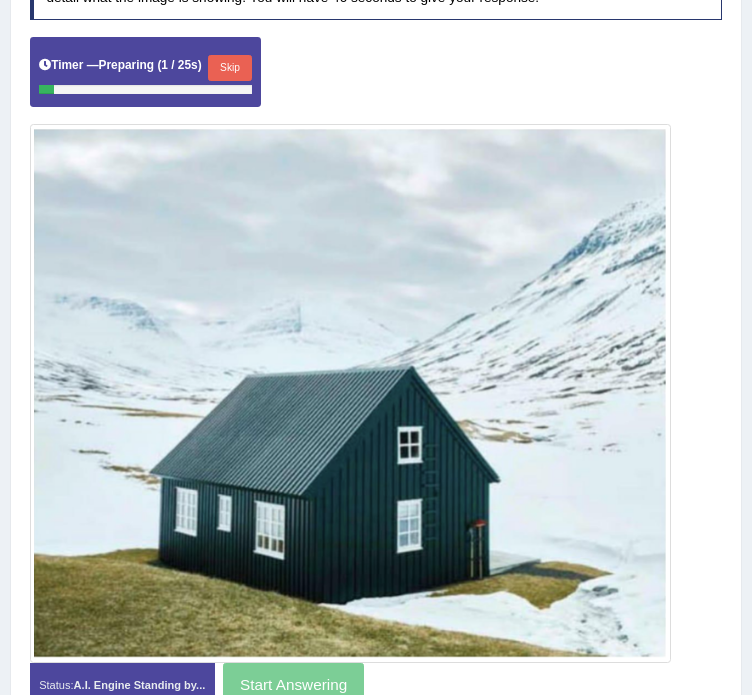 click on "Skip" at bounding box center [229, 68] 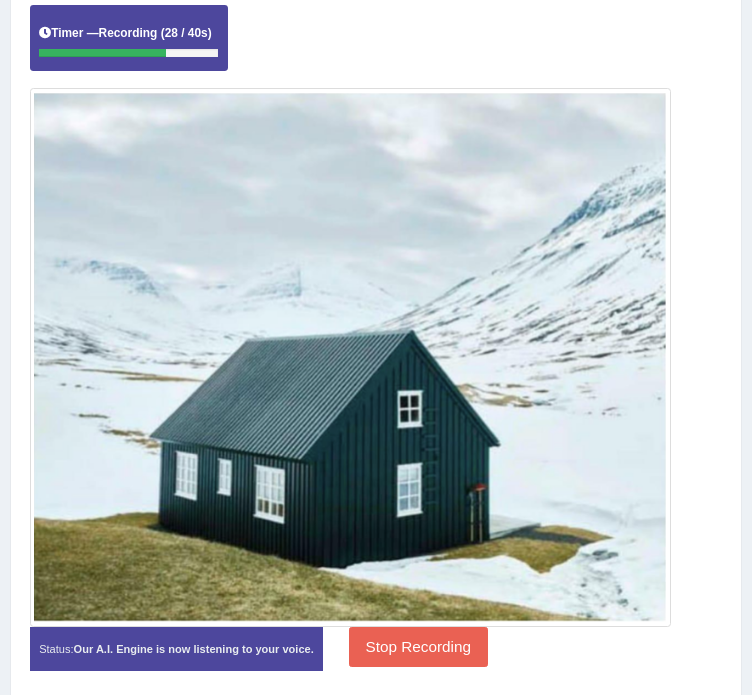 scroll, scrollTop: 455, scrollLeft: 0, axis: vertical 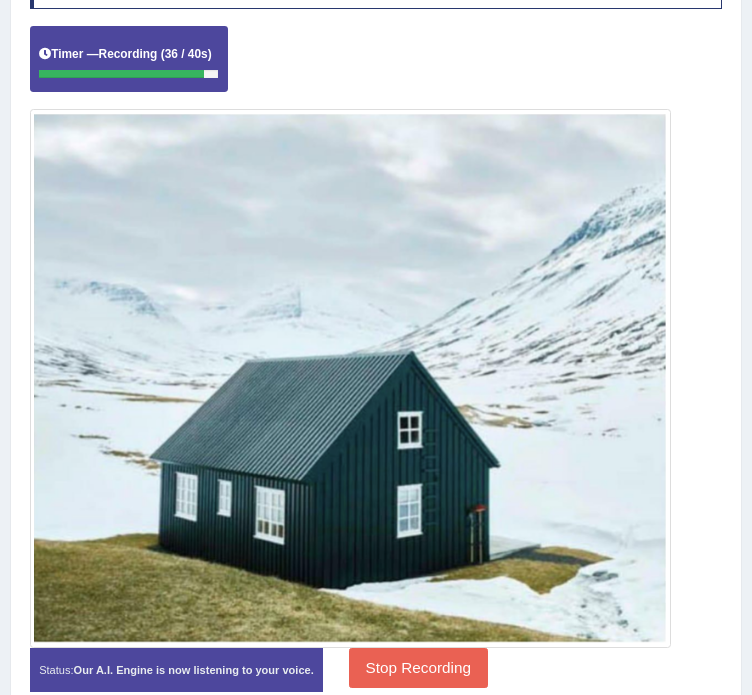 click on "Stop Recording" at bounding box center (418, 667) 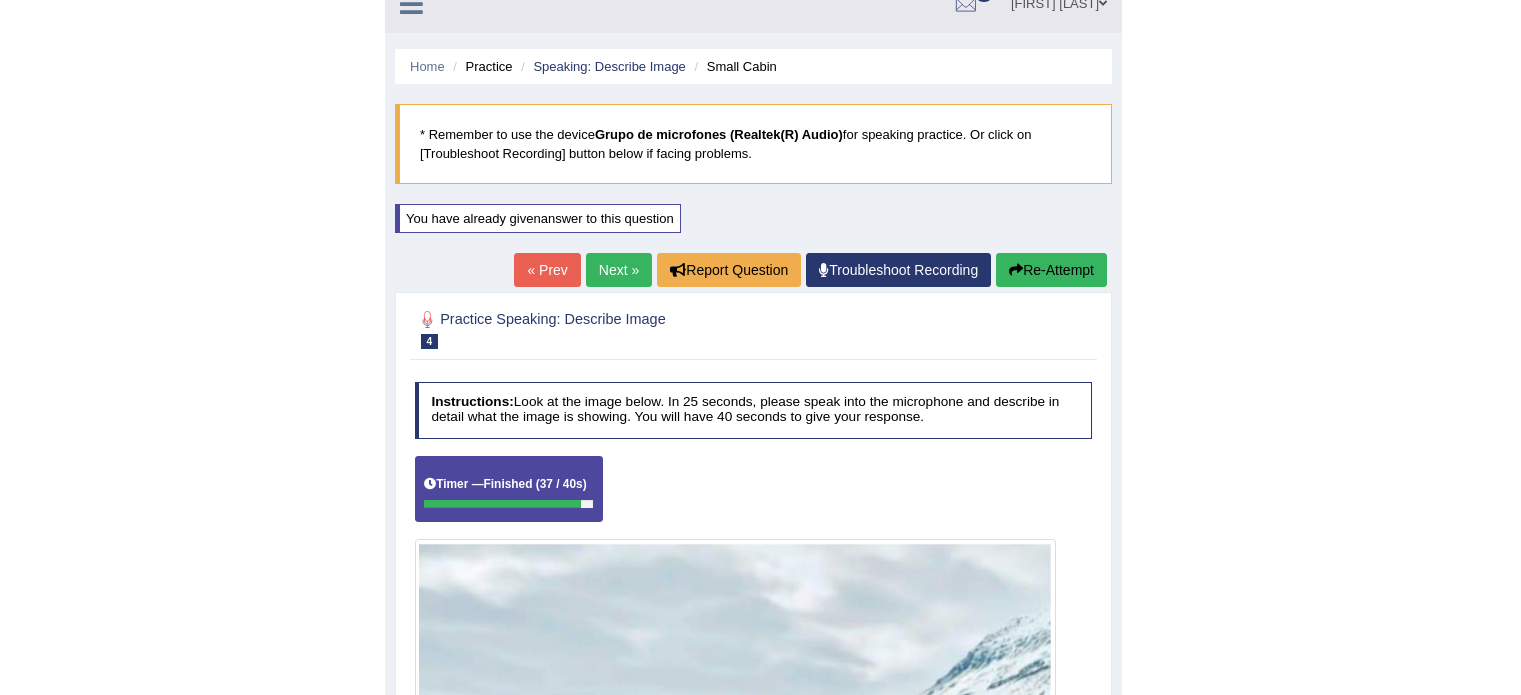 scroll, scrollTop: 0, scrollLeft: 0, axis: both 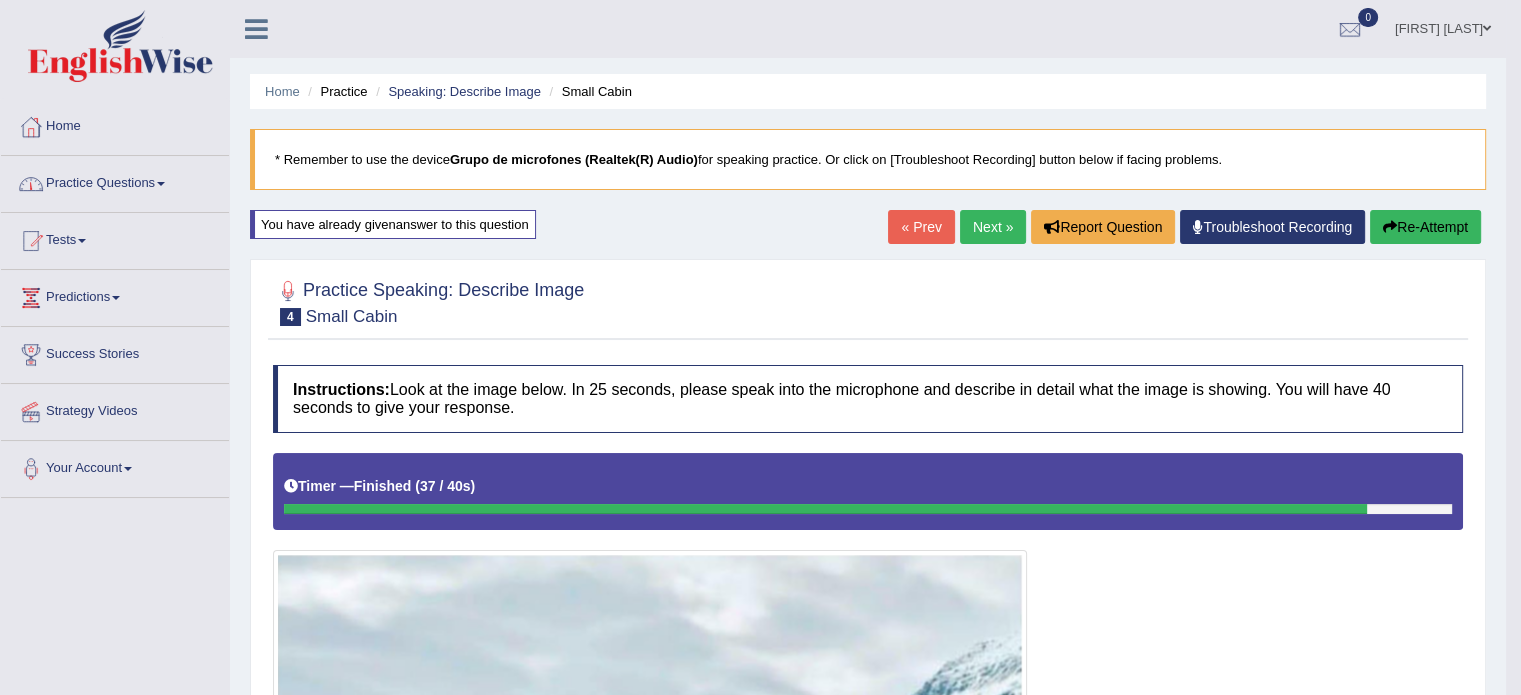 click on "Practice Questions" at bounding box center (115, 181) 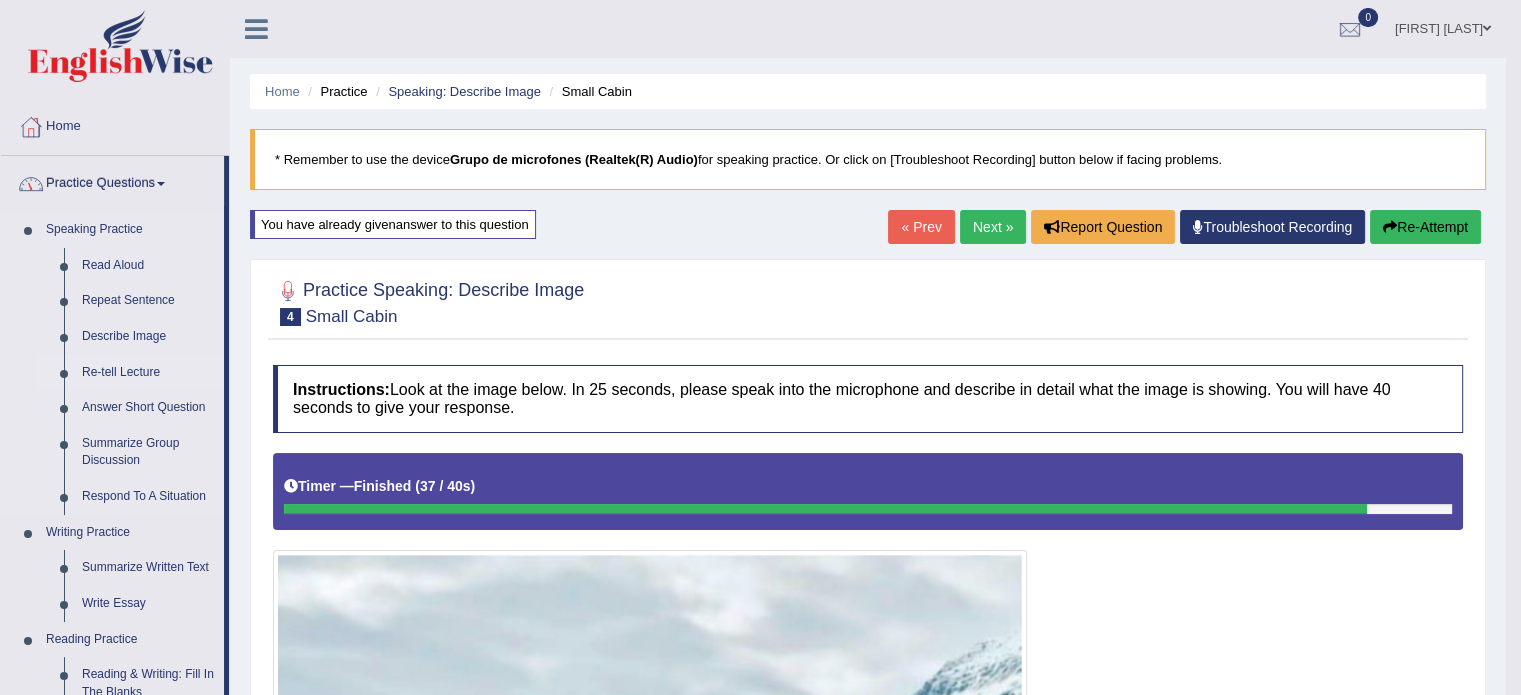 click on "Re-tell Lecture" at bounding box center (148, 373) 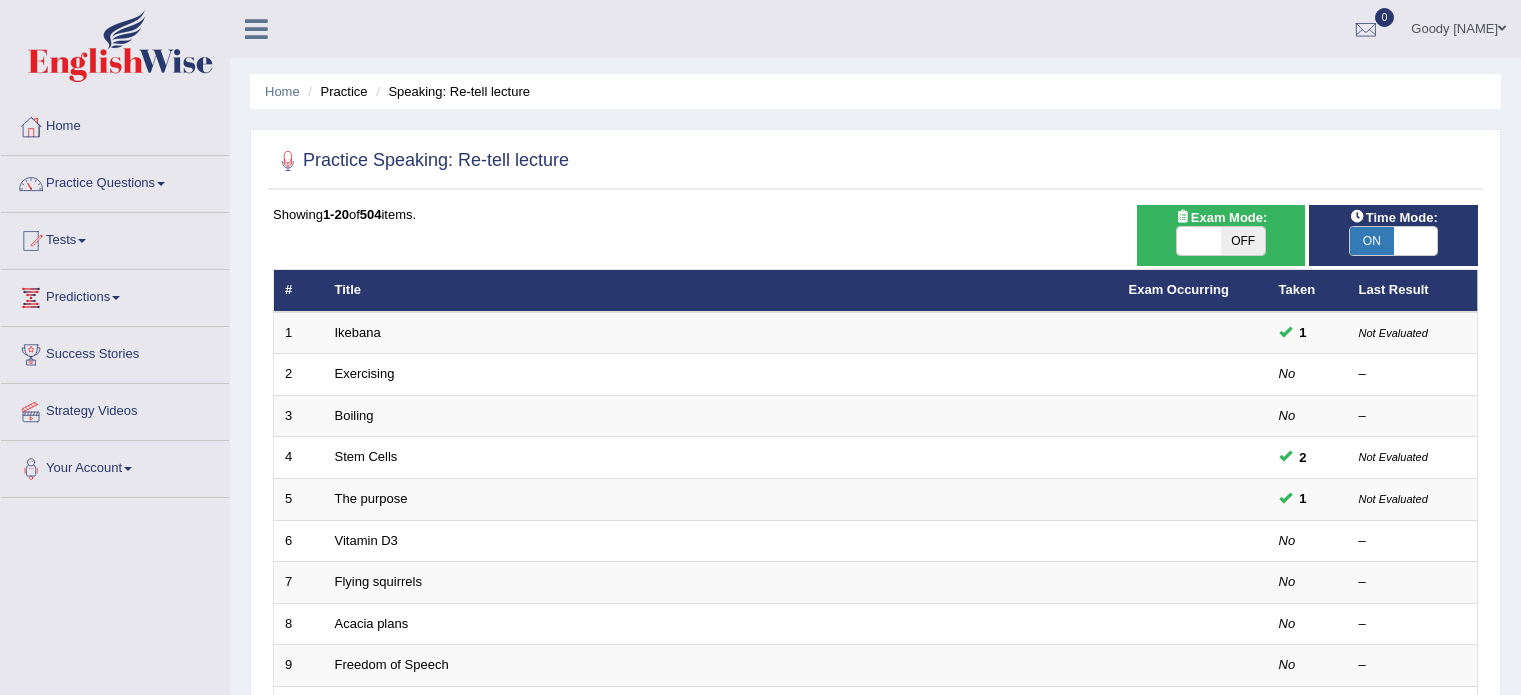 scroll, scrollTop: 0, scrollLeft: 0, axis: both 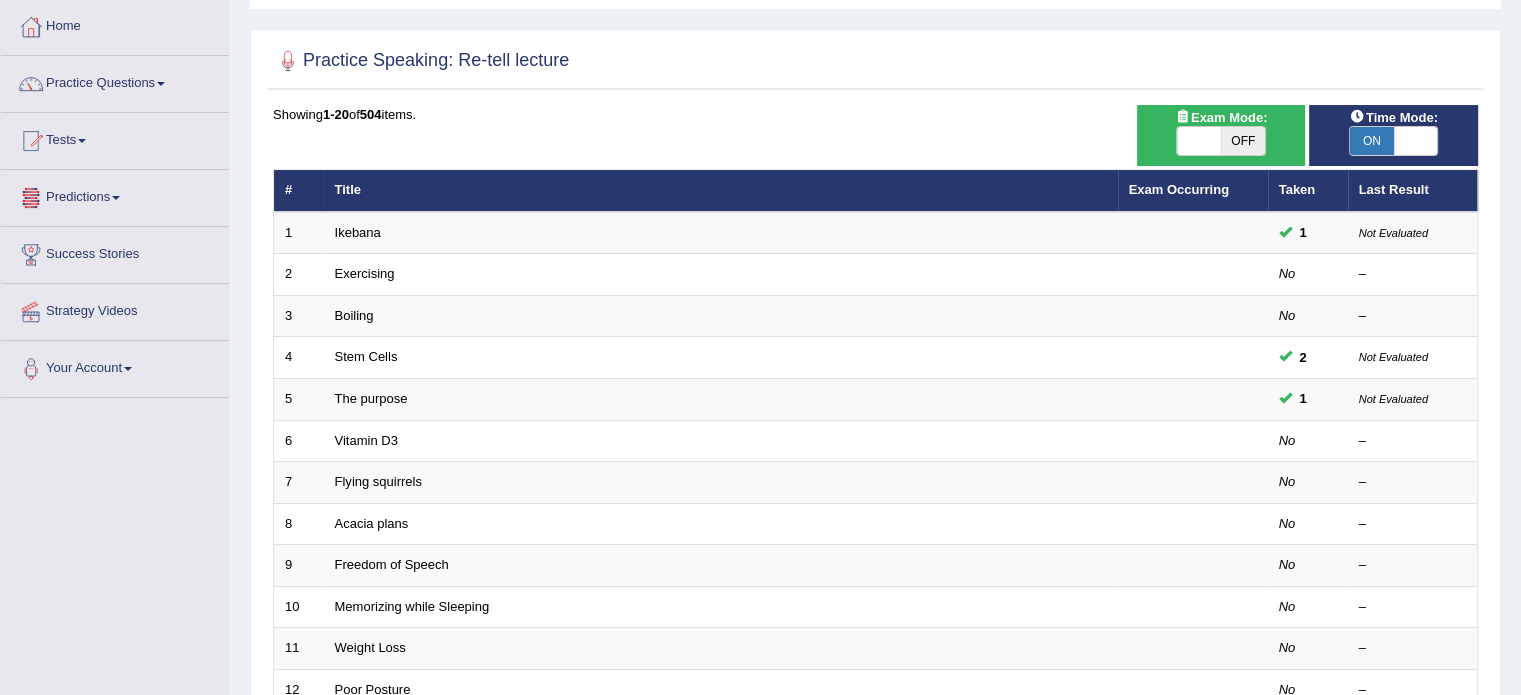 click on "Toggle navigation
Home
Practice Questions   Speaking Practice Read Aloud
Repeat Sentence
Describe Image
Re-tell Lecture
Answer Short Question
Summarize Group Discussion
Respond To A Situation
Writing Practice  Summarize Written Text
Write Essay
Reading Practice  Reading & Writing: Fill In The Blanks
Choose Multiple Answers
Re-order Paragraphs
Fill In The Blanks
Choose Single Answer
Listening Practice  Summarize Spoken Text
Highlight Incorrect Words
Highlight Correct Summary
Select Missing Word
Choose Single Answer
Choose Multiple Answers
Fill In The Blanks
Write From Dictation
Pronunciation
Tests  Take Practice Sectional Test
Take Mock Test" at bounding box center [760, 557] 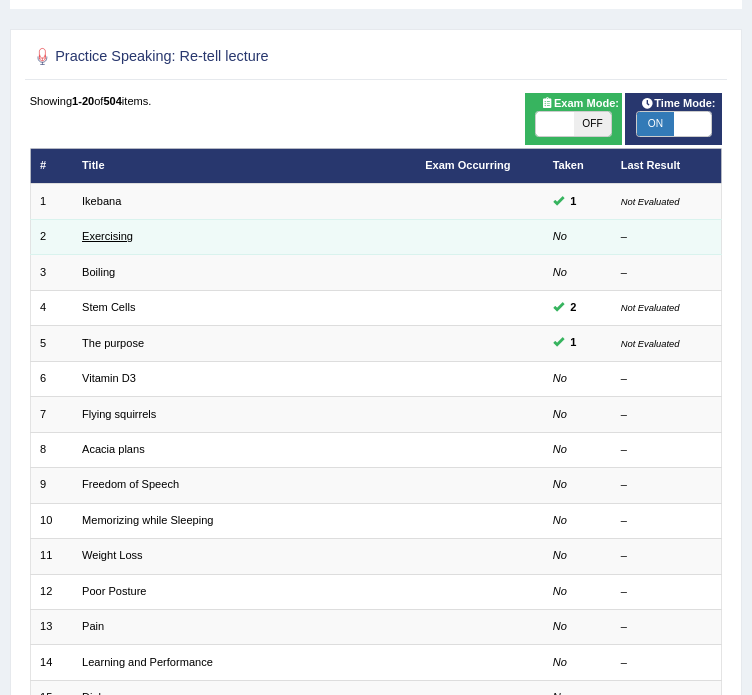 click on "Exercising" at bounding box center [107, 236] 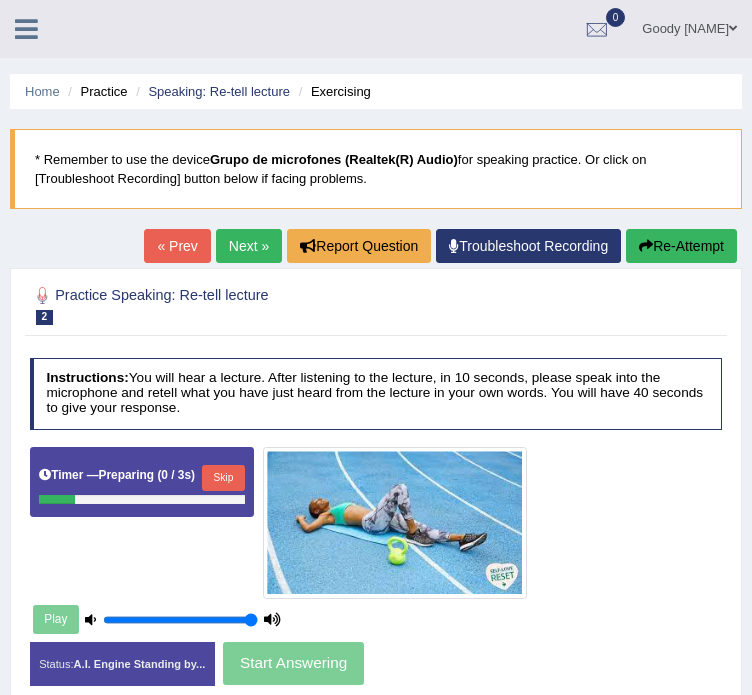 scroll, scrollTop: 100, scrollLeft: 0, axis: vertical 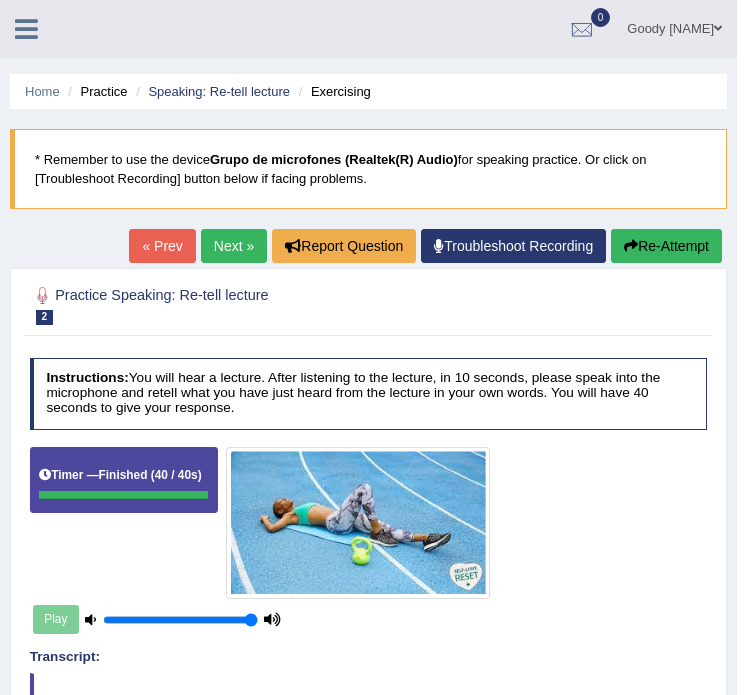 click on "Re-Attempt" at bounding box center (666, 246) 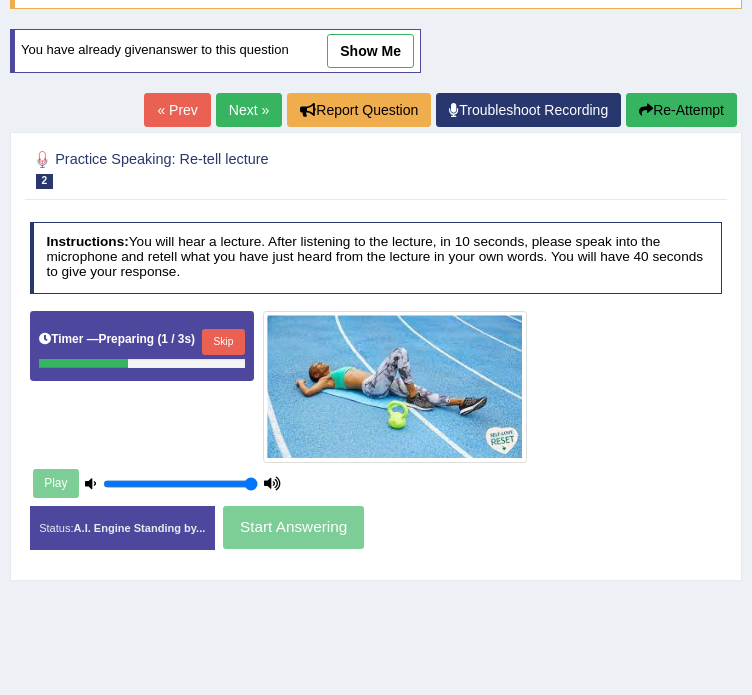 scroll, scrollTop: 200, scrollLeft: 0, axis: vertical 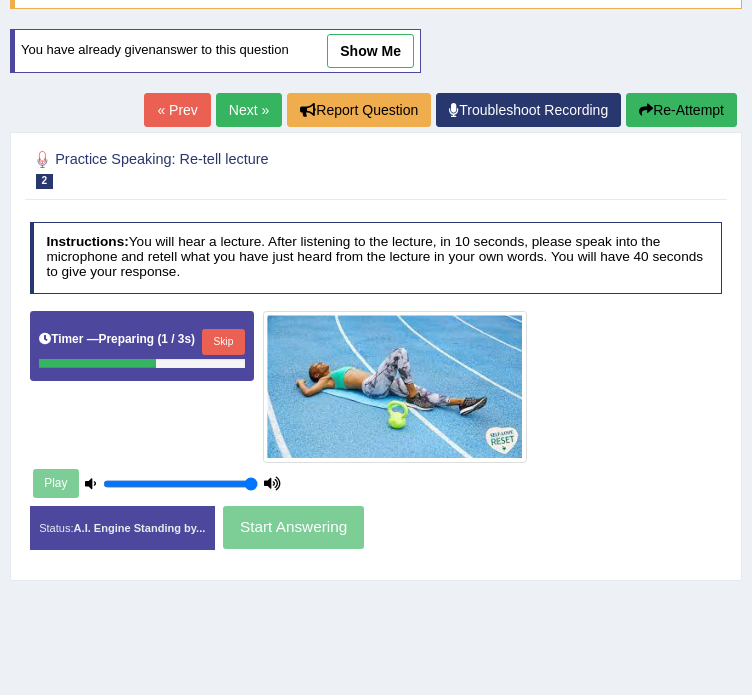 click on "Skip" at bounding box center [223, 342] 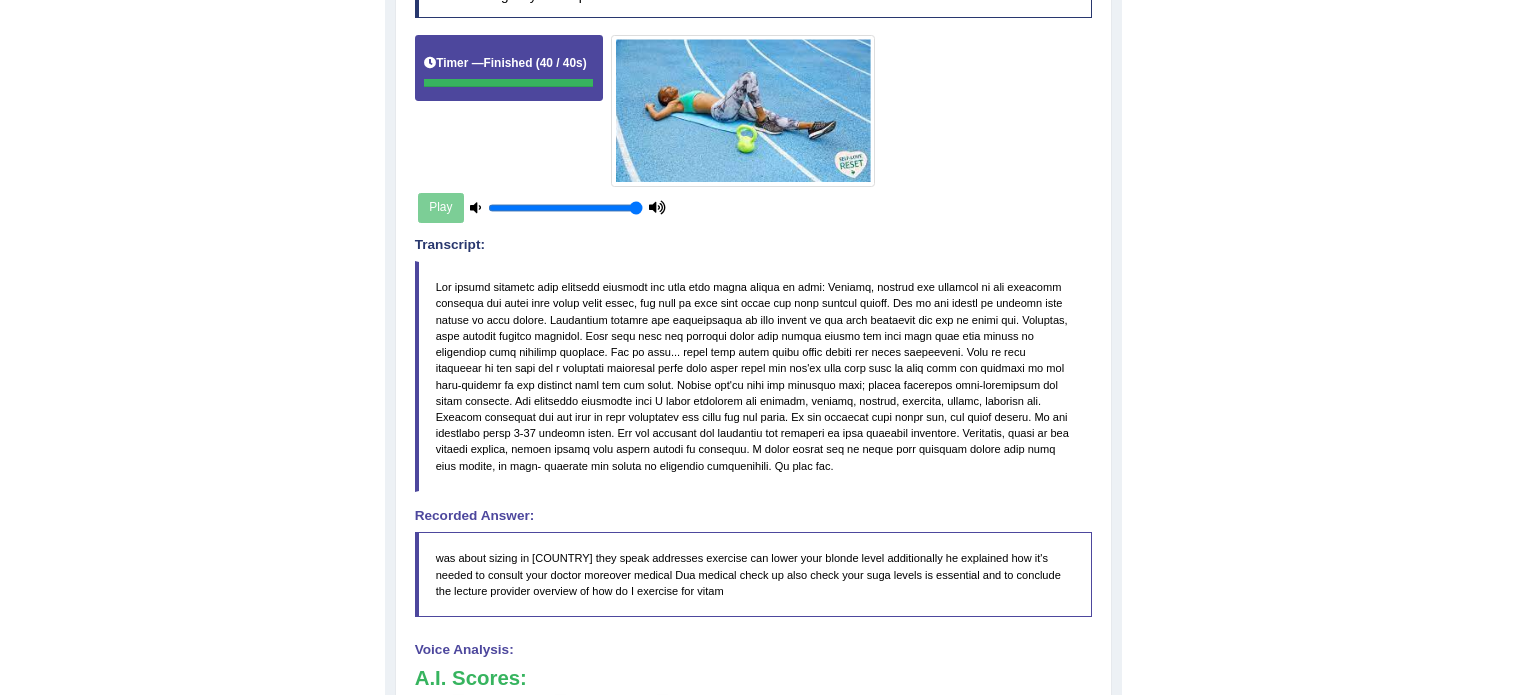 scroll, scrollTop: 0, scrollLeft: 0, axis: both 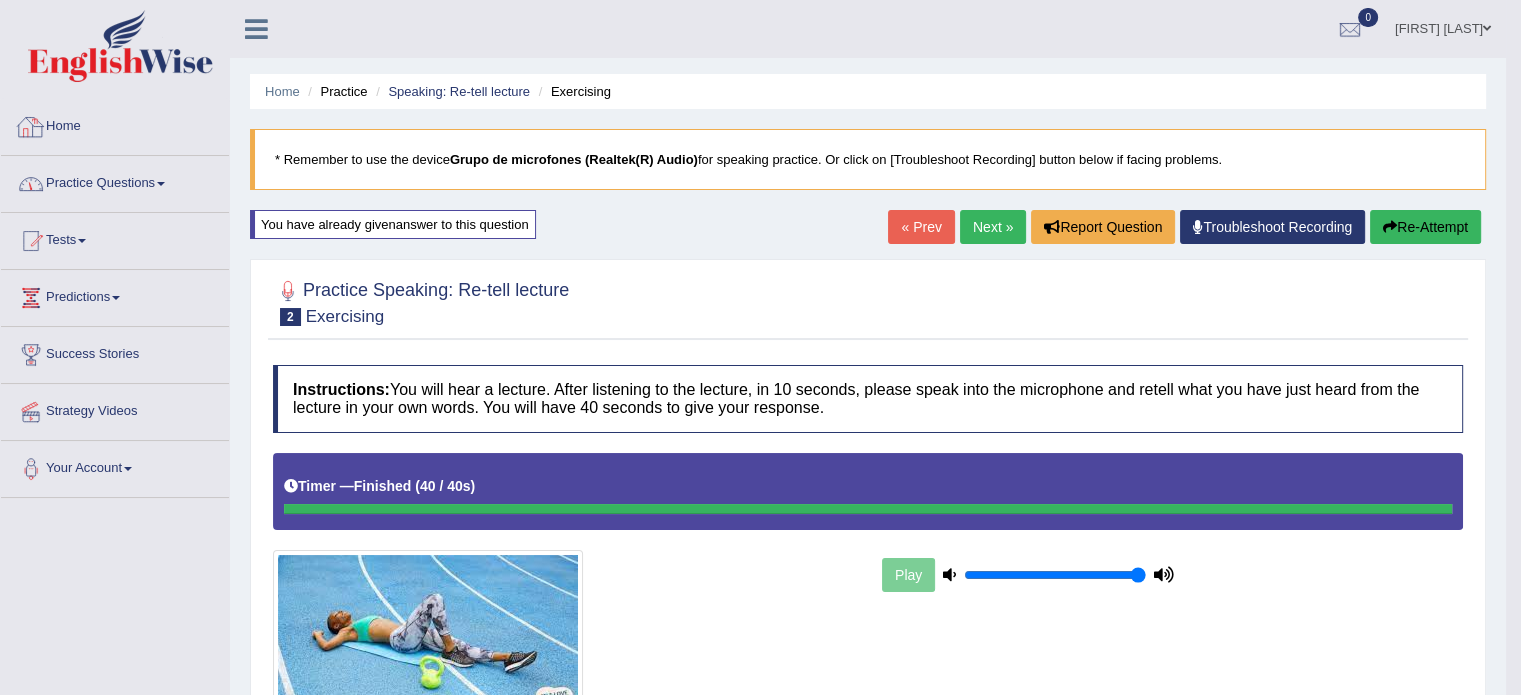 click on "Practice Questions" at bounding box center (115, 181) 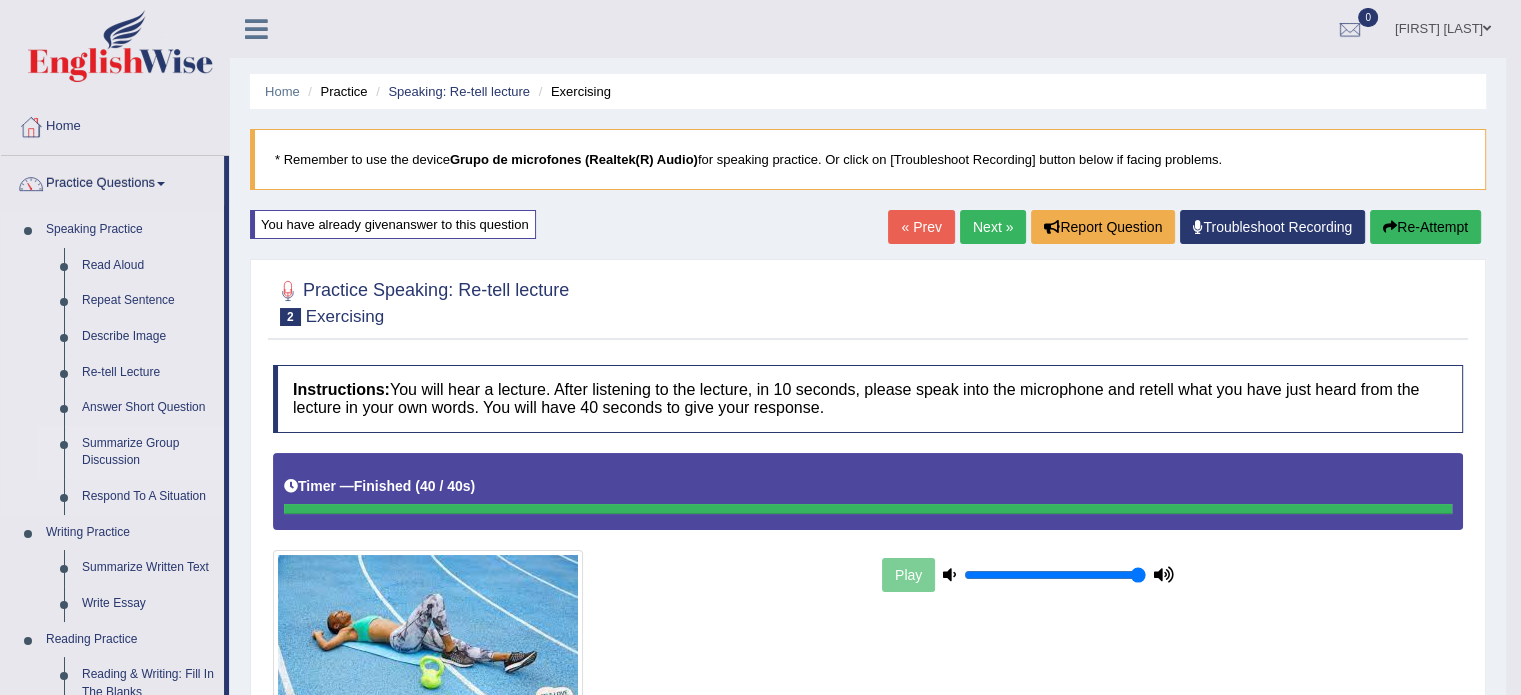 click on "Summarize Group Discussion" at bounding box center (148, 452) 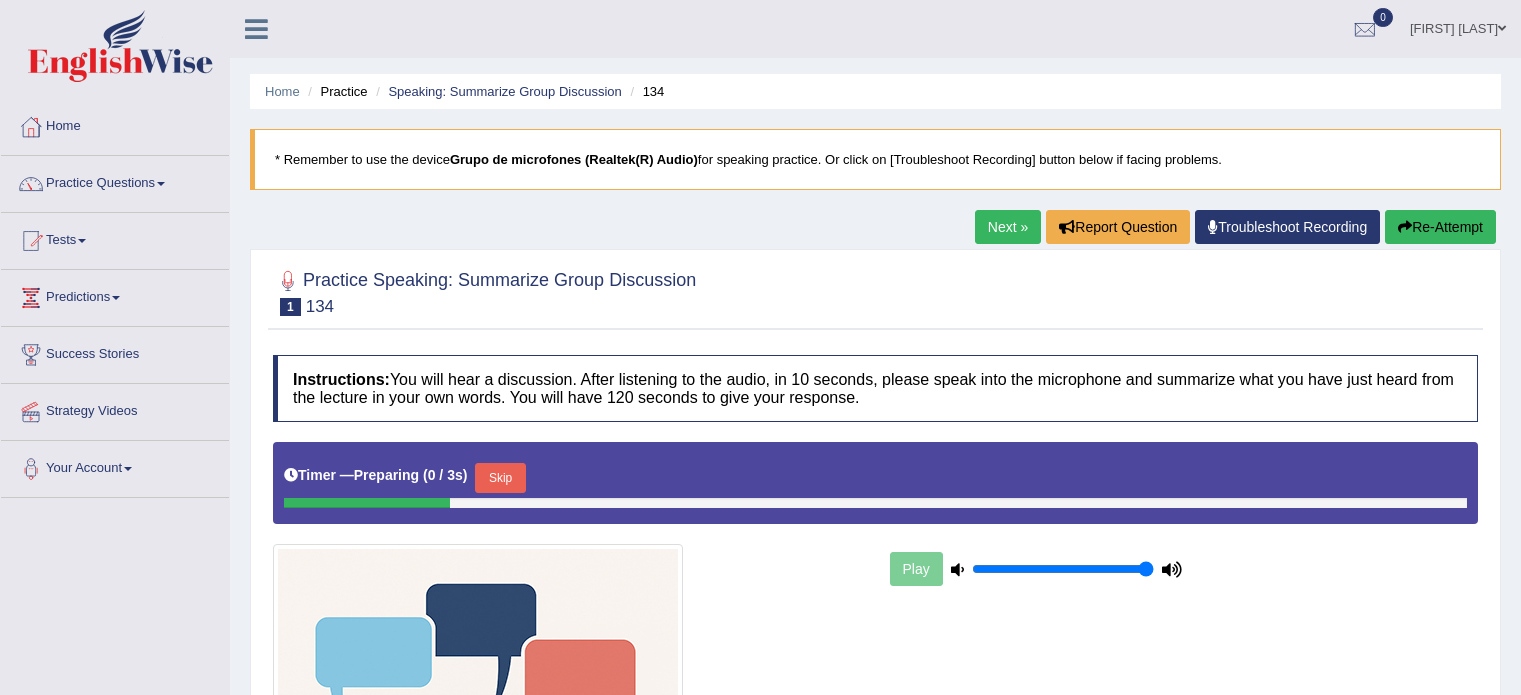 scroll, scrollTop: 200, scrollLeft: 0, axis: vertical 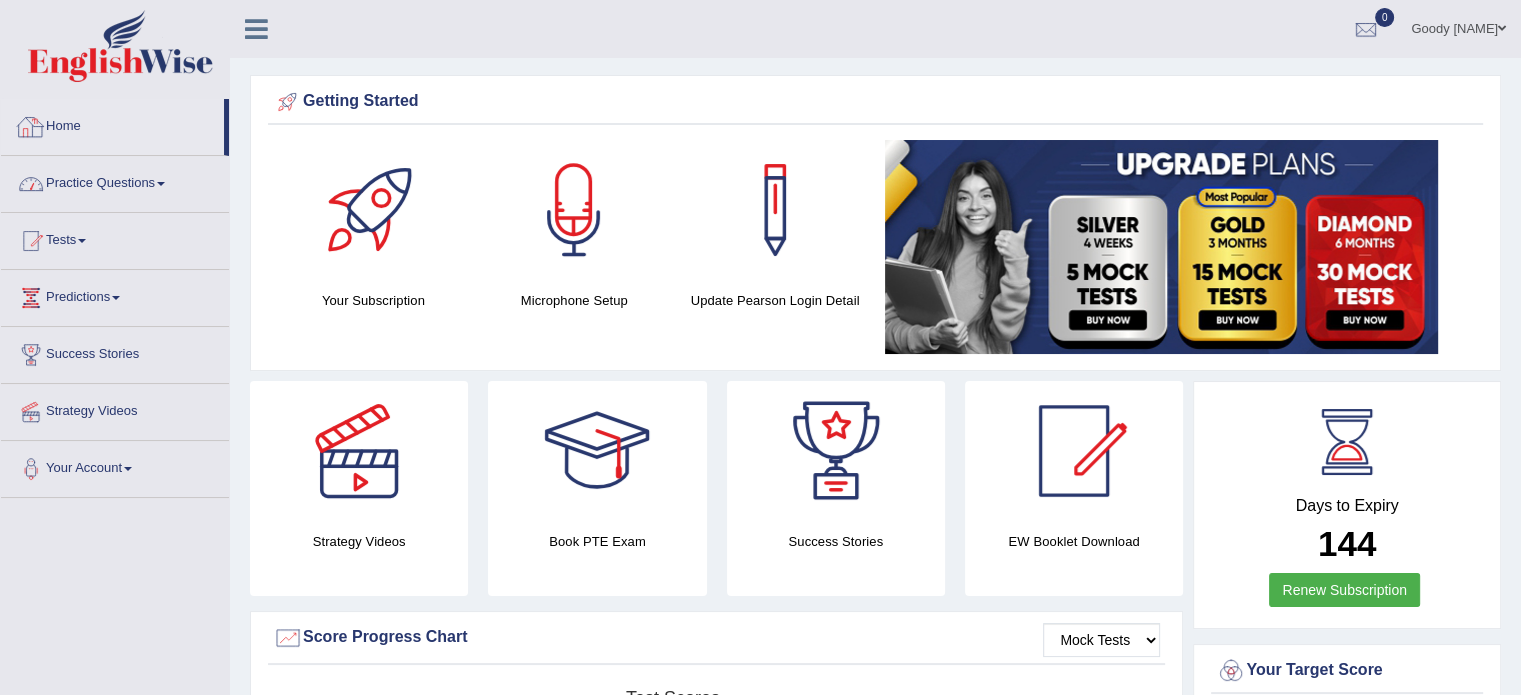 click on "Practice Questions" at bounding box center [115, 181] 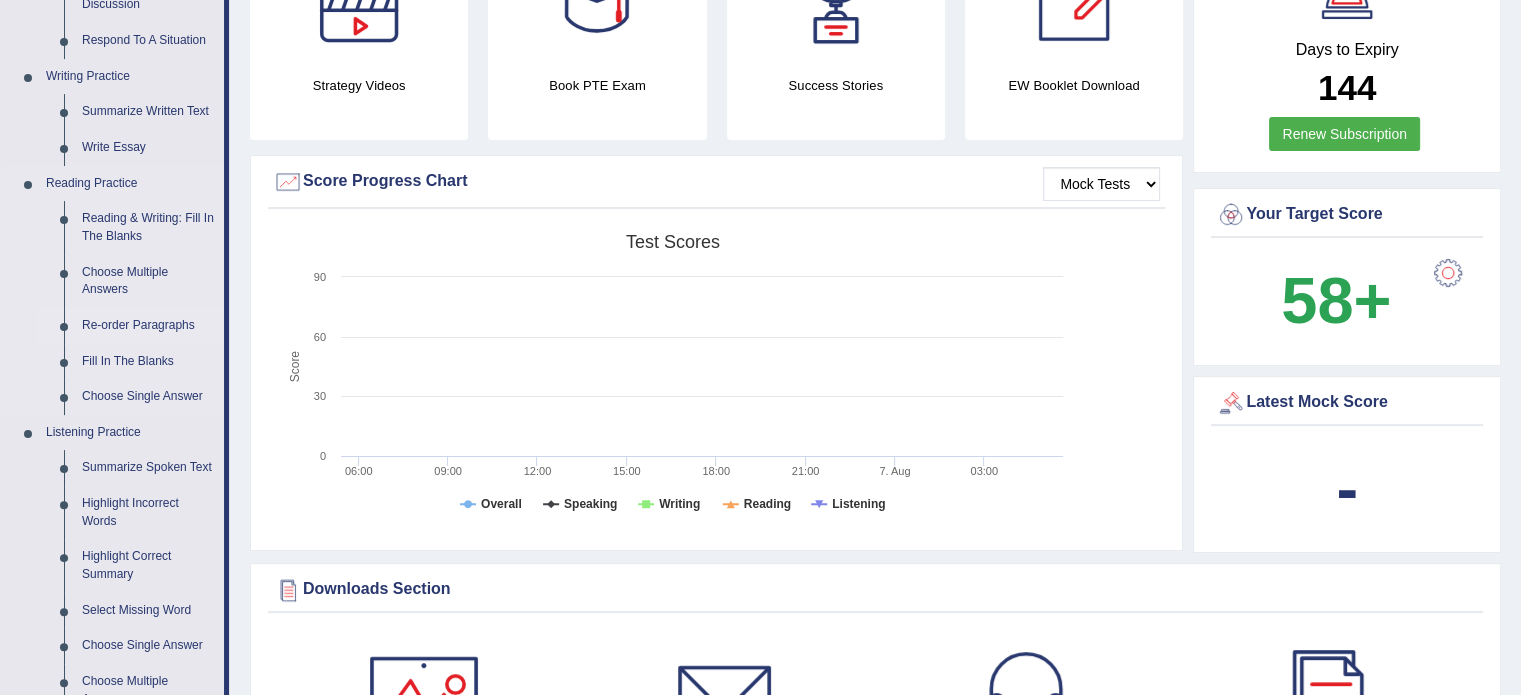scroll, scrollTop: 500, scrollLeft: 0, axis: vertical 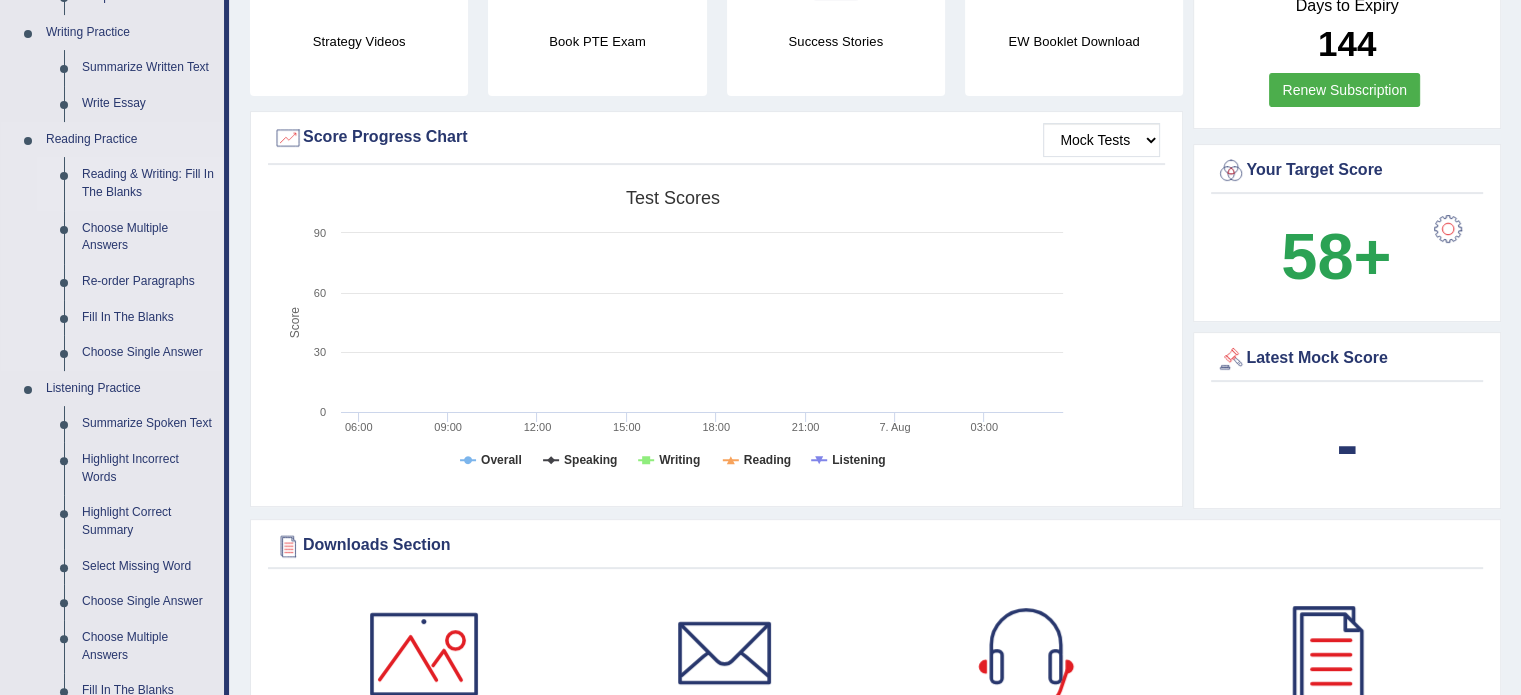 click on "Reading & Writing: Fill In The Blanks" at bounding box center (148, 183) 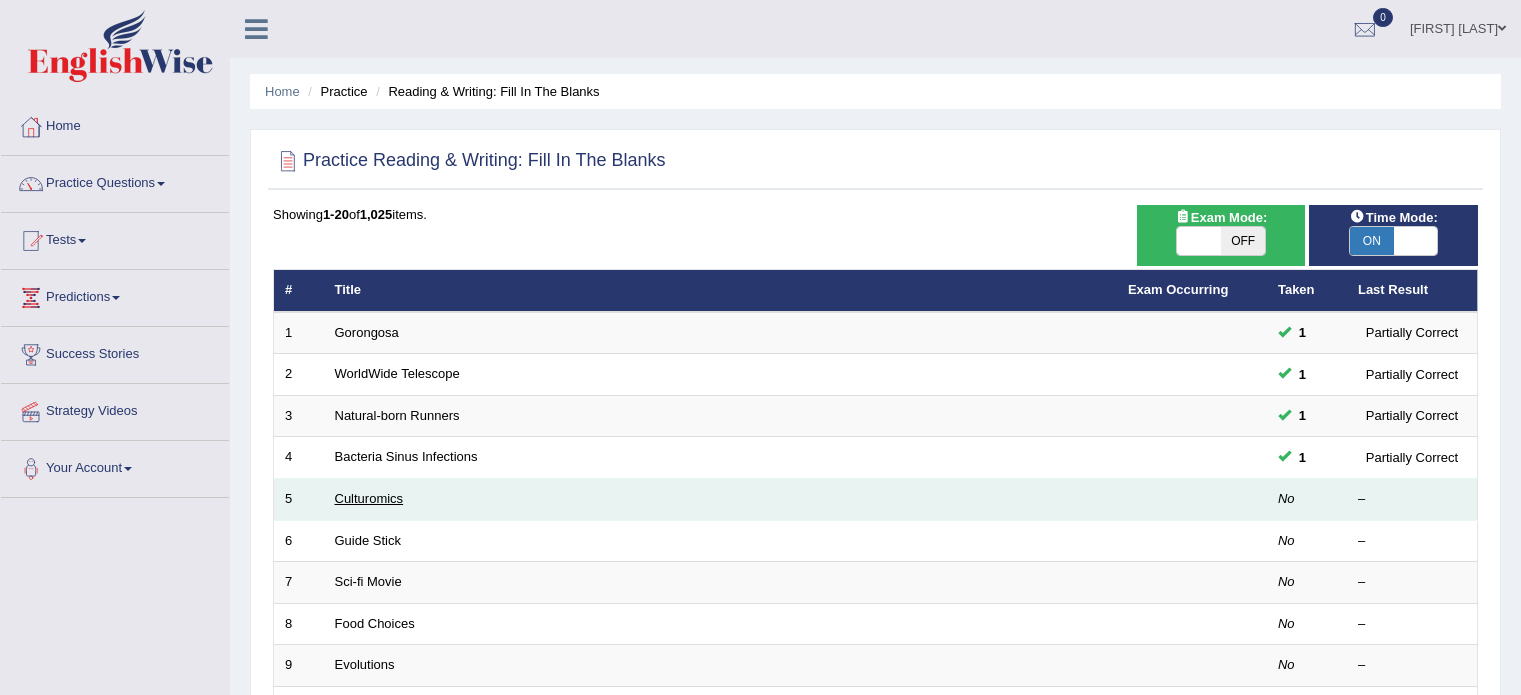 scroll, scrollTop: 0, scrollLeft: 0, axis: both 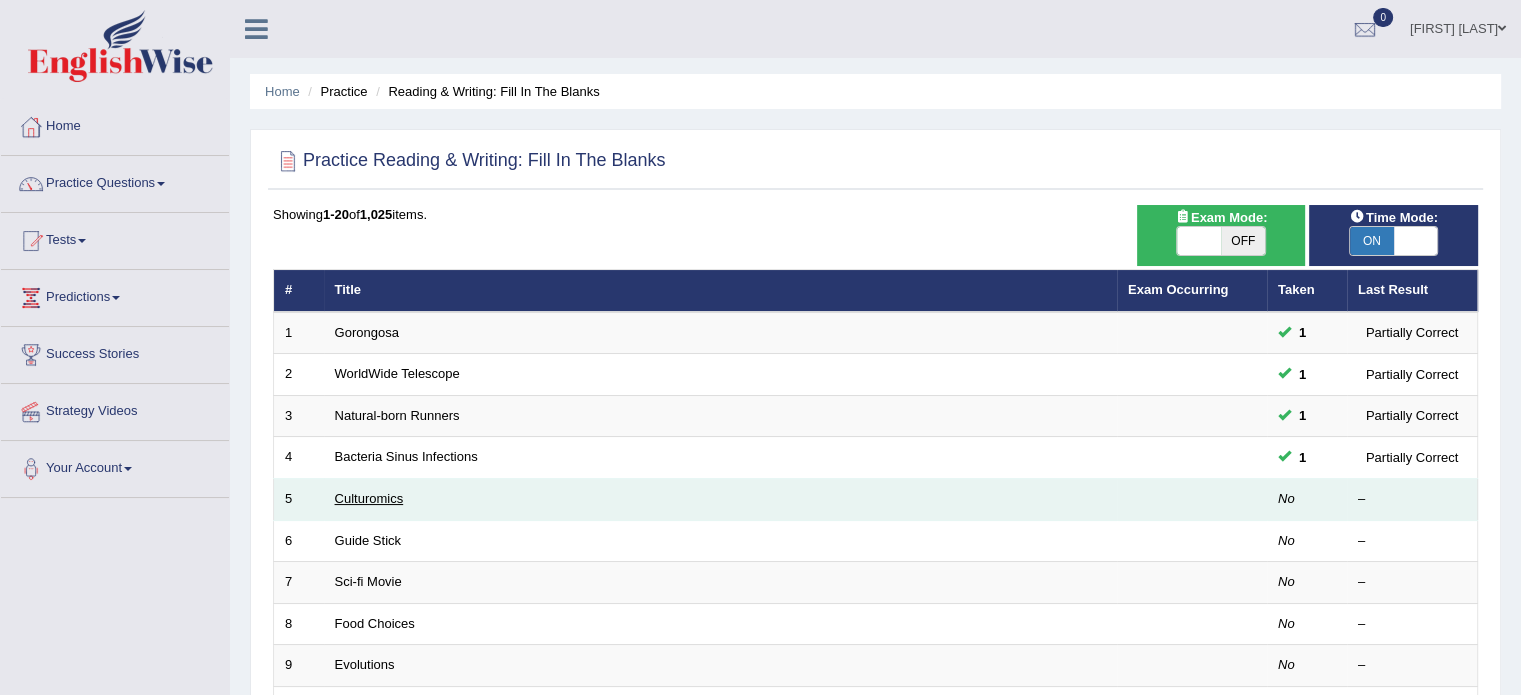 click on "Culturomics" at bounding box center (369, 498) 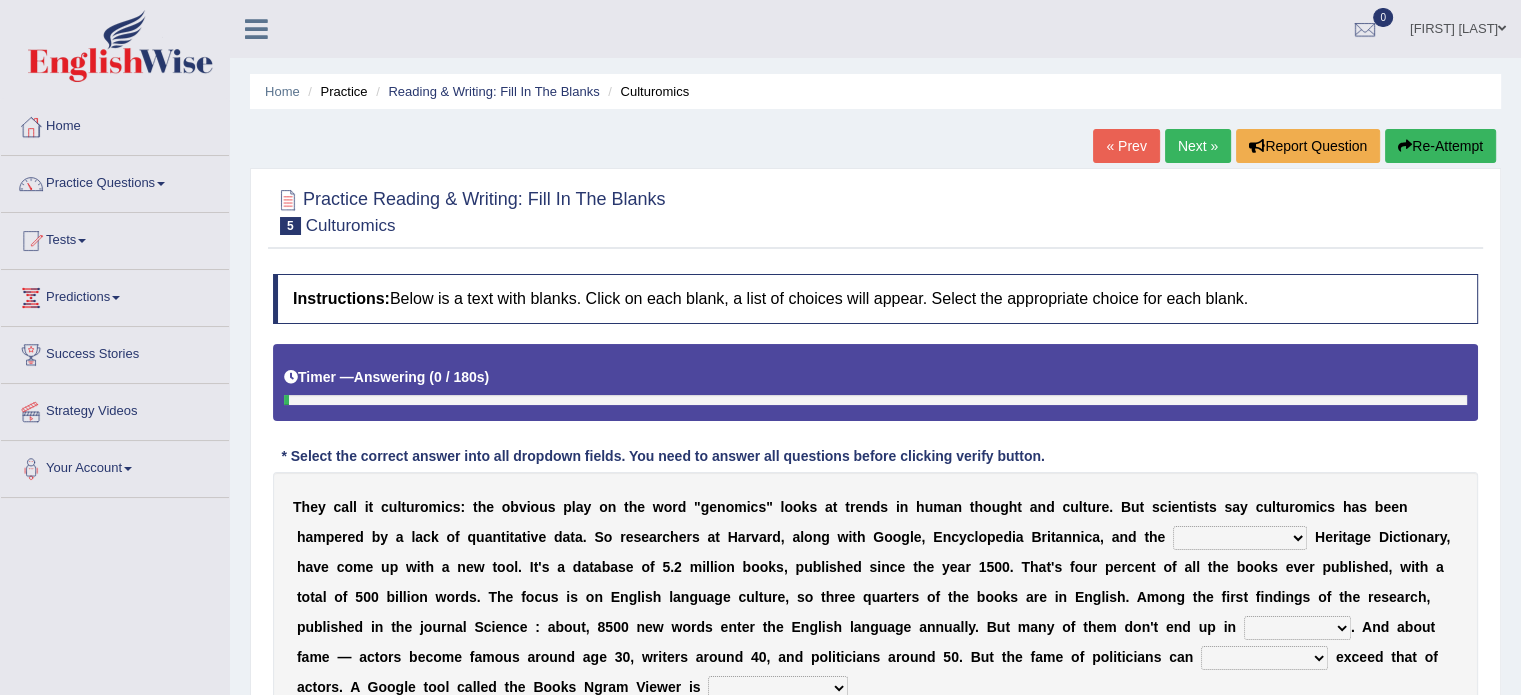 scroll, scrollTop: 91, scrollLeft: 0, axis: vertical 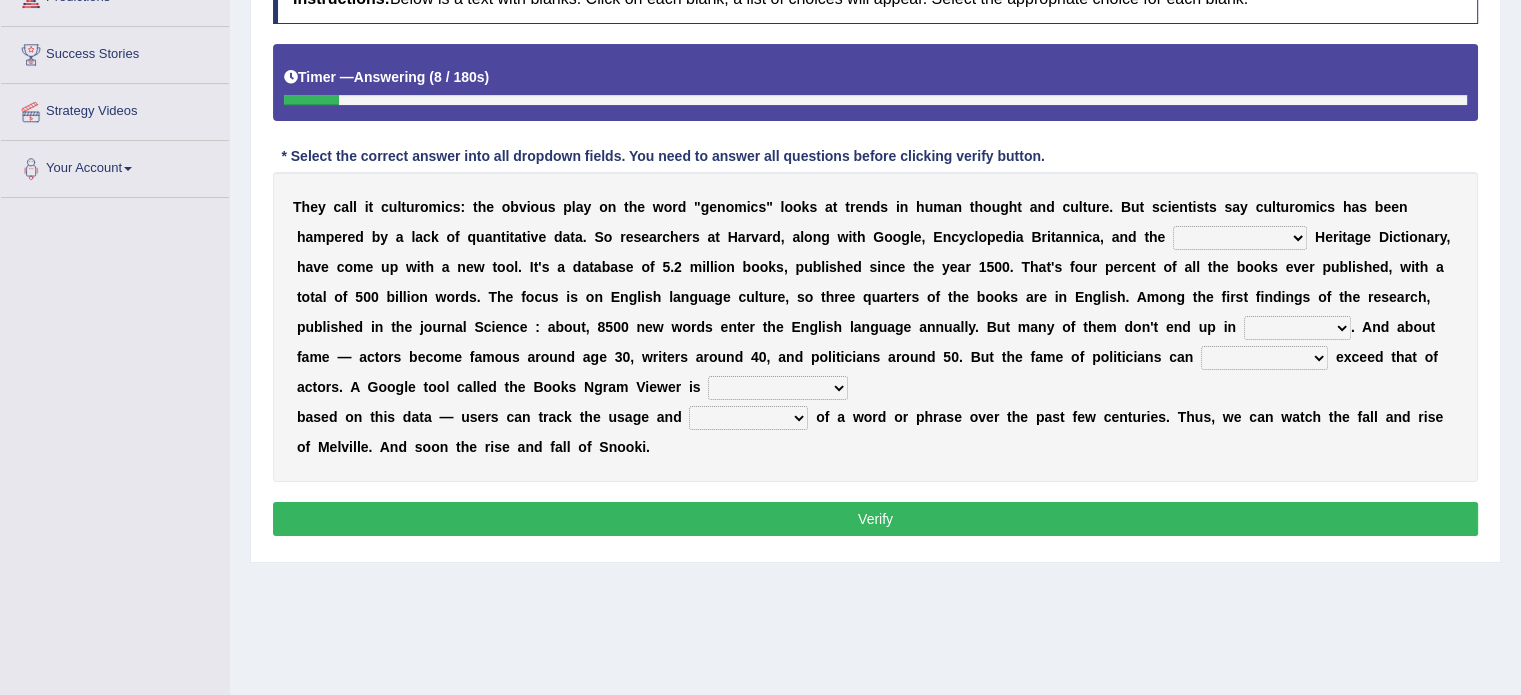 click on "Mettlesome Silicon Acetaminophen American" at bounding box center (1240, 238) 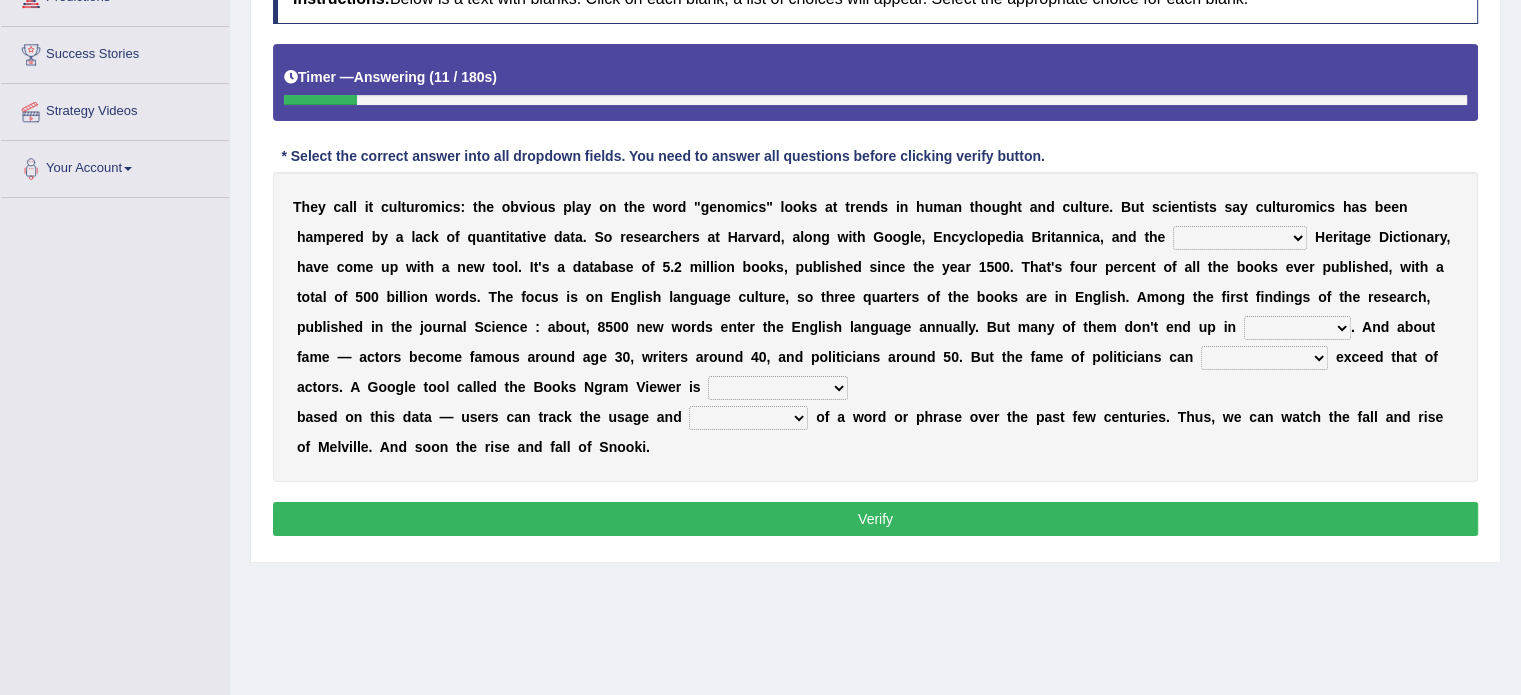 click on "Mettlesome Silicon Acetaminophen American" at bounding box center [1240, 238] 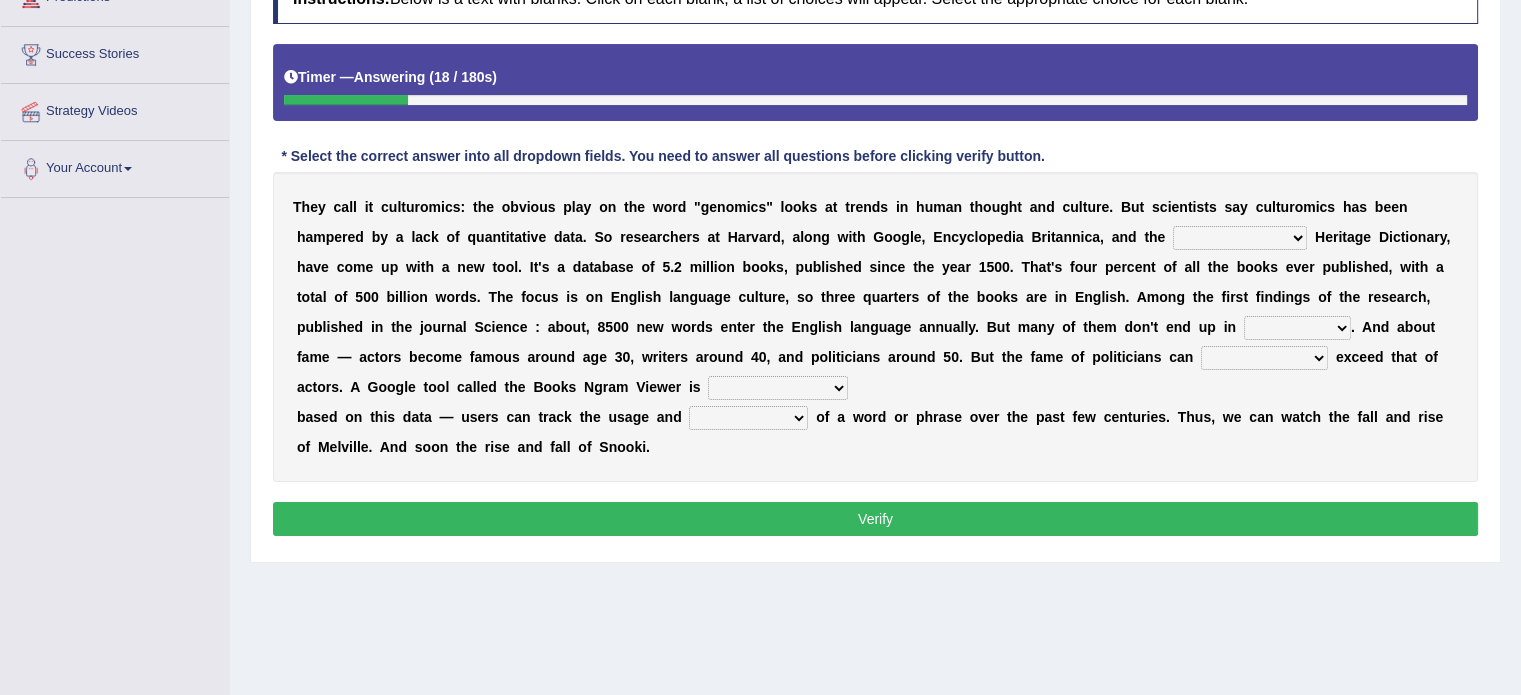 click on "Mettlesome Silicon Acetaminophen American" at bounding box center [1240, 238] 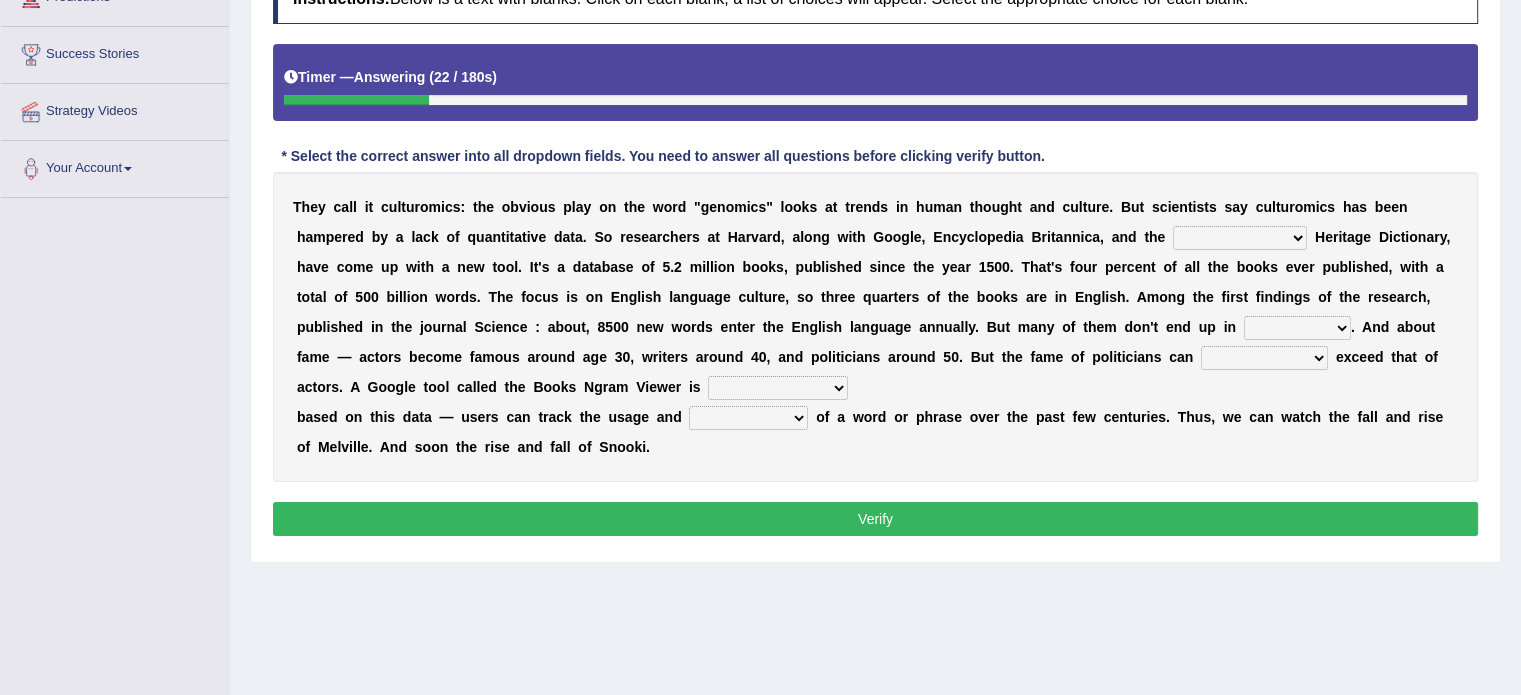 select on "American" 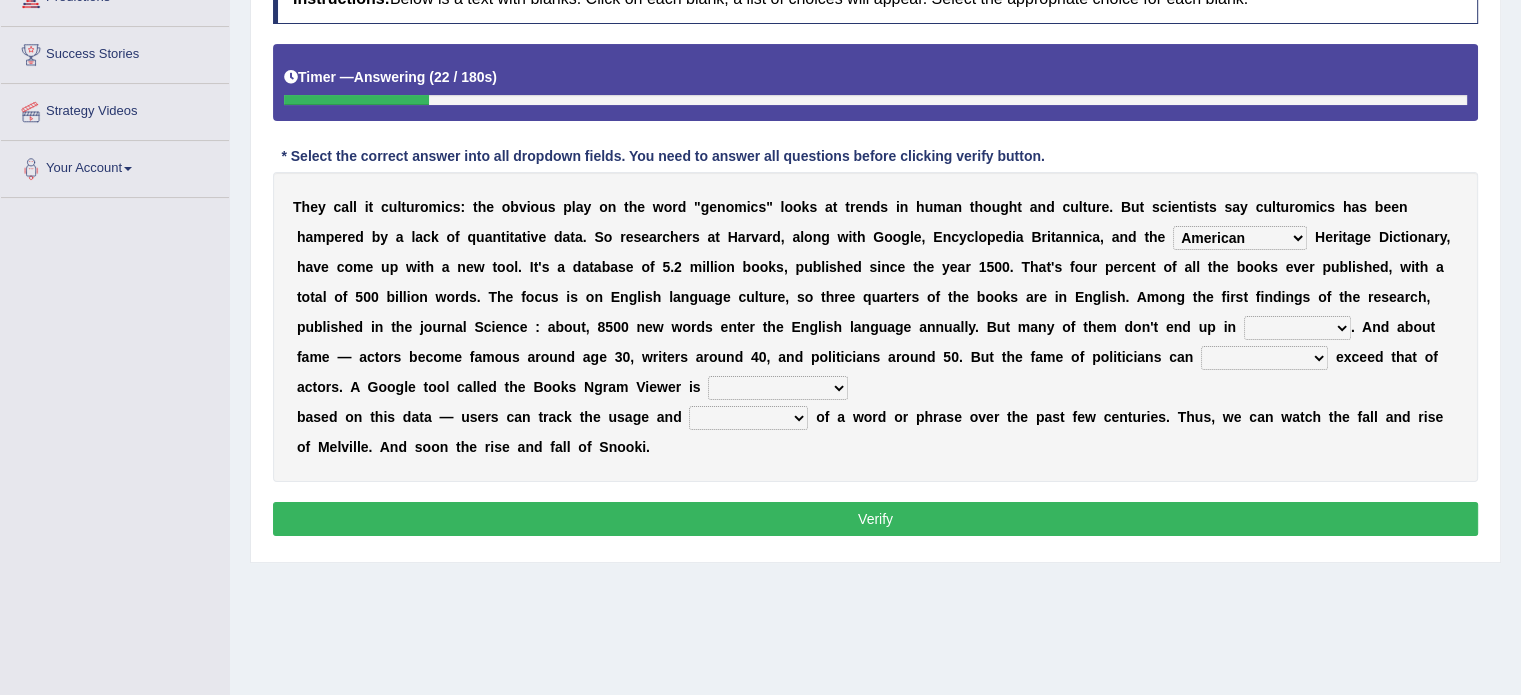 click on "Mettlesome Silicon Acetaminophen American" at bounding box center [1240, 238] 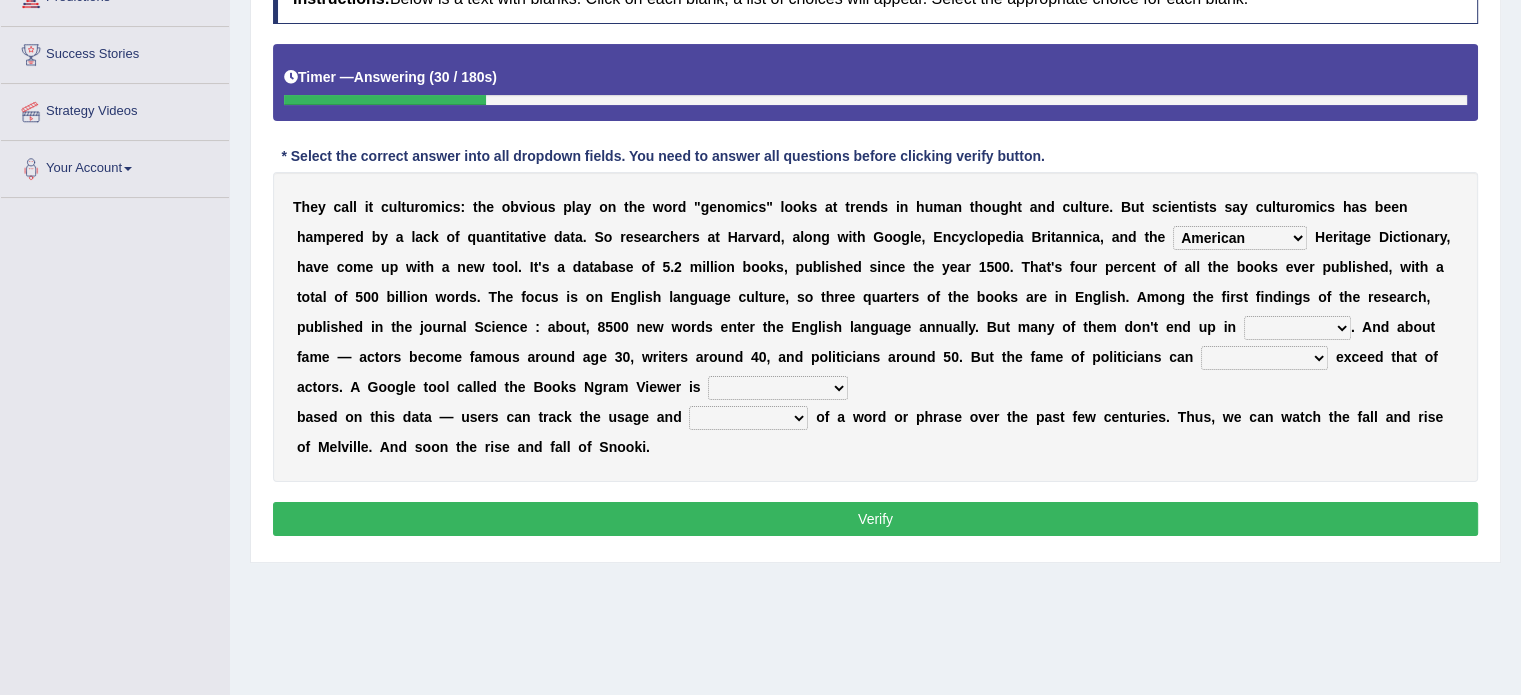 click on "Mettlesome Silicon Acetaminophen American" at bounding box center (1240, 238) 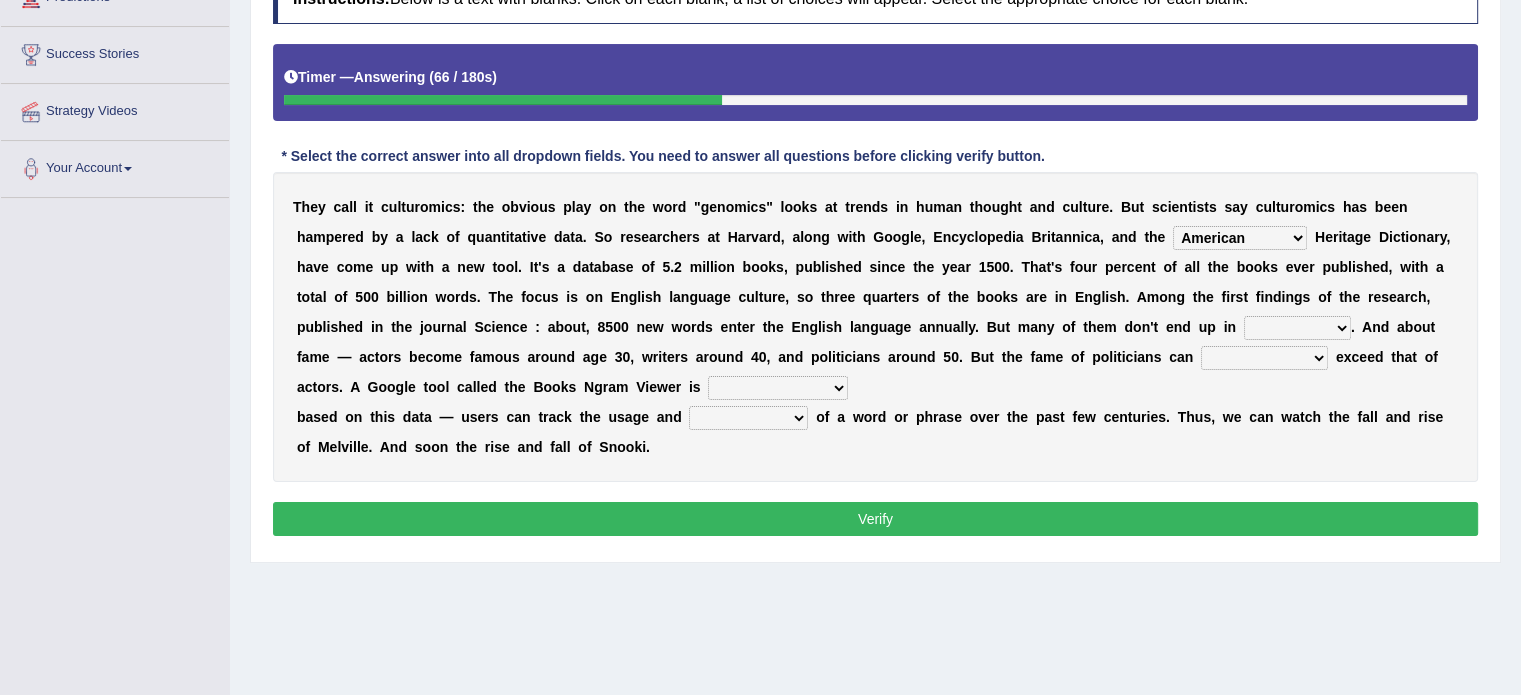 click on "veterinaries fairies dictionaries smithies" at bounding box center (1297, 328) 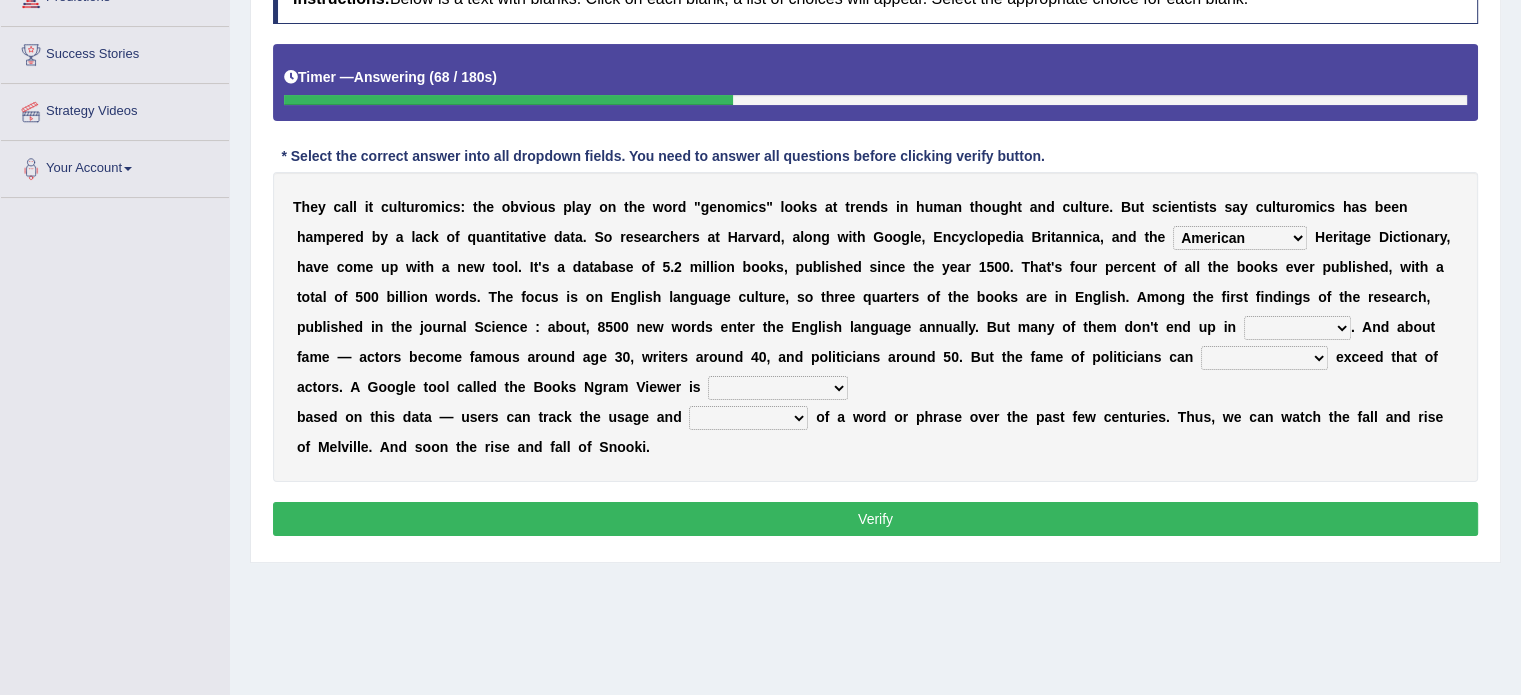 click on "veterinaries fairies dictionaries smithies" at bounding box center (1297, 328) 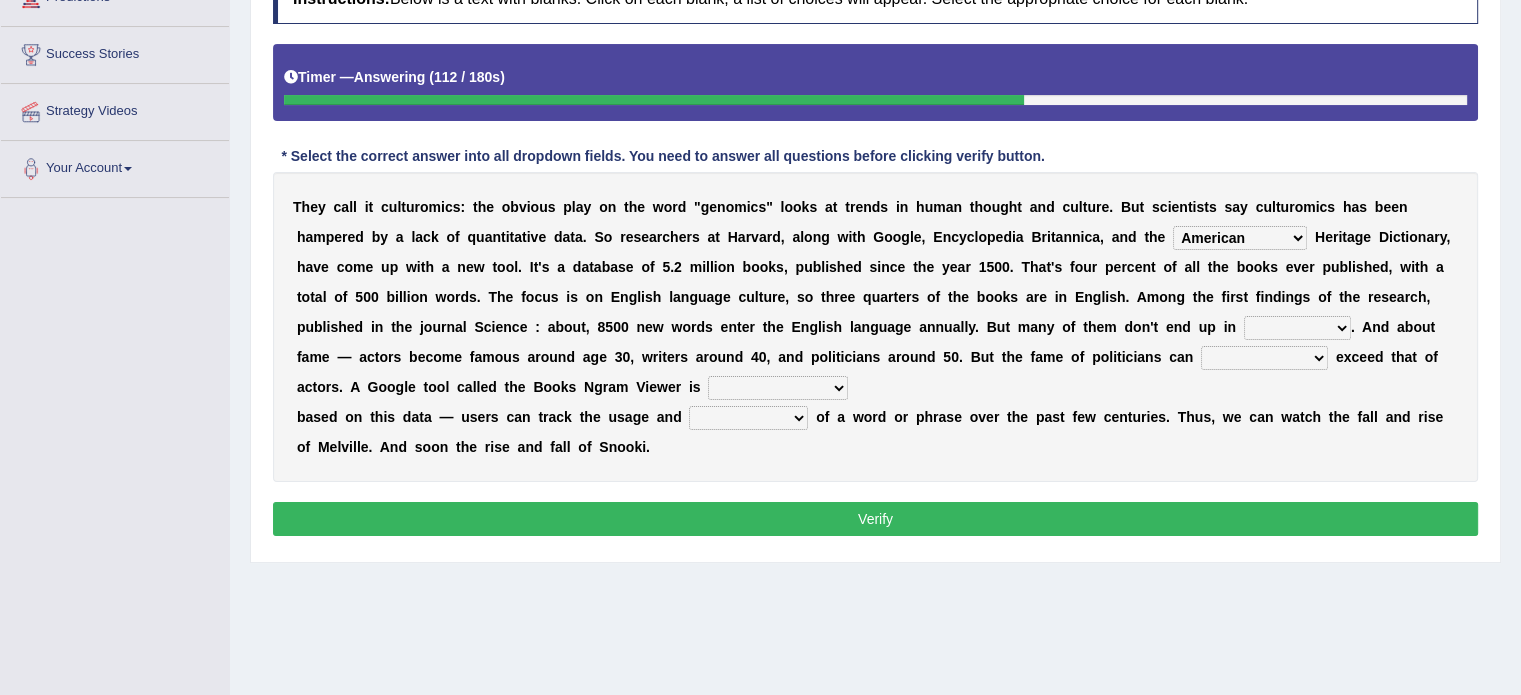 click on "veterinaries fairies dictionaries smithies" at bounding box center [1297, 328] 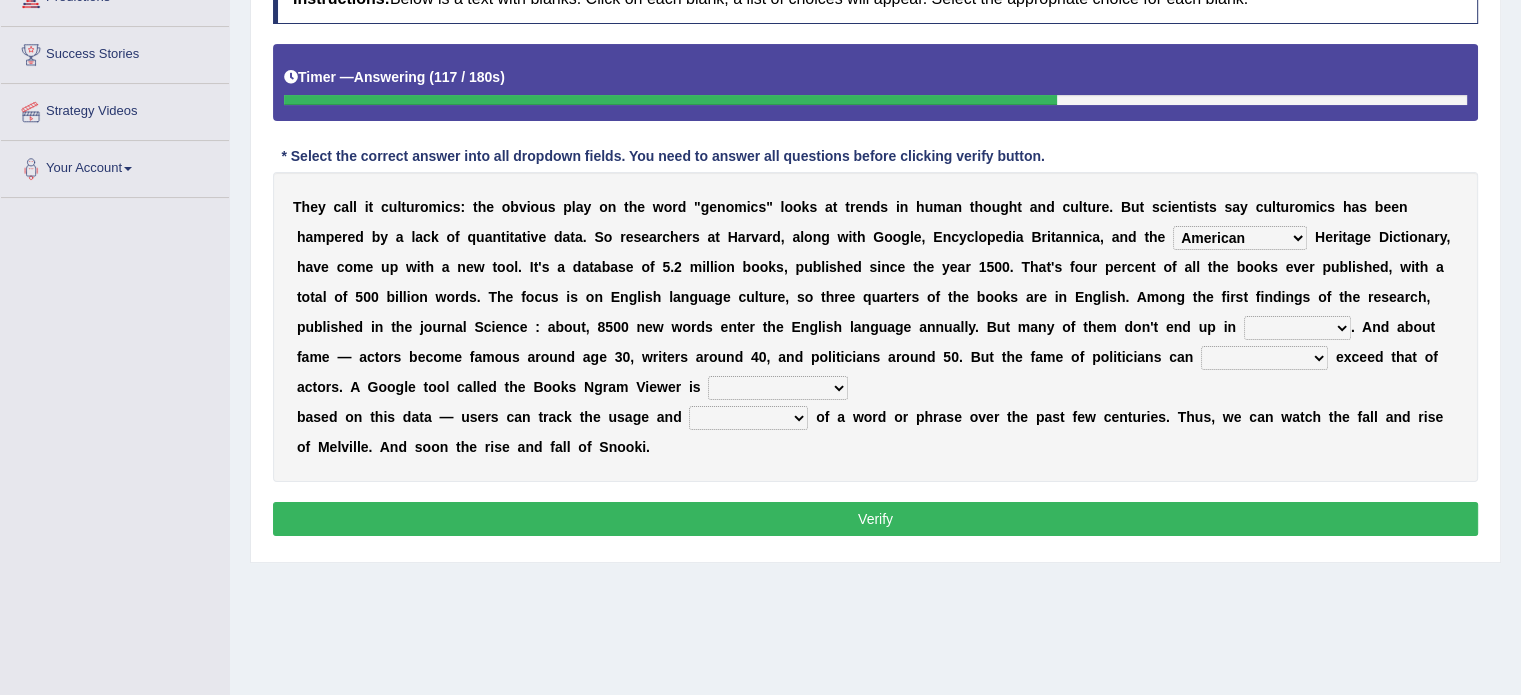 click on "veterinaries fairies dictionaries smithies" at bounding box center (1297, 328) 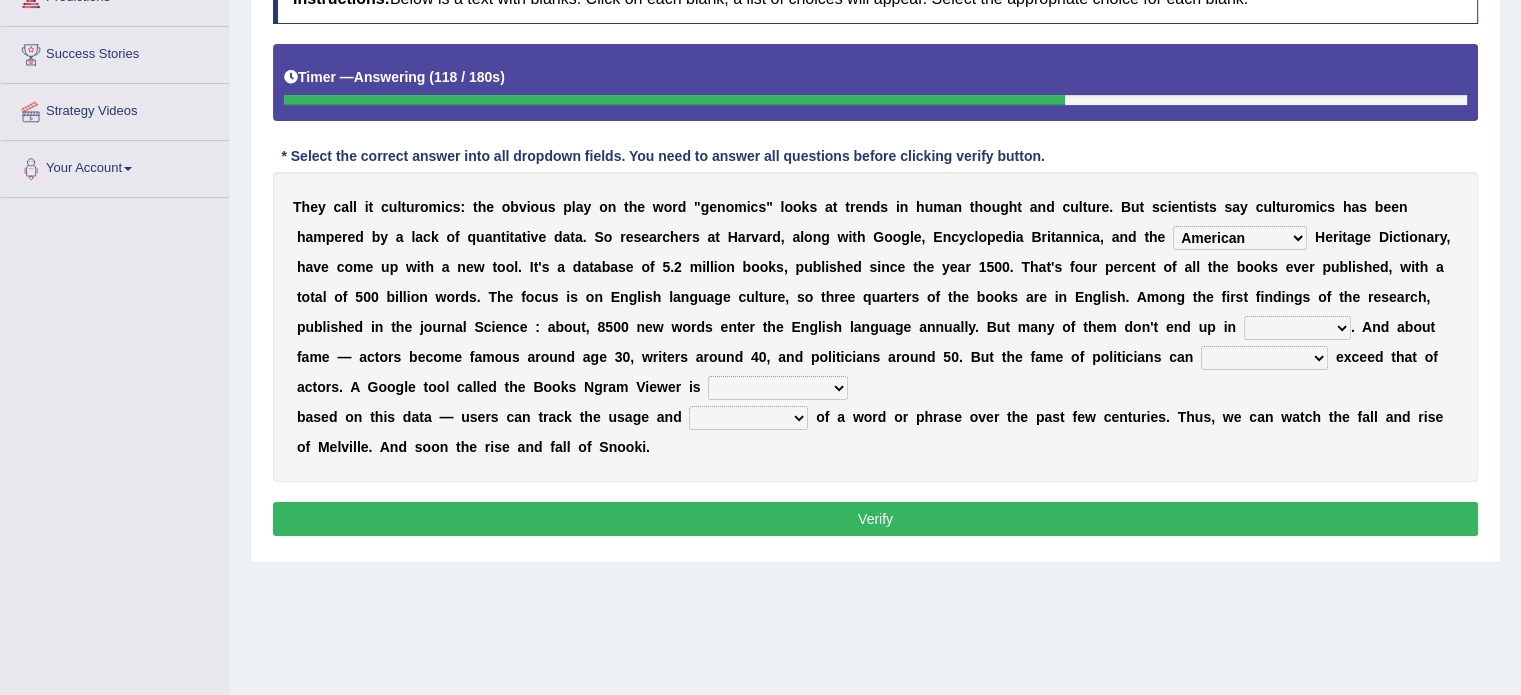 click on "intelligibly eventually venturesomely preferably" at bounding box center [1264, 358] 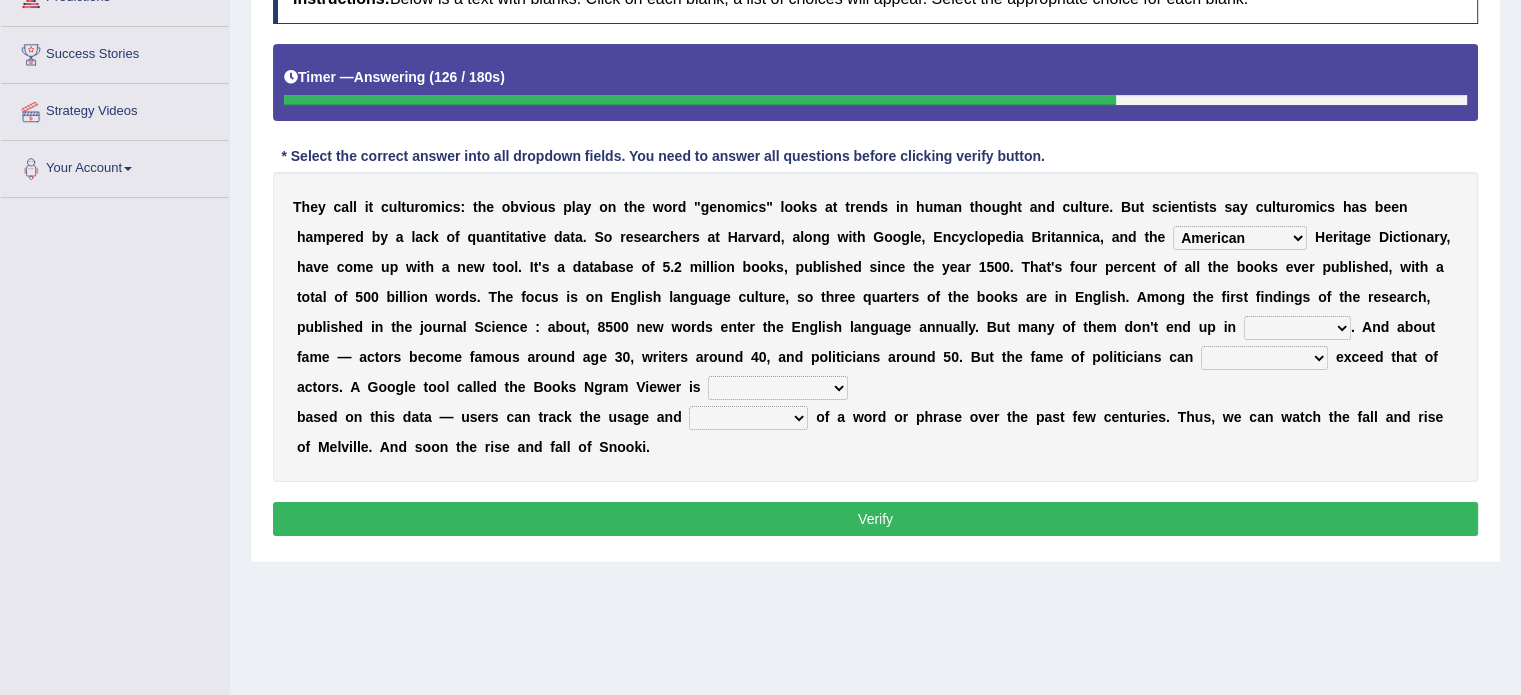 click on "T h e y    c a l l    i t    c u l t u r o m i c s :    t h e    o b v i o u s    p l a y    o n    t h e    w o r d    " g e n o m i c s "    l o o k s    a t    t r e n d s    i n    h u m a n    t h o u g h t    a n d    c u l t u r e .    B u t    s c i e n t i s t s    s a y    c u l t u r o m i c s    h a s    b e e n    h a m p e r e d    b y    a    l a c k    o f    q u a n t i t a t i v e    d a t a .    S o    r e s e a r c h e r s    a t    [ORGANIZATION] ,    a l o n g    w i t h    [ORGANIZATION] ,    [ORGANIZATION] ,    a n d    t h e    [ORGANIZATION] [ORGANIZATION] [ORGANIZATION] [ORGANIZATION] ,    h a v e    c o m e    u p    w i t h    a    n e w    t o o l .    I t ' s    a    d a t a b a s e    o f    5 . 2    m i l l i o n    b o o k s ,    p u b l i s h e d    s i n c e    t h e    y e a r    1 5 0 0 .    T h a t ' s    f o u r    p e r c e n t    o f    a l l    t" at bounding box center (875, 327) 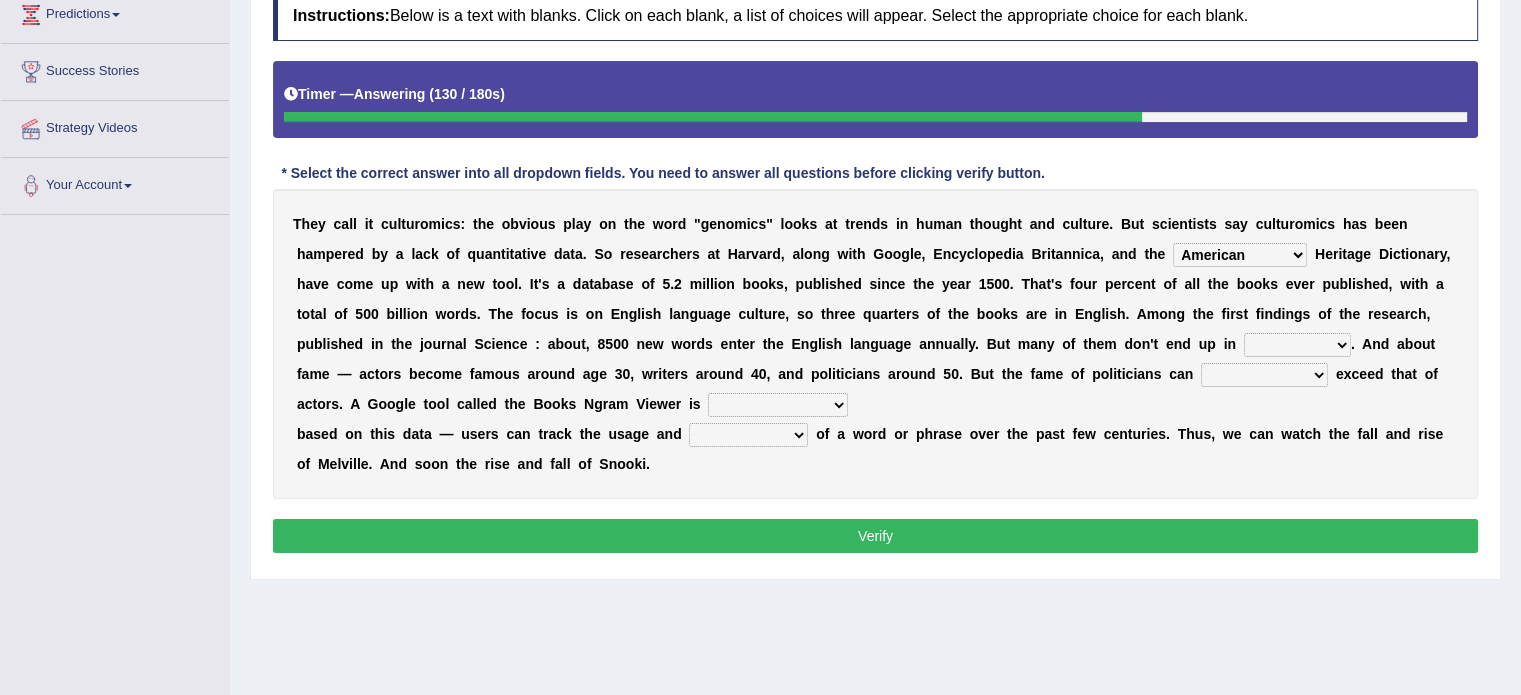 scroll, scrollTop: 300, scrollLeft: 0, axis: vertical 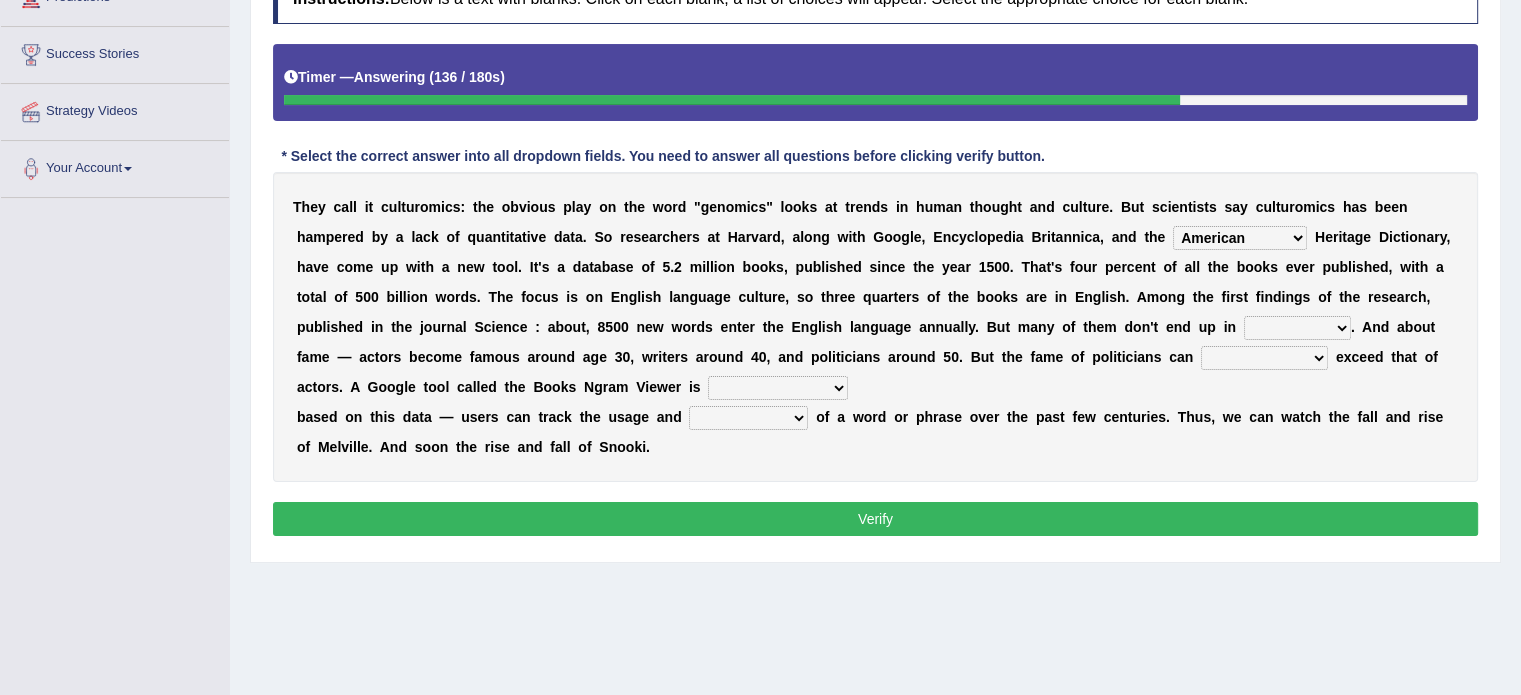 click on "veterinaries fairies dictionaries smithies" at bounding box center (1297, 328) 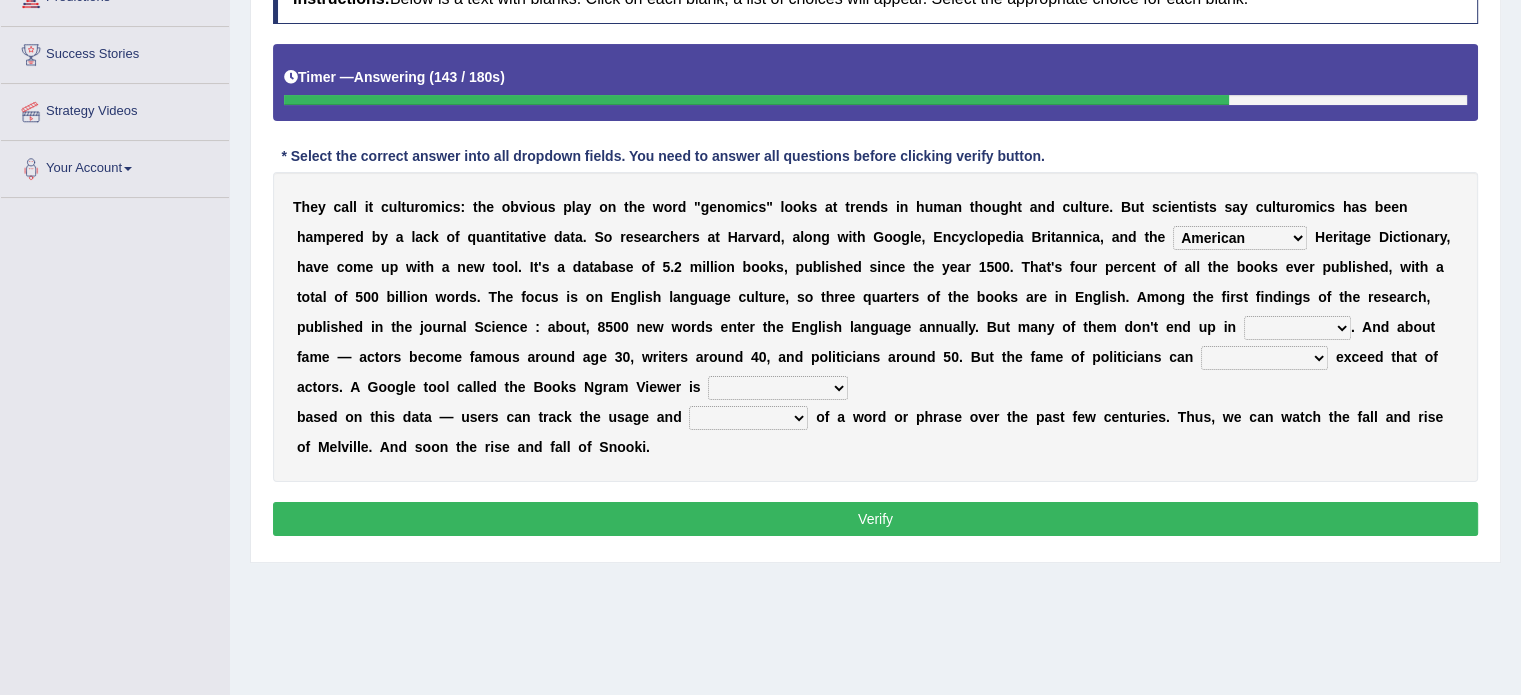 select on "dictionaries" 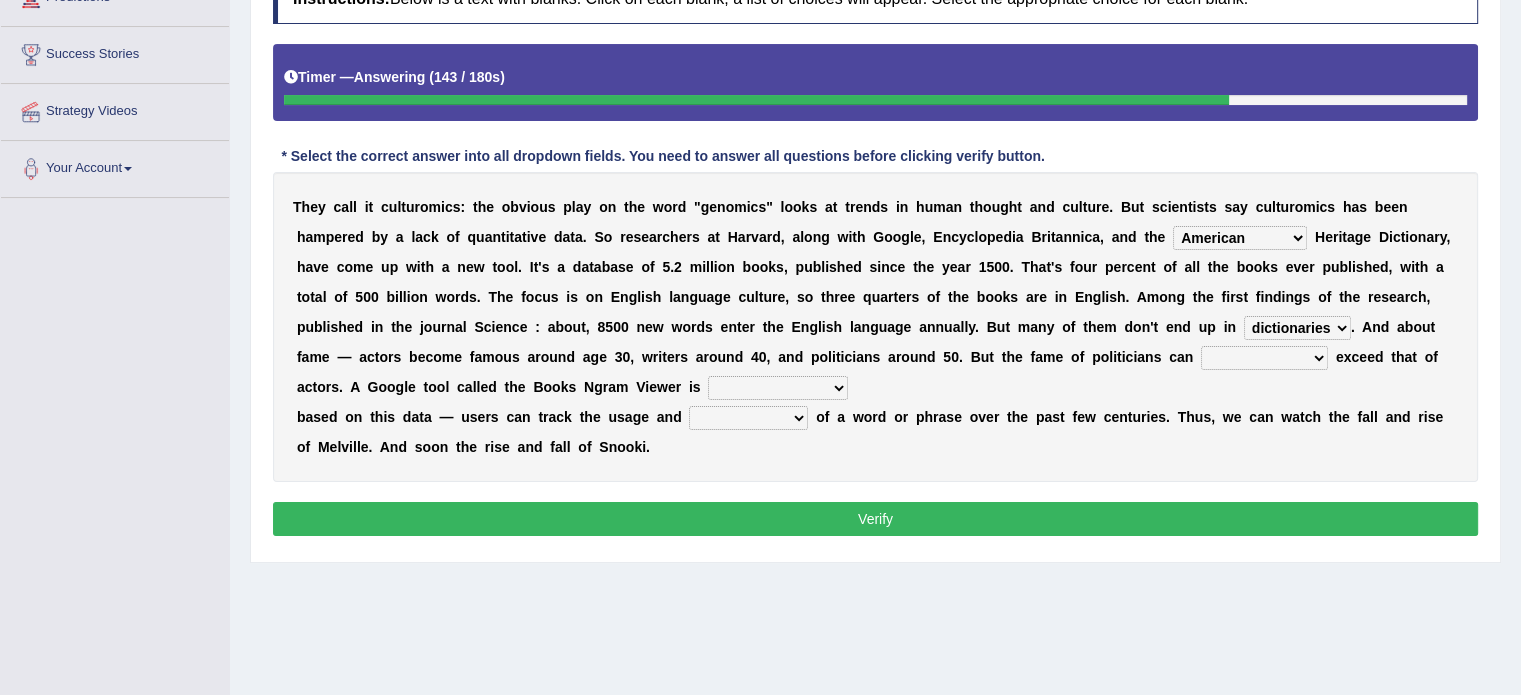 click on "veterinaries fairies dictionaries smithies" at bounding box center [1297, 328] 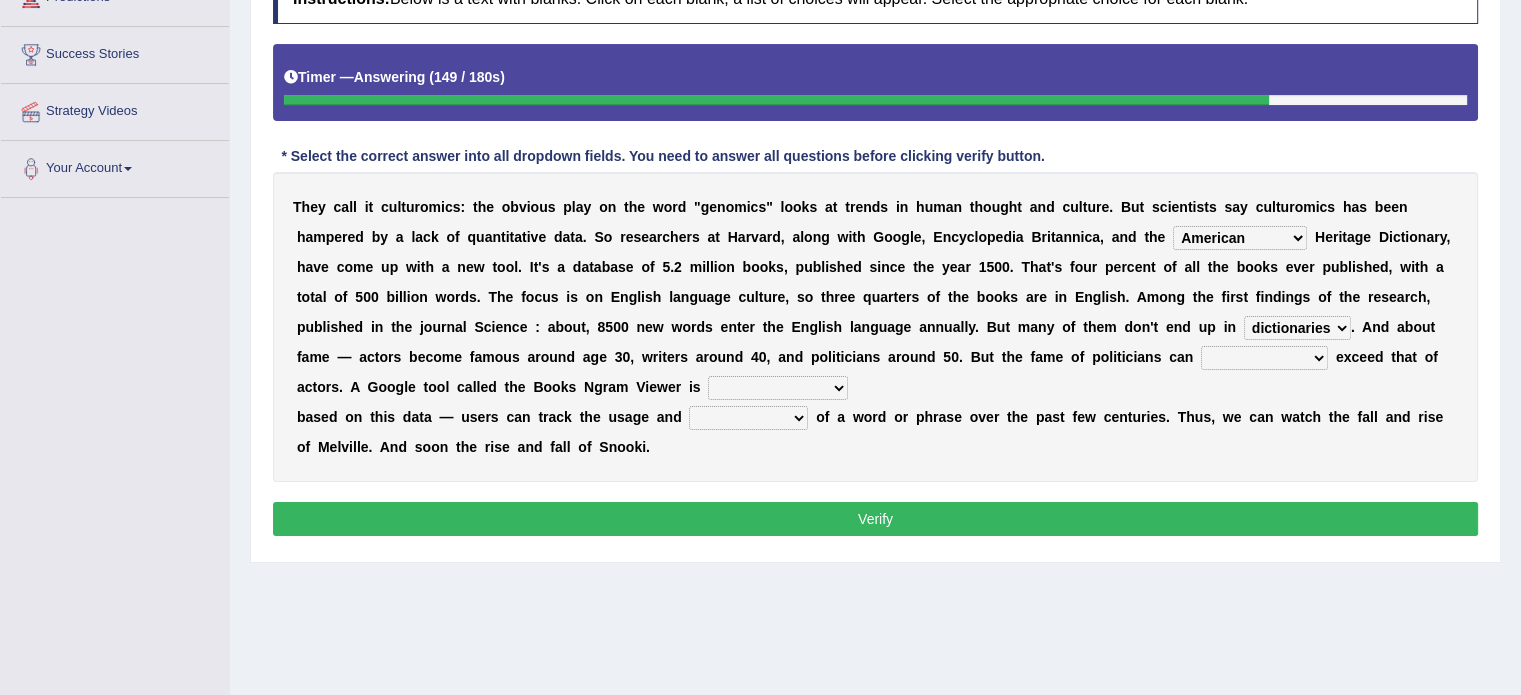 click on "intelligibly eventually venturesomely preferably" at bounding box center [1264, 358] 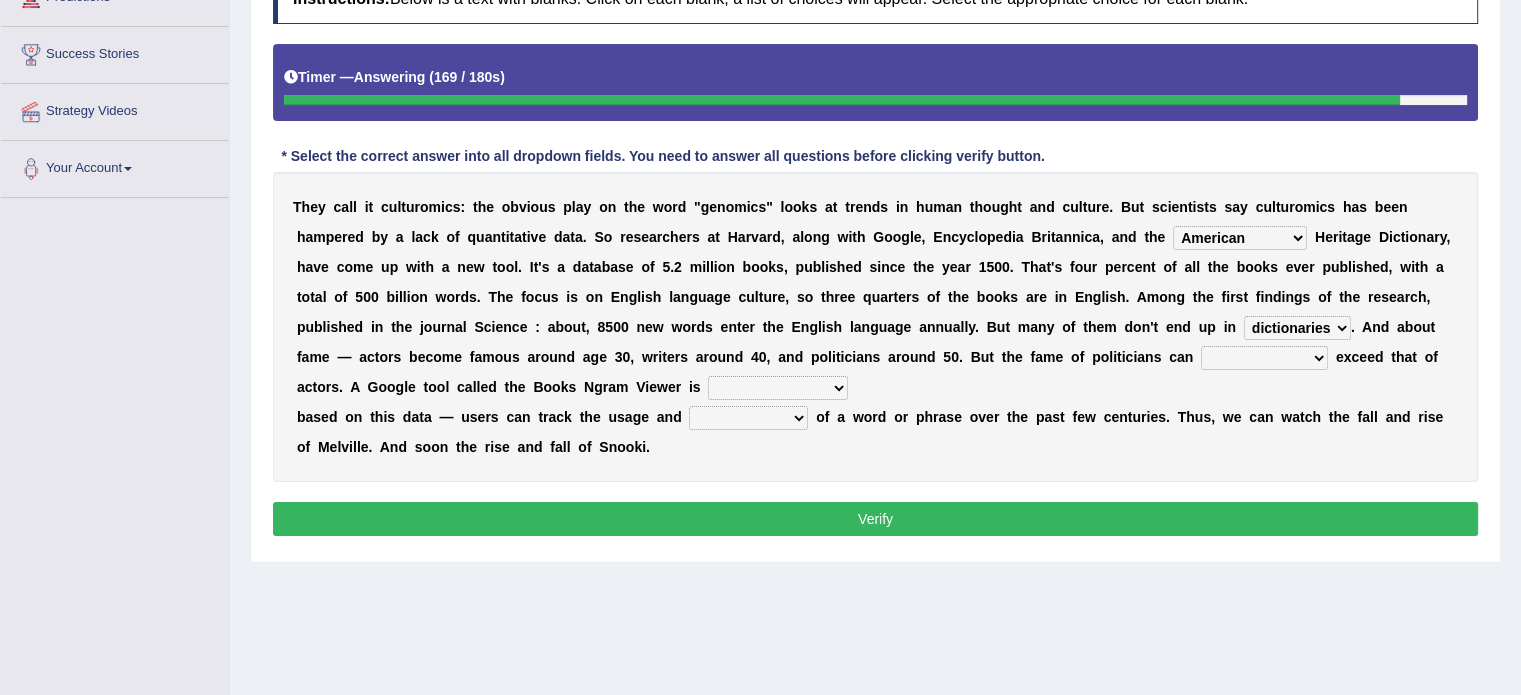 select on "eventually" 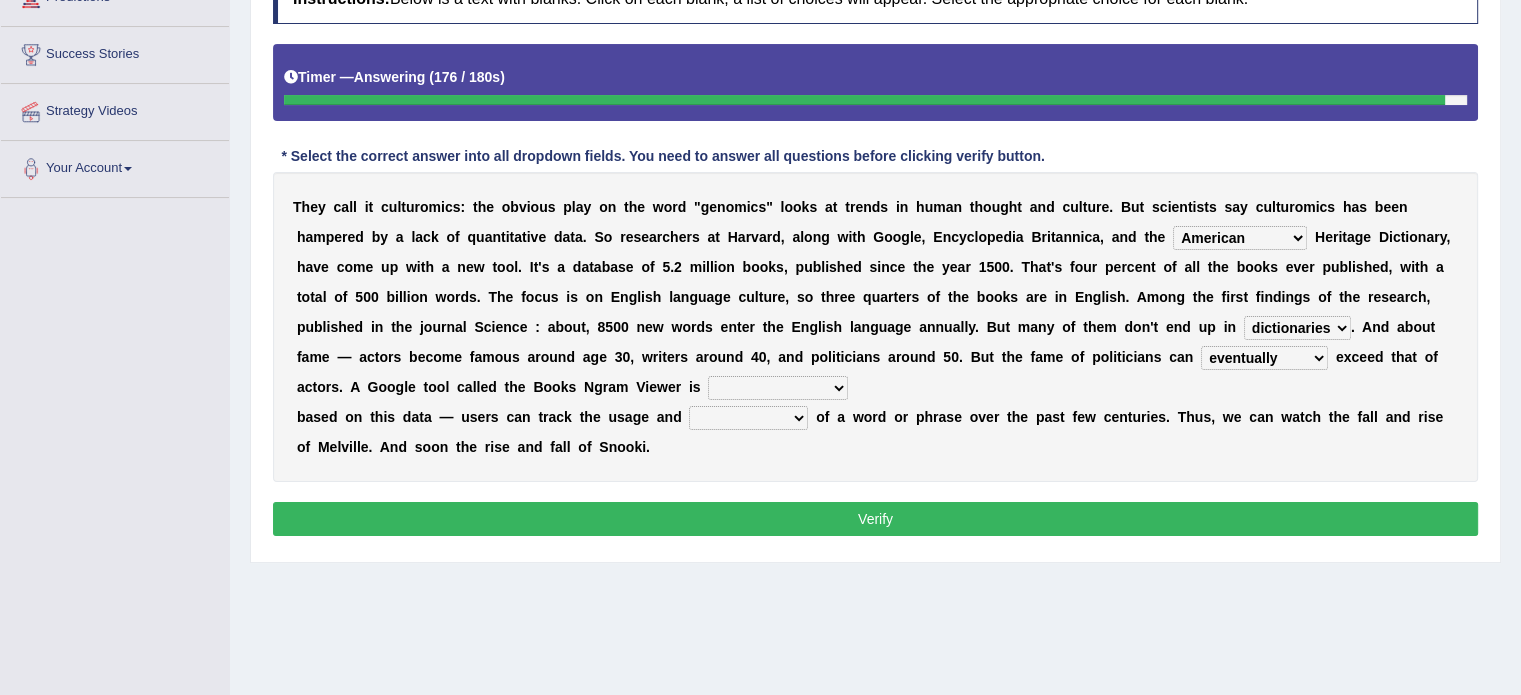 click on "nonoccupational nonbreakable trainable available" at bounding box center [778, 388] 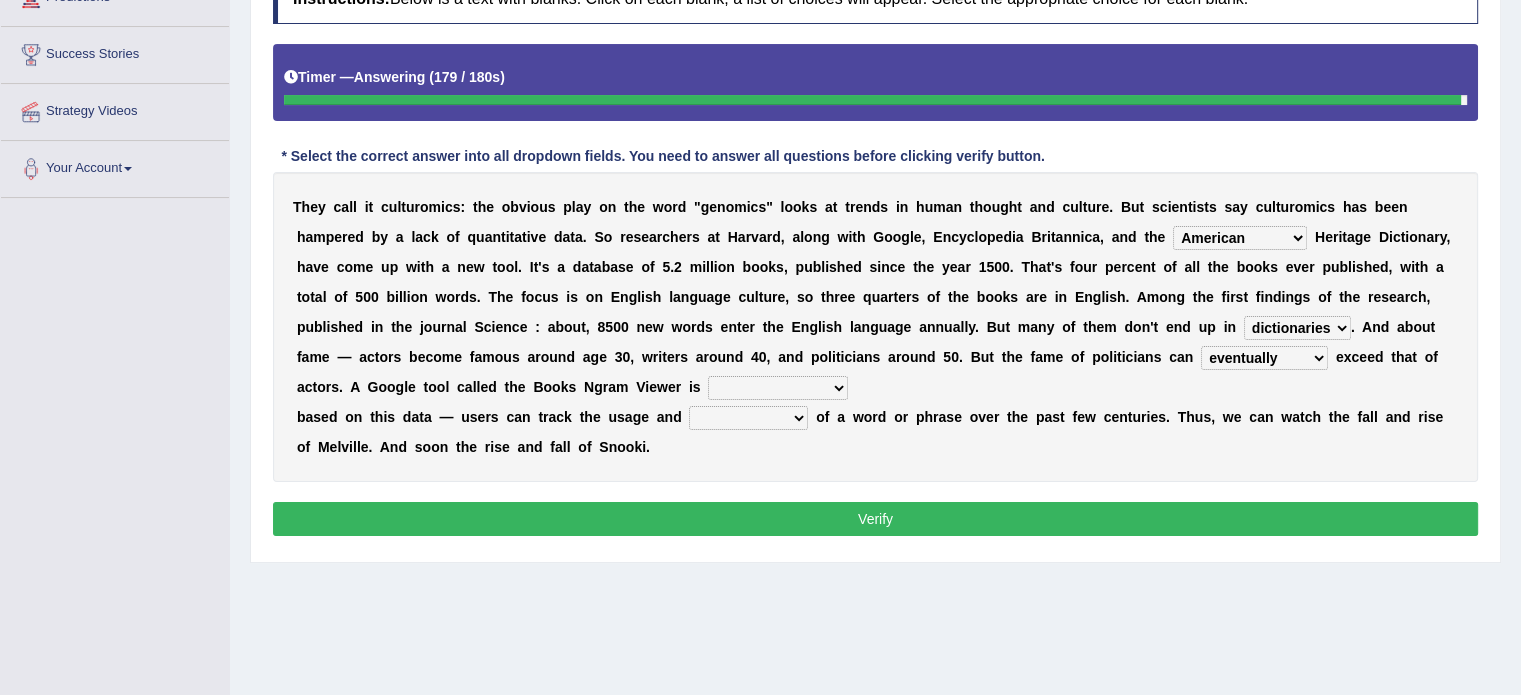 select on "available" 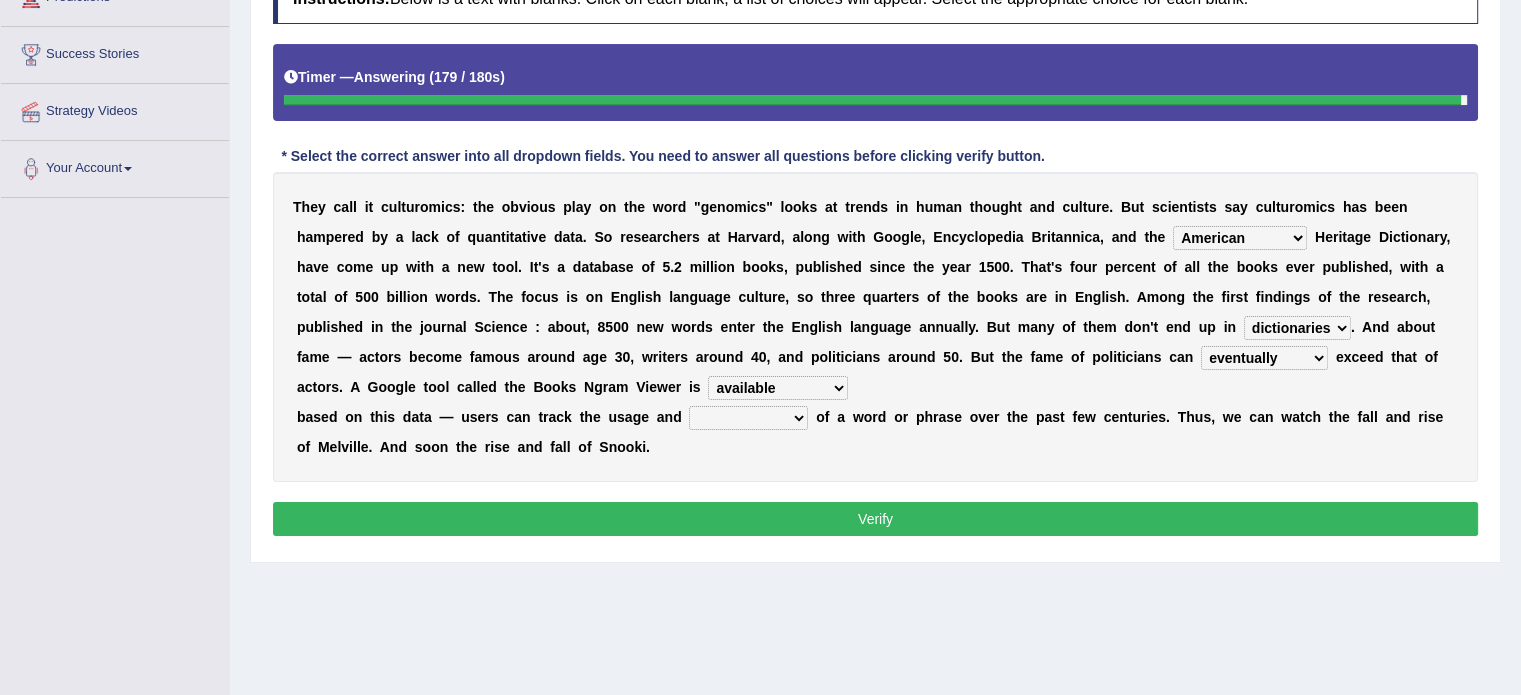 click on "nonoccupational nonbreakable trainable available" at bounding box center (778, 388) 